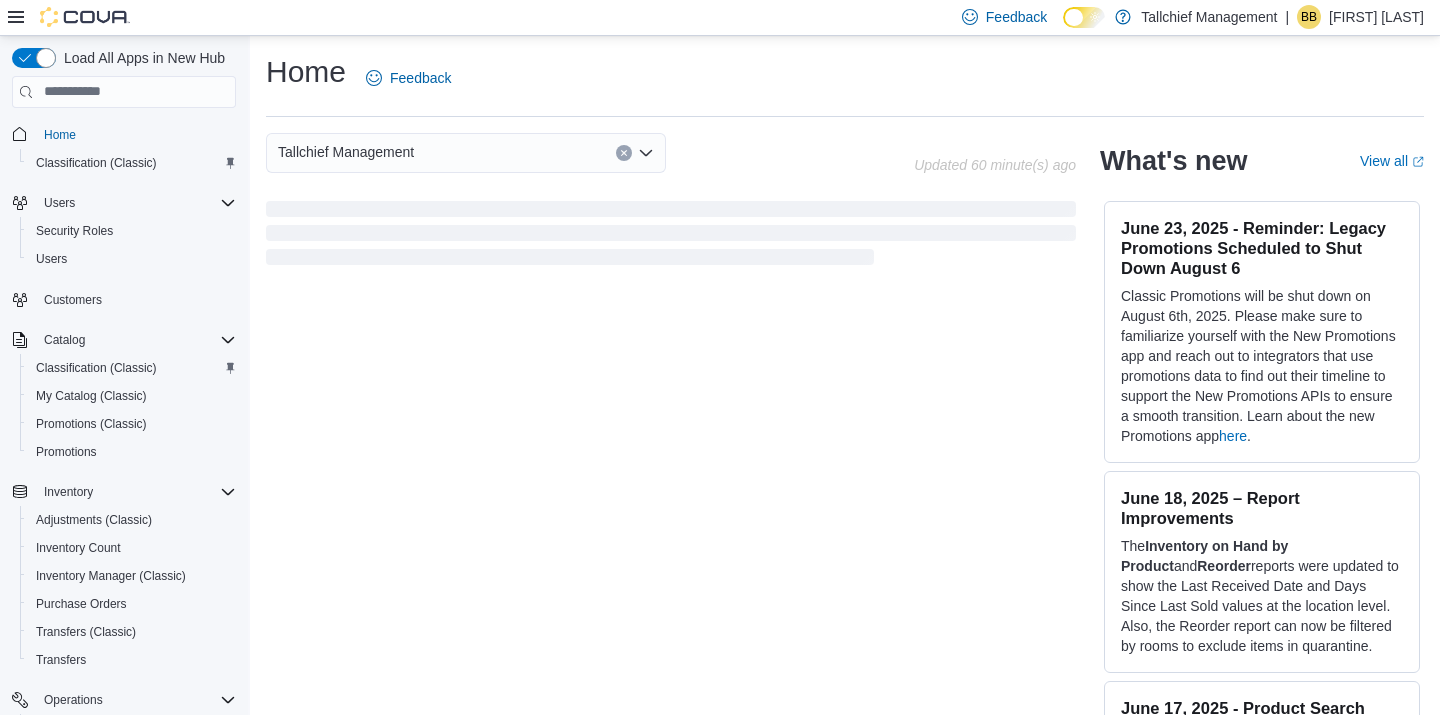 scroll, scrollTop: 0, scrollLeft: 0, axis: both 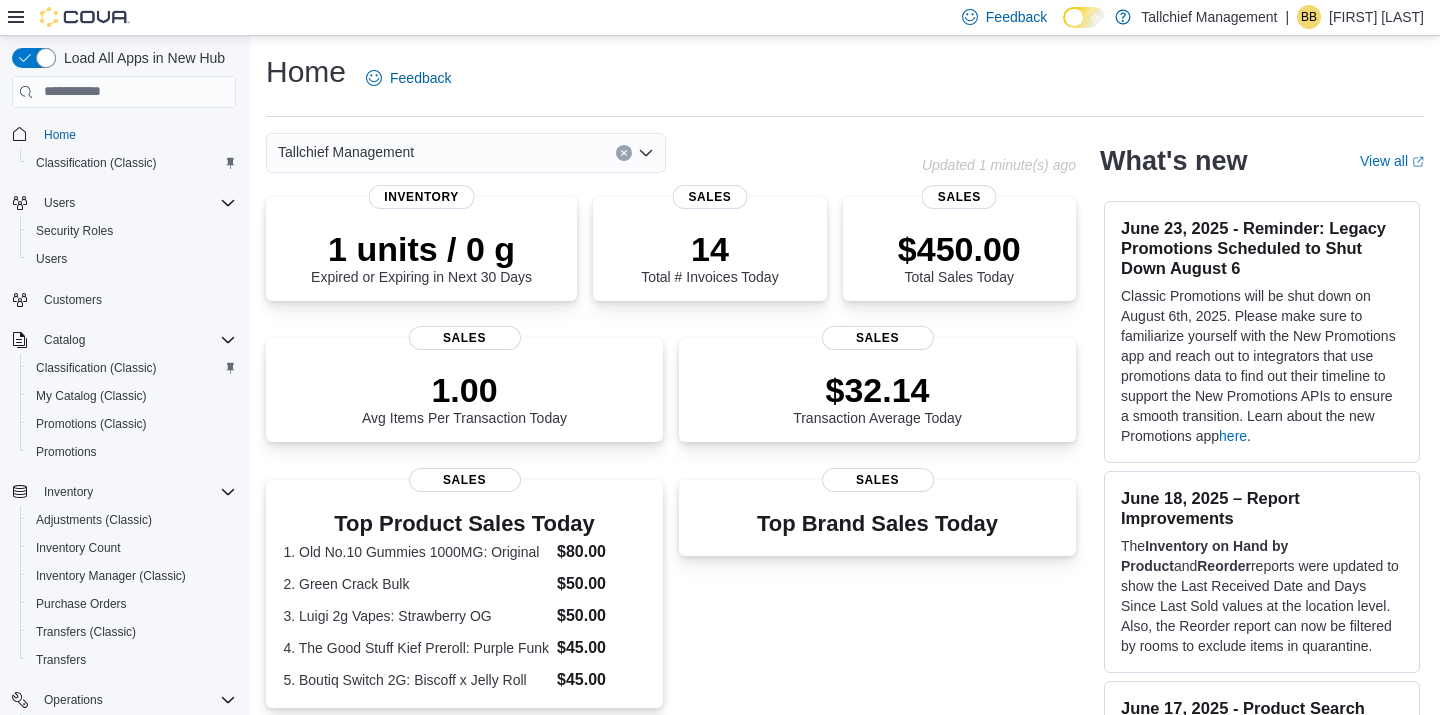 click on "Top Brand Sales Today Sales" at bounding box center (877, 601) 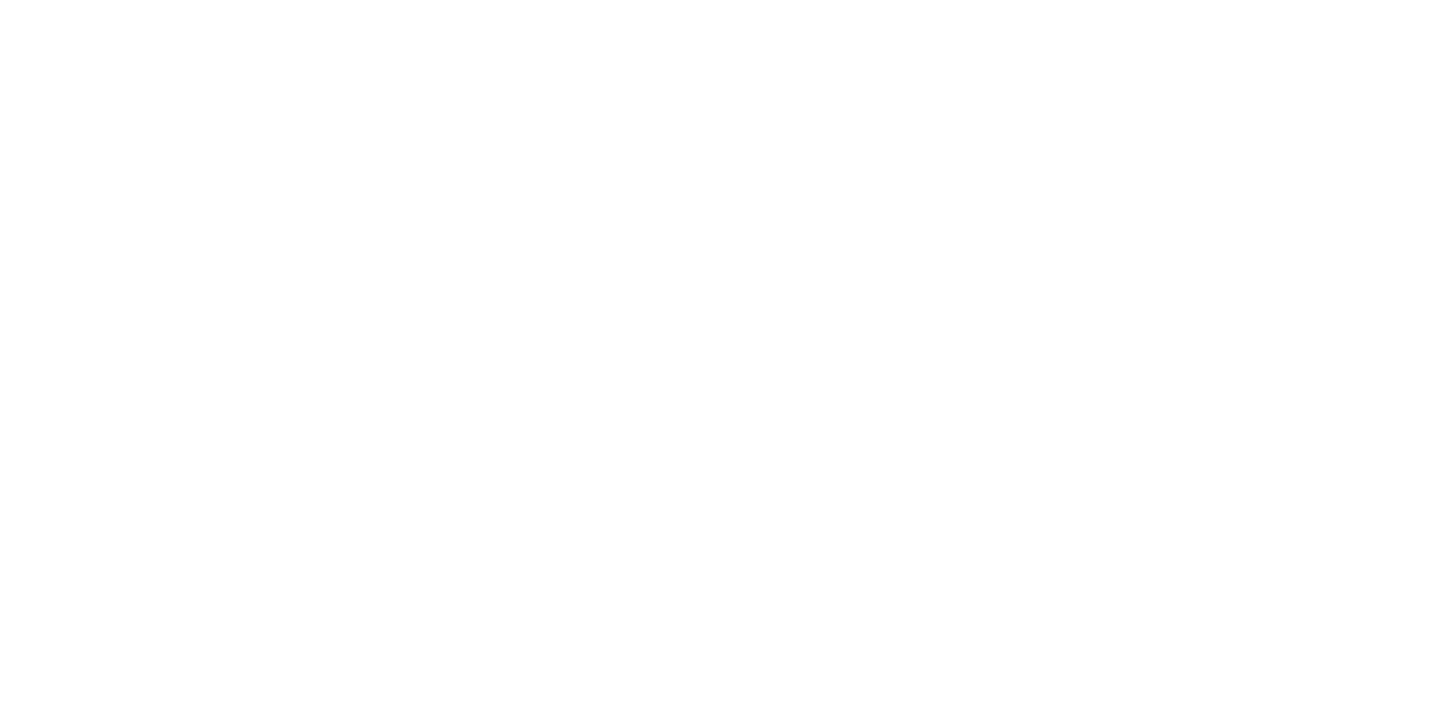 scroll, scrollTop: 0, scrollLeft: 0, axis: both 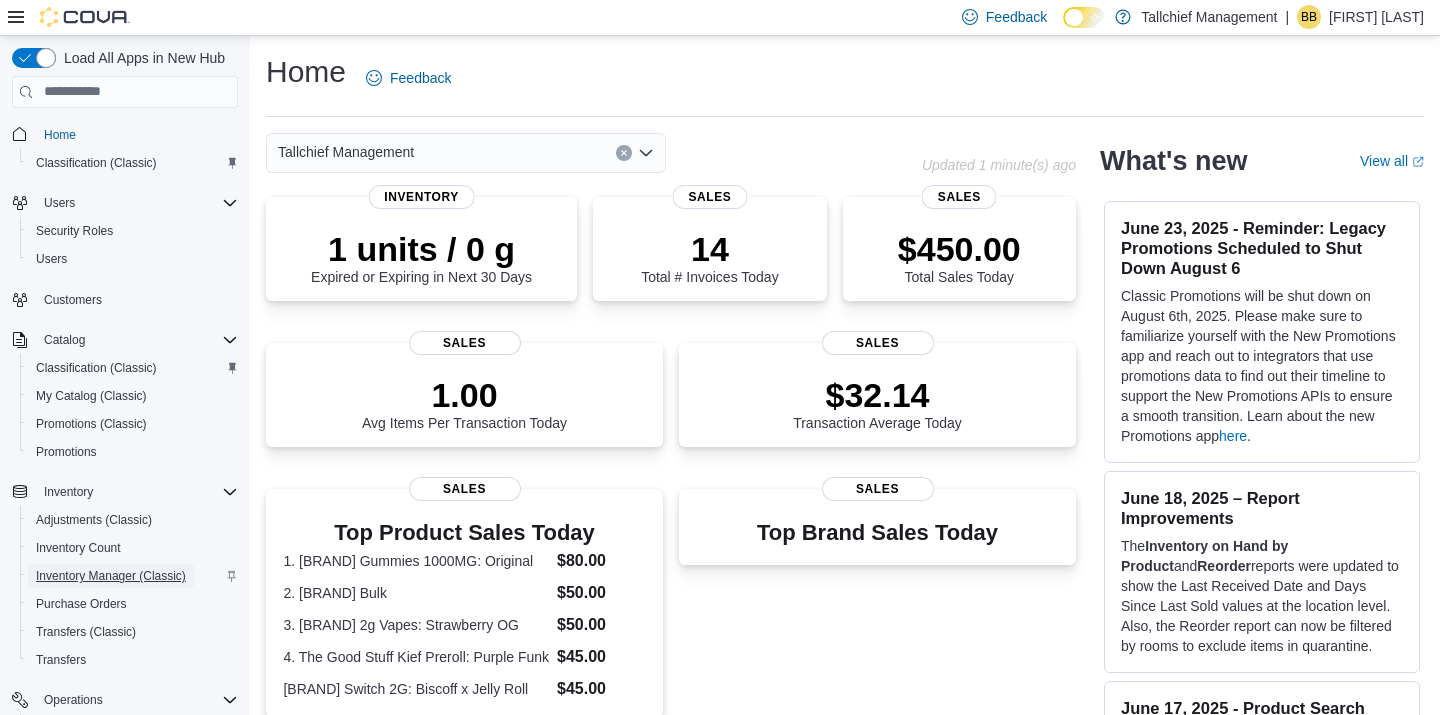 click on "Inventory Manager (Classic)" at bounding box center (111, 576) 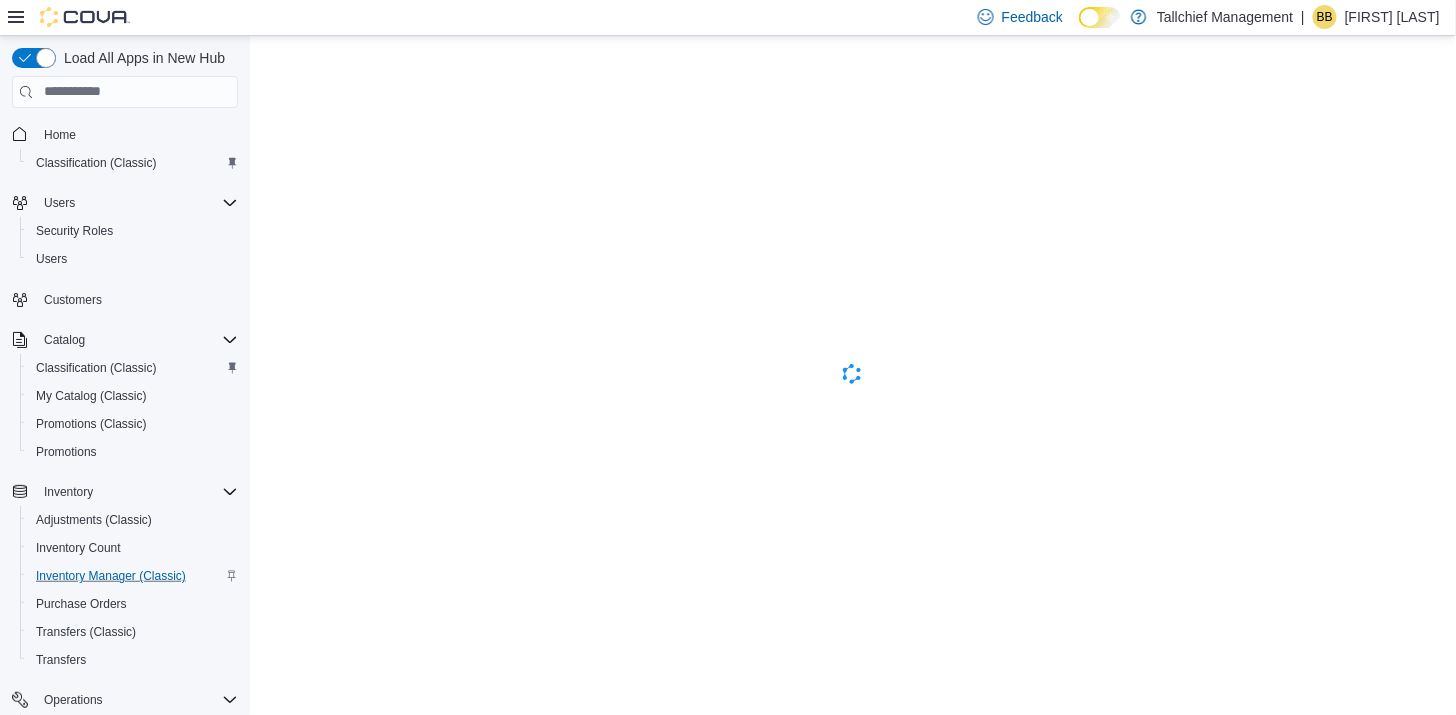 scroll, scrollTop: 0, scrollLeft: 0, axis: both 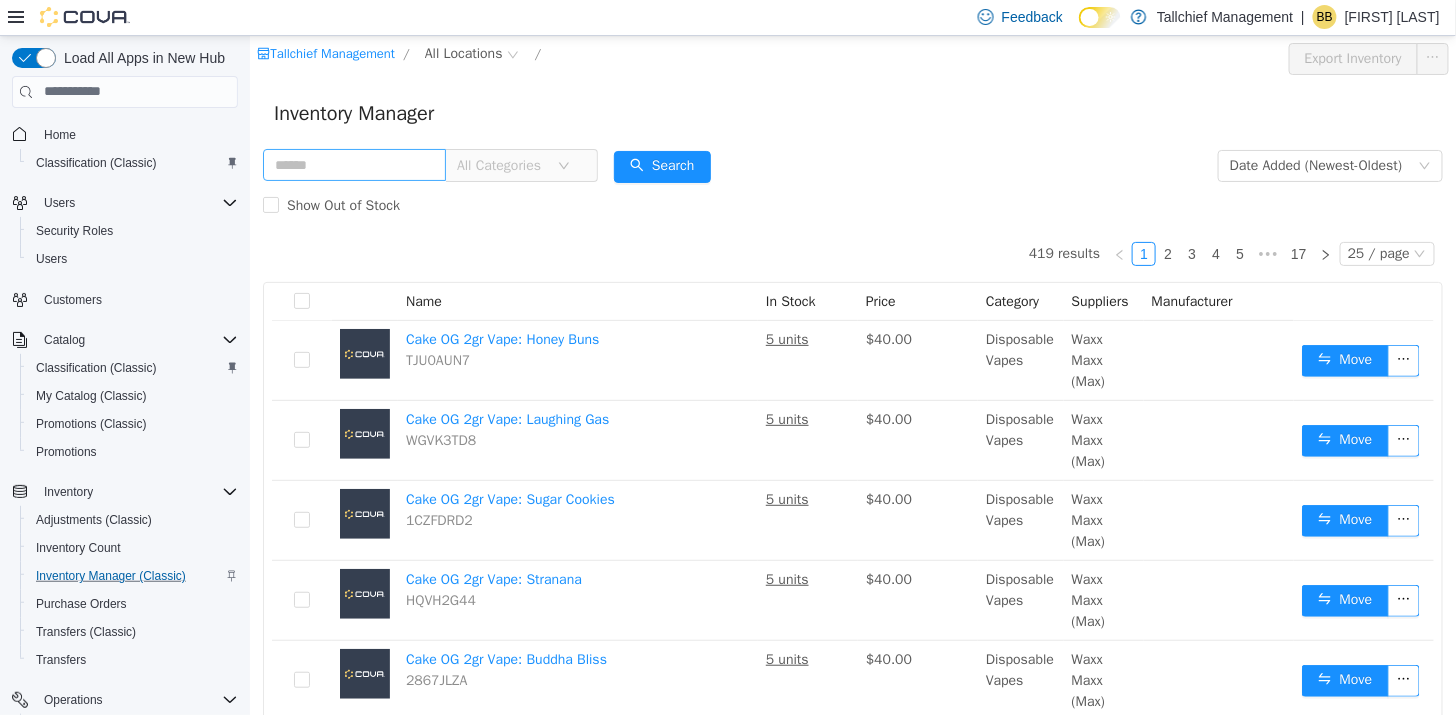 click at bounding box center (353, 164) 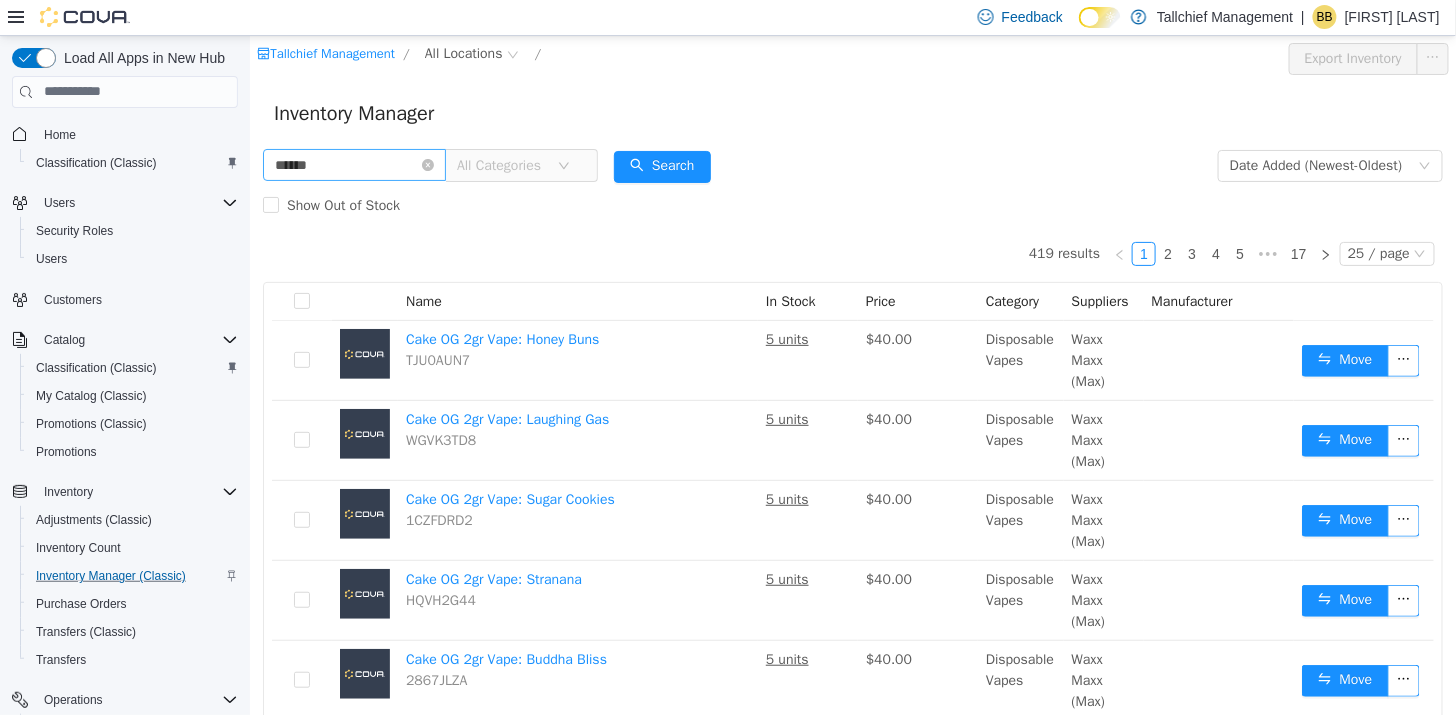 type on "******" 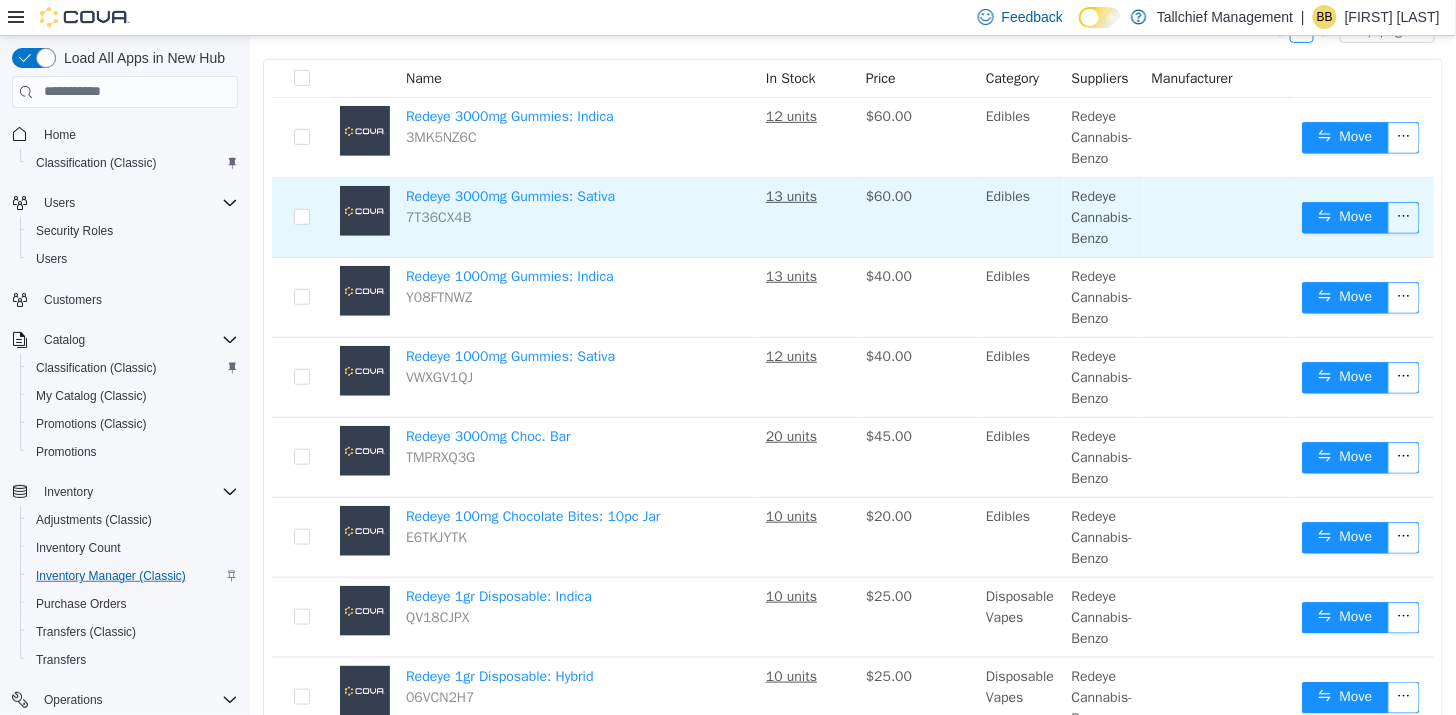 scroll, scrollTop: 221, scrollLeft: 0, axis: vertical 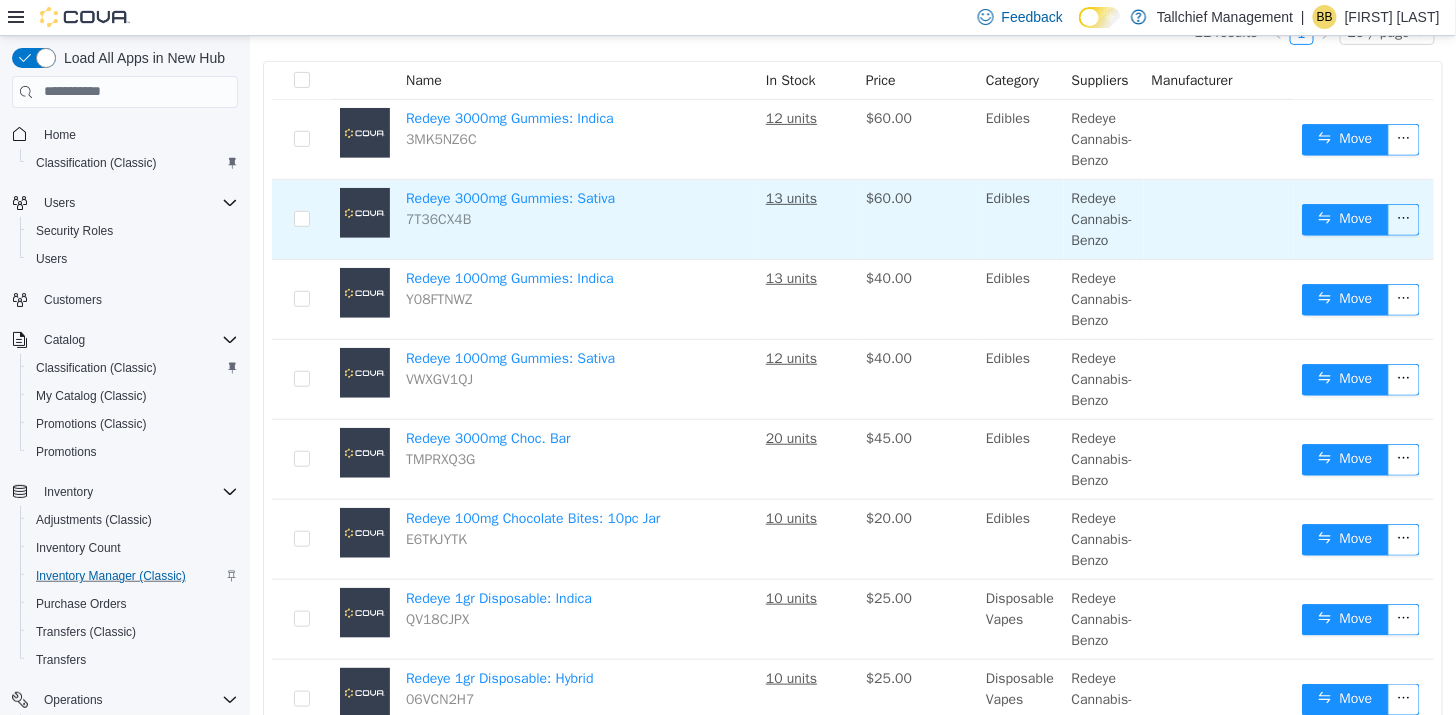 click on "[BRAND] 3000mg Choc. Bar TMPRXQ3G" at bounding box center [577, 459] 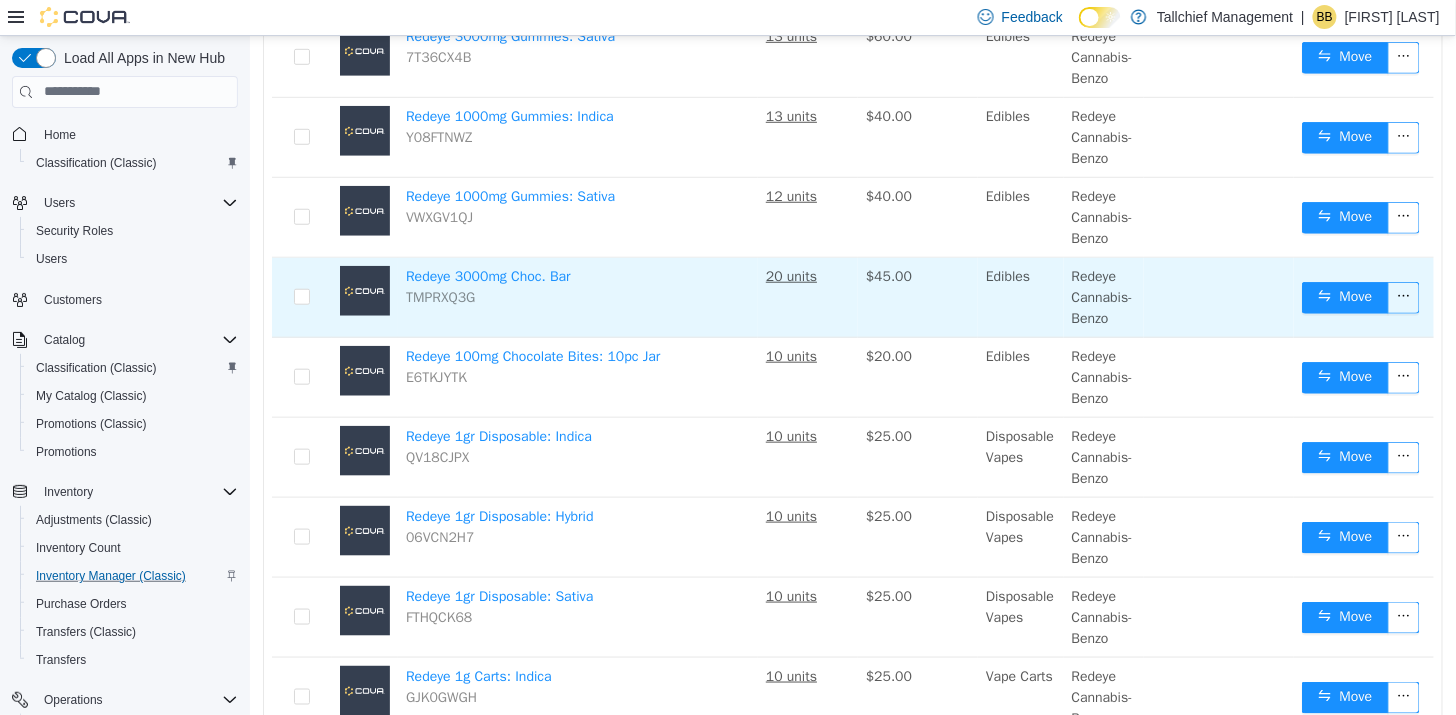 scroll, scrollTop: 542, scrollLeft: 0, axis: vertical 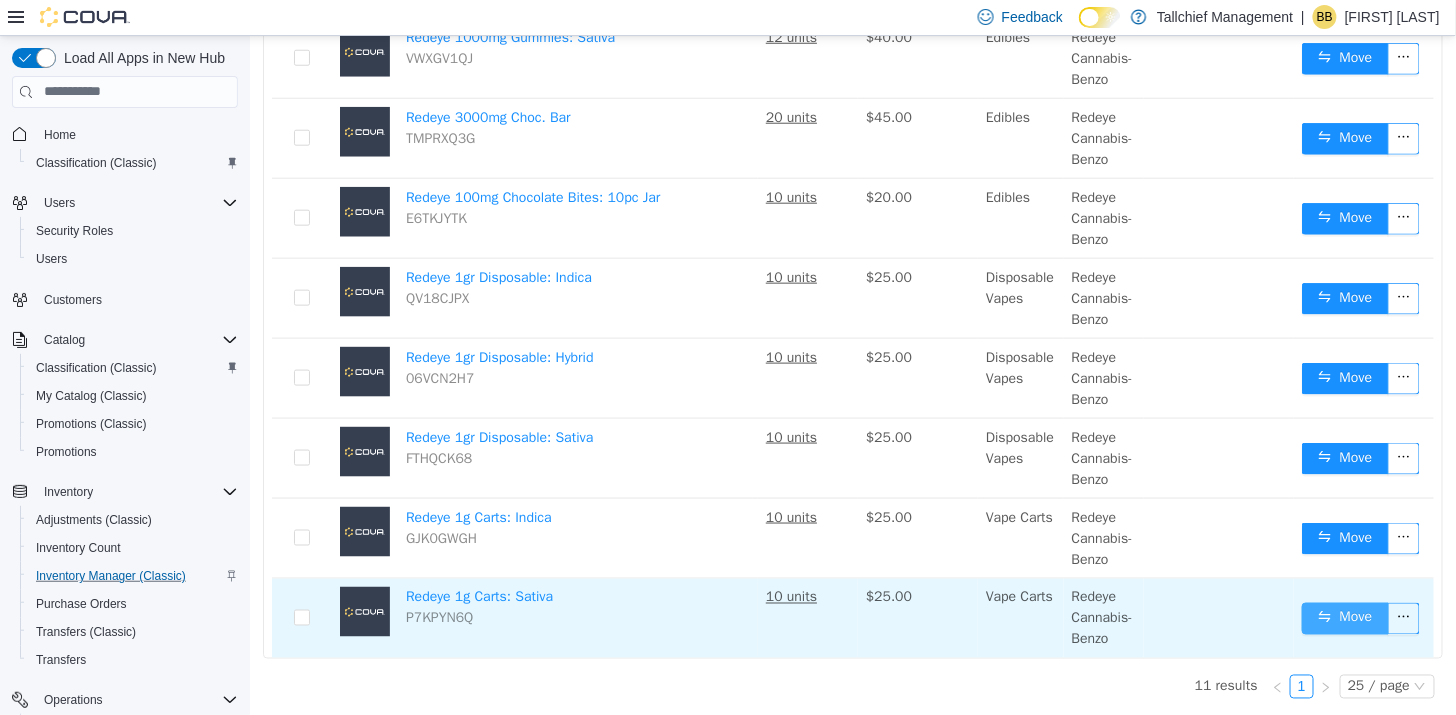 click on "Move" at bounding box center [1344, 618] 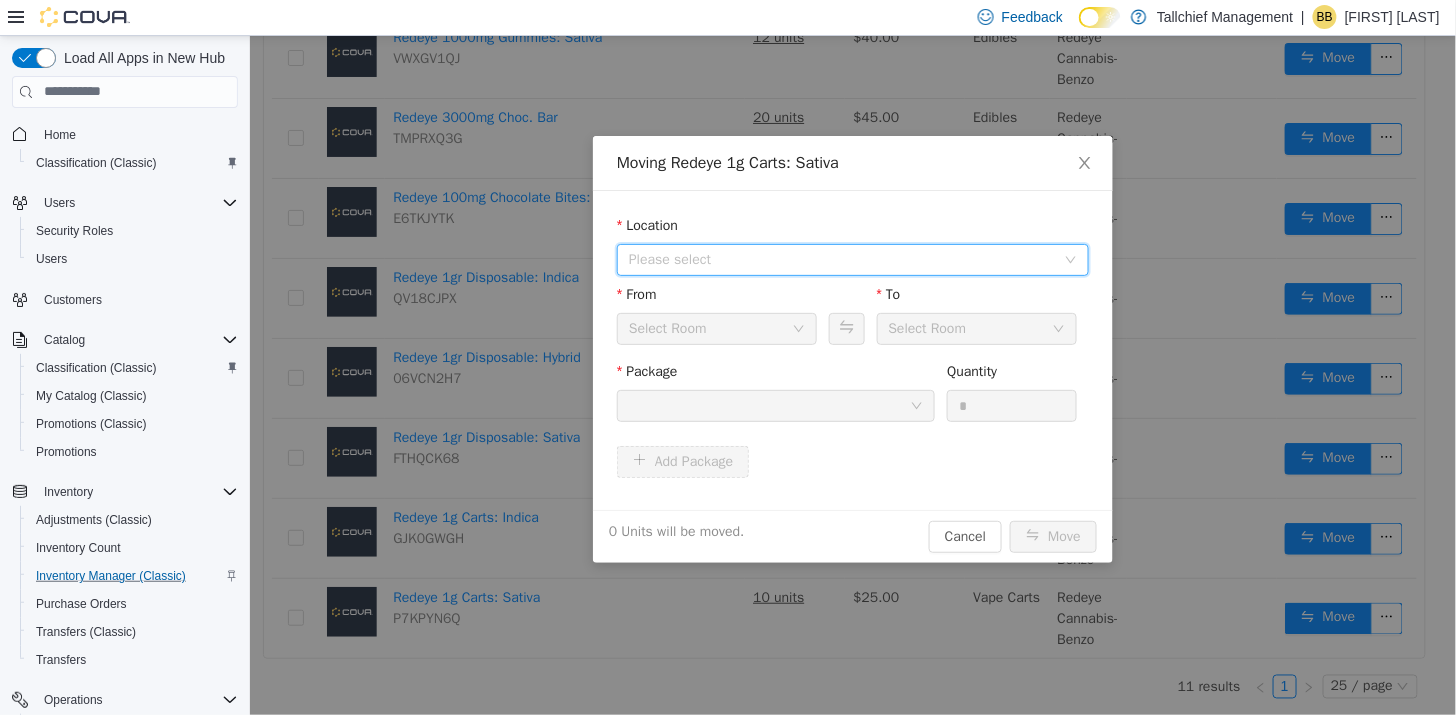 click on "Please select" at bounding box center [841, 259] 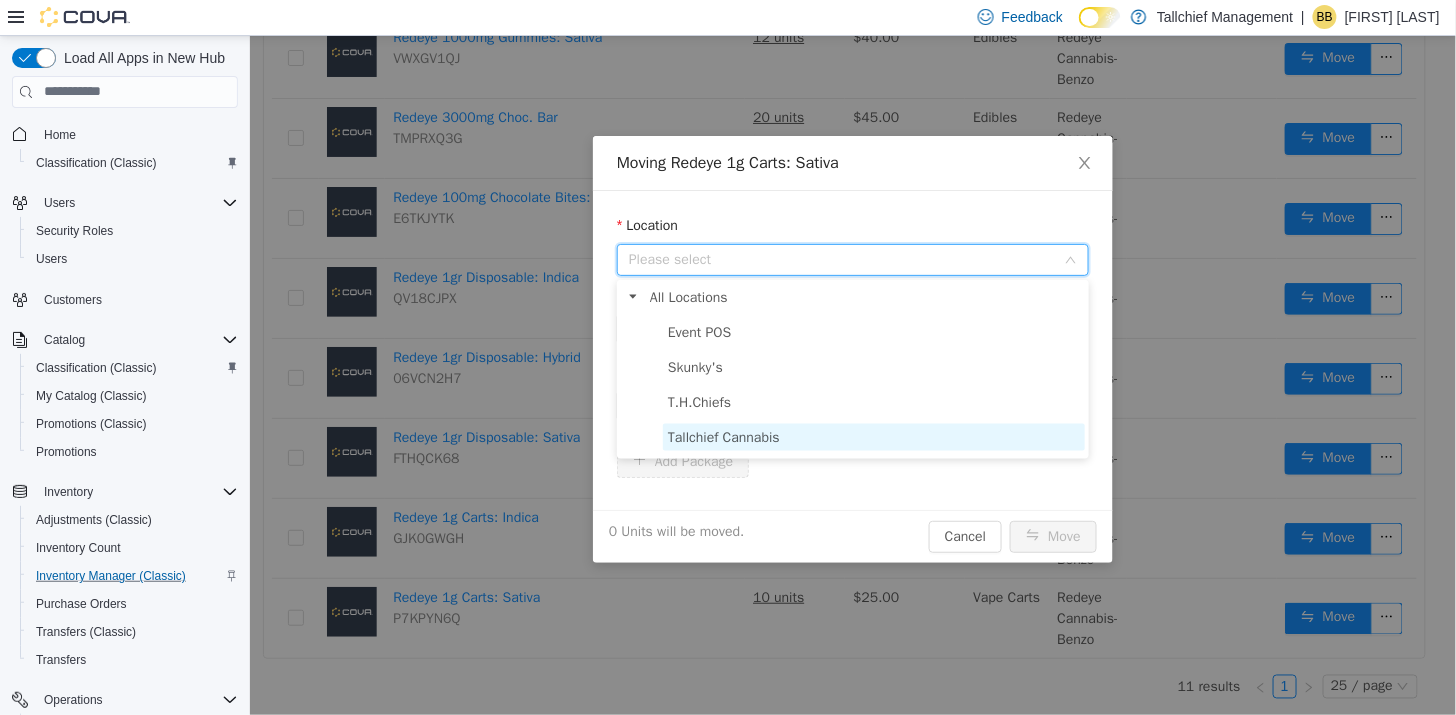 click on "Tallchief Cannabis" at bounding box center [723, 436] 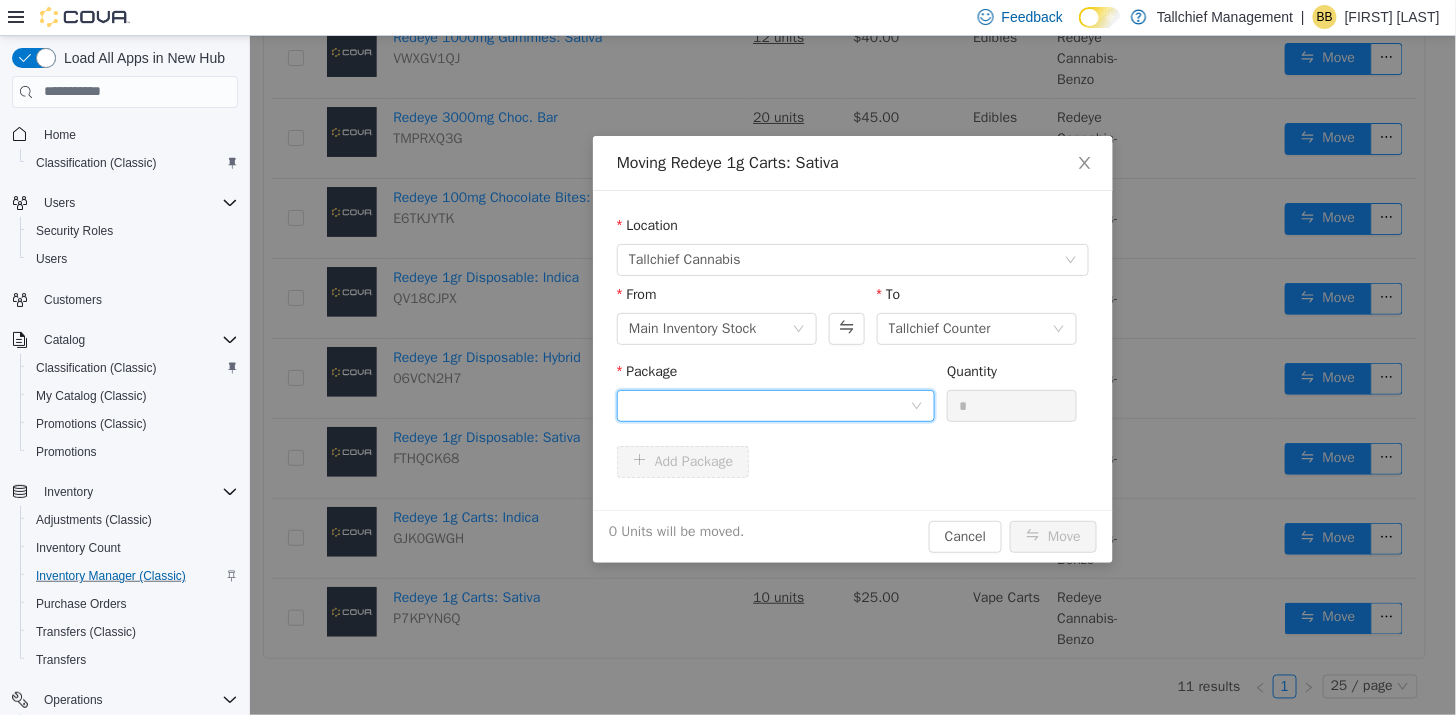 click at bounding box center [768, 405] 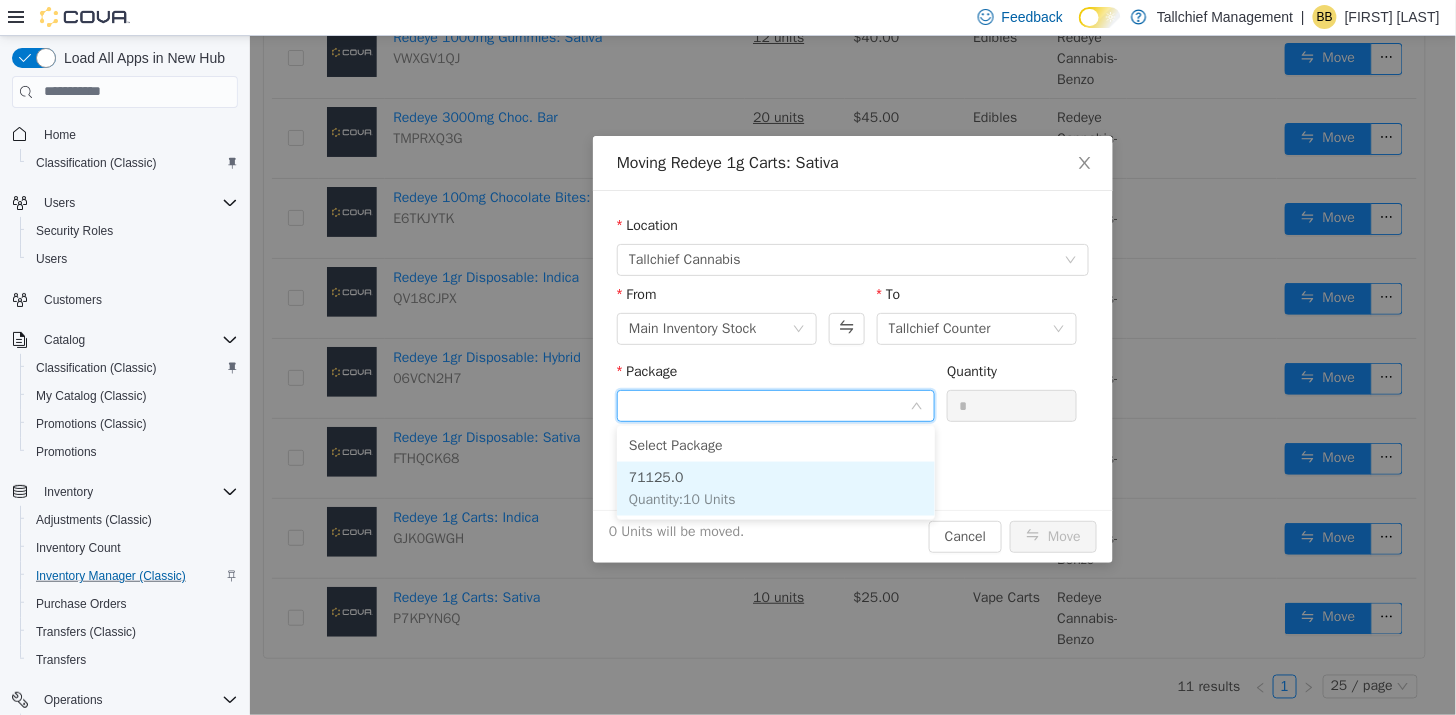 click on "Quantity :  10 Units" at bounding box center (681, 498) 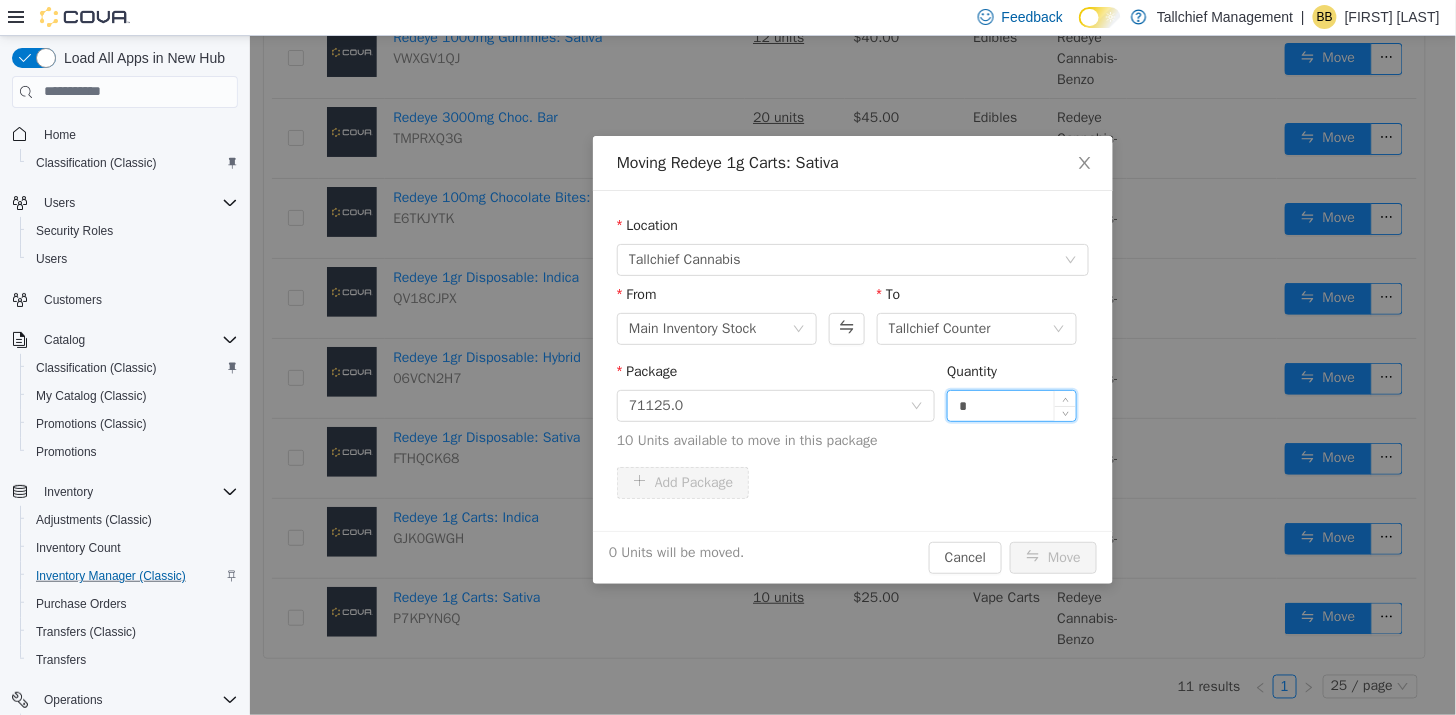 click on "*" at bounding box center (1011, 405) 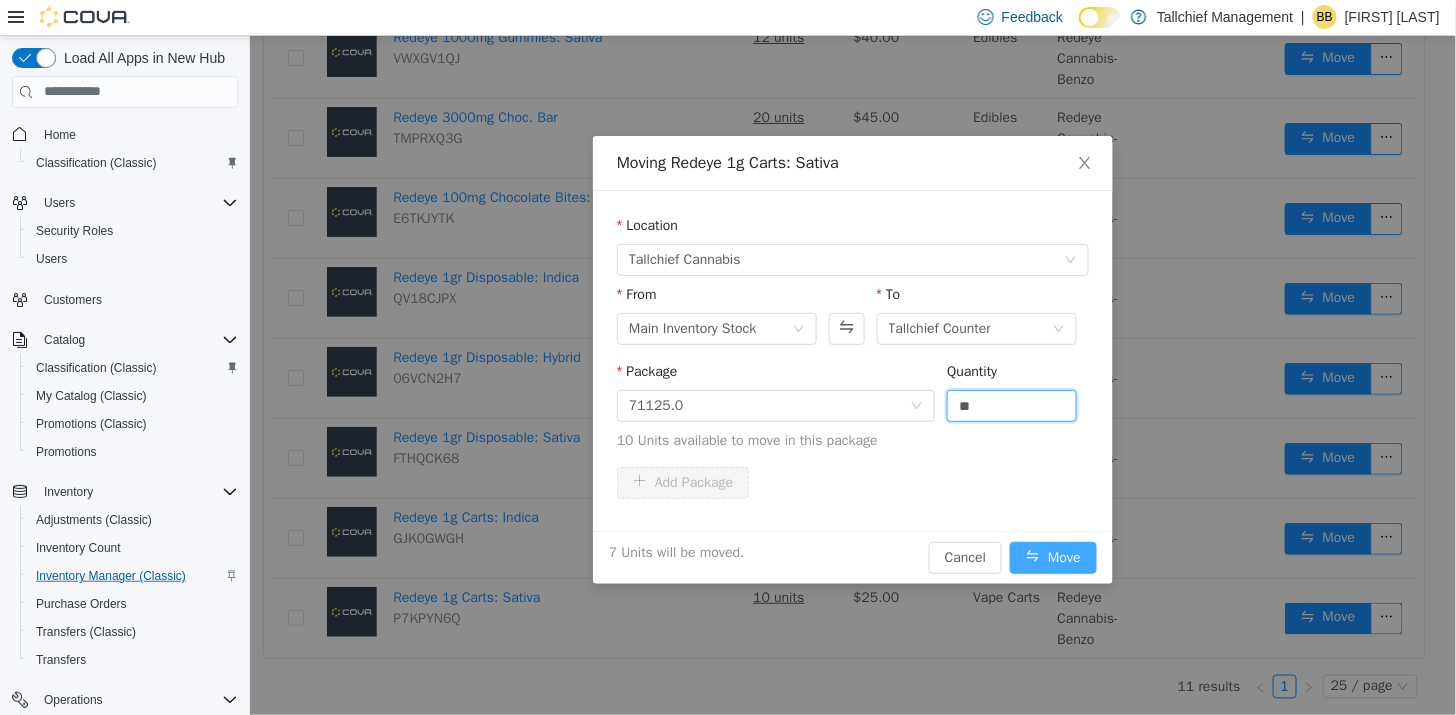 type on "*" 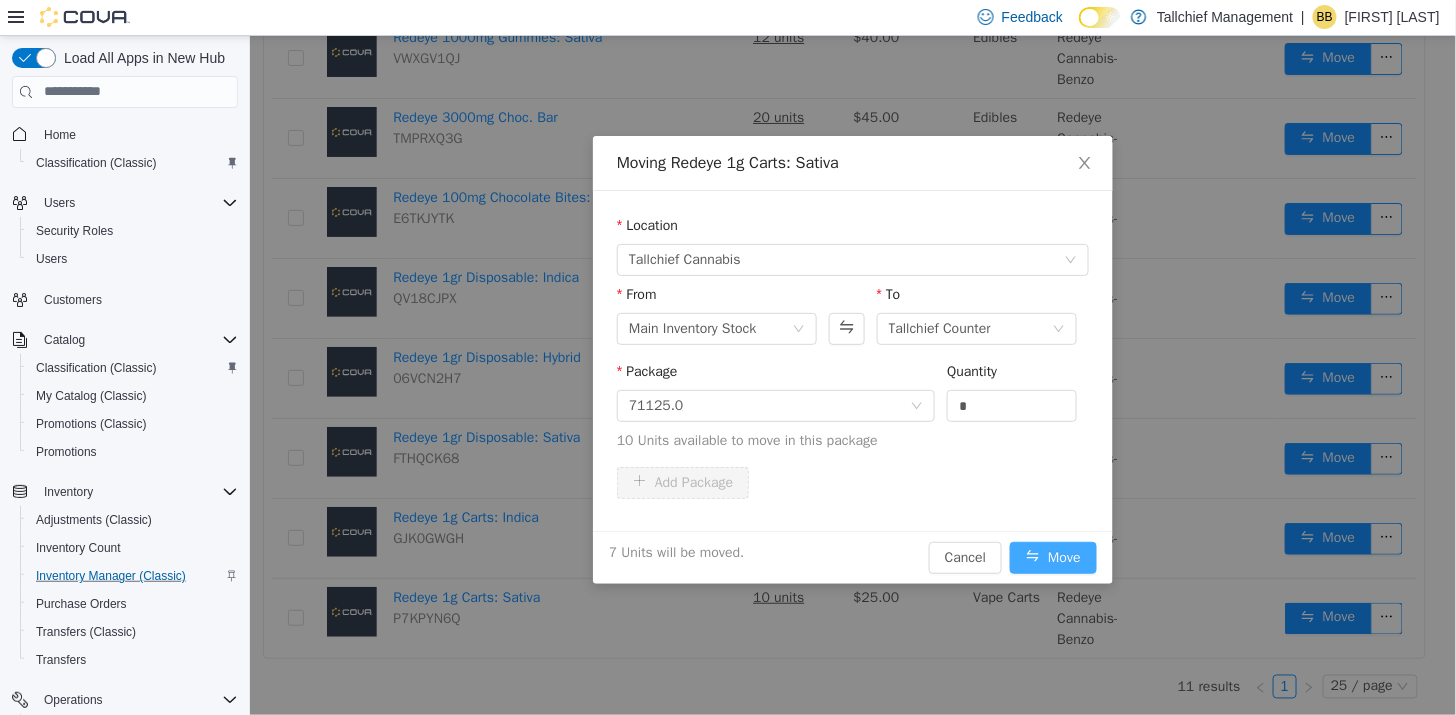 click on "Move" at bounding box center (1052, 557) 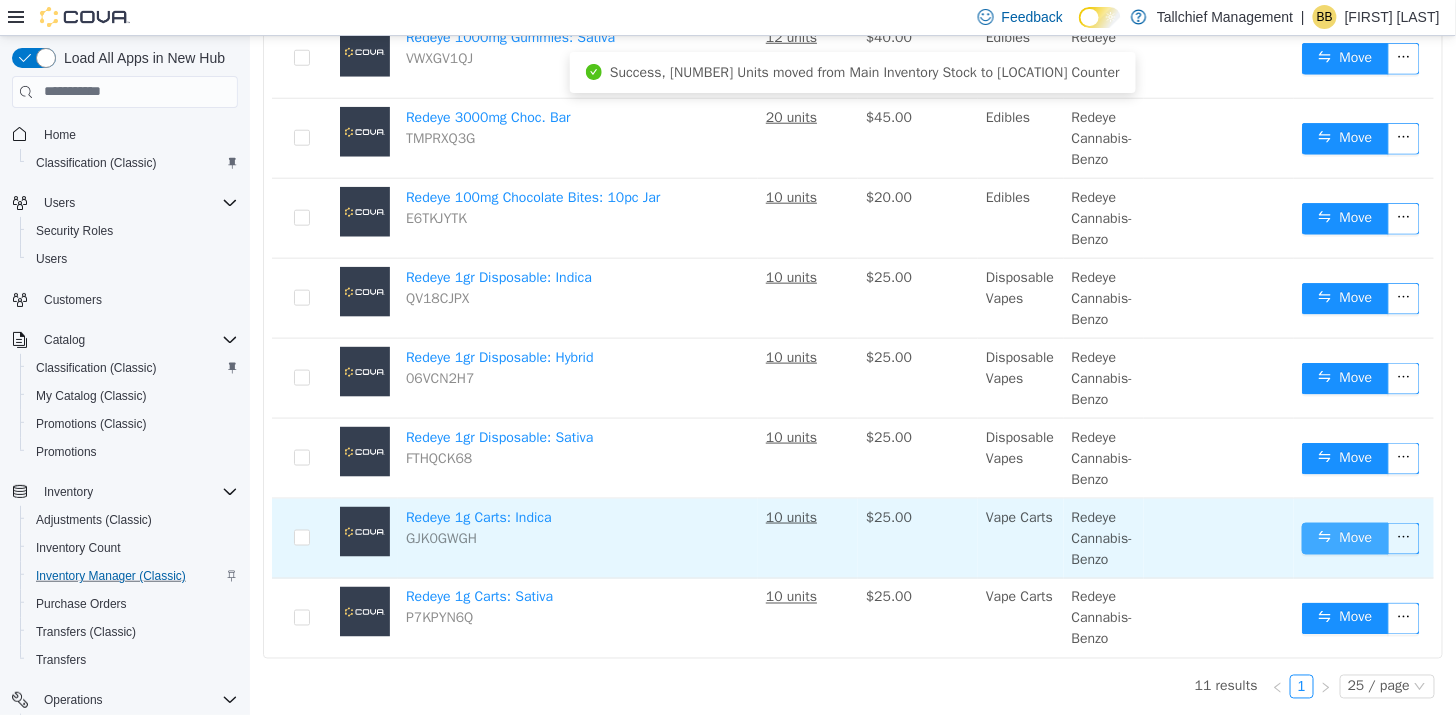 click on "Move" at bounding box center [1344, 538] 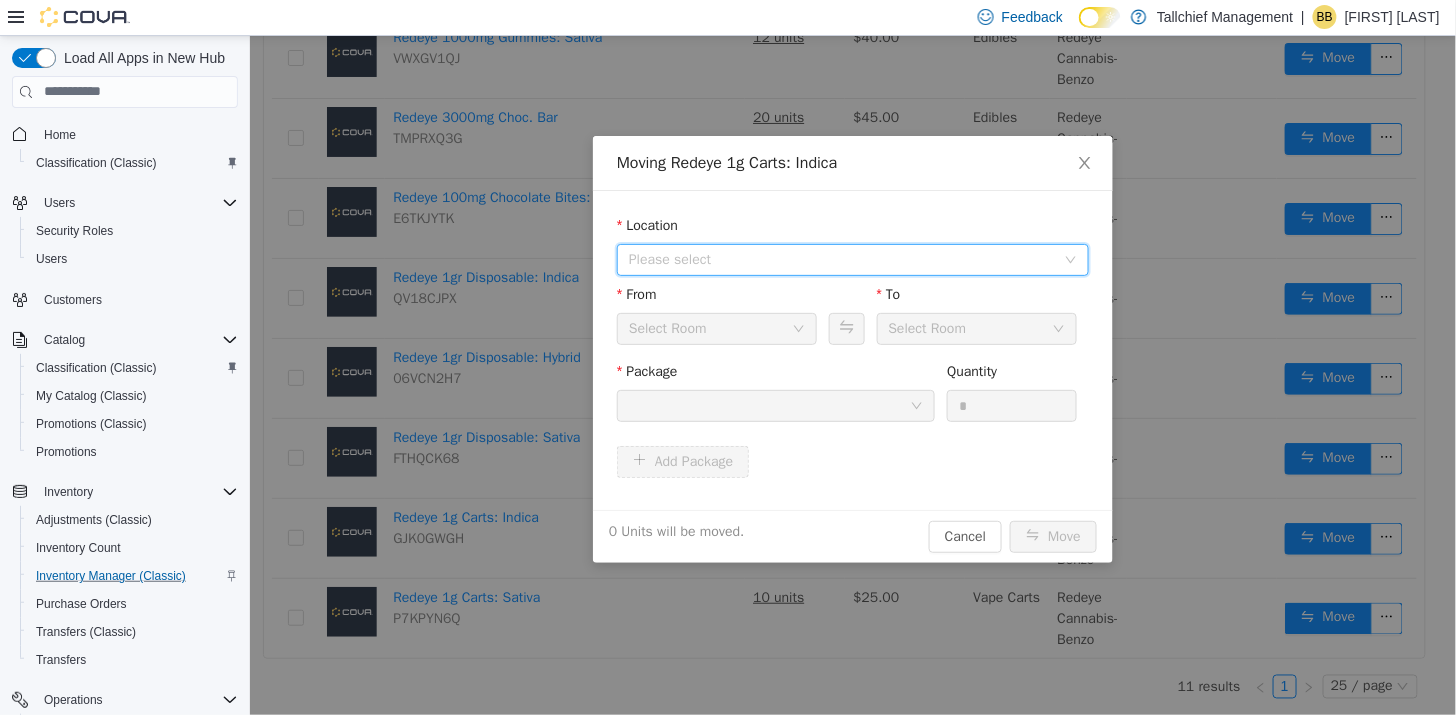 click on "Please select" at bounding box center [841, 259] 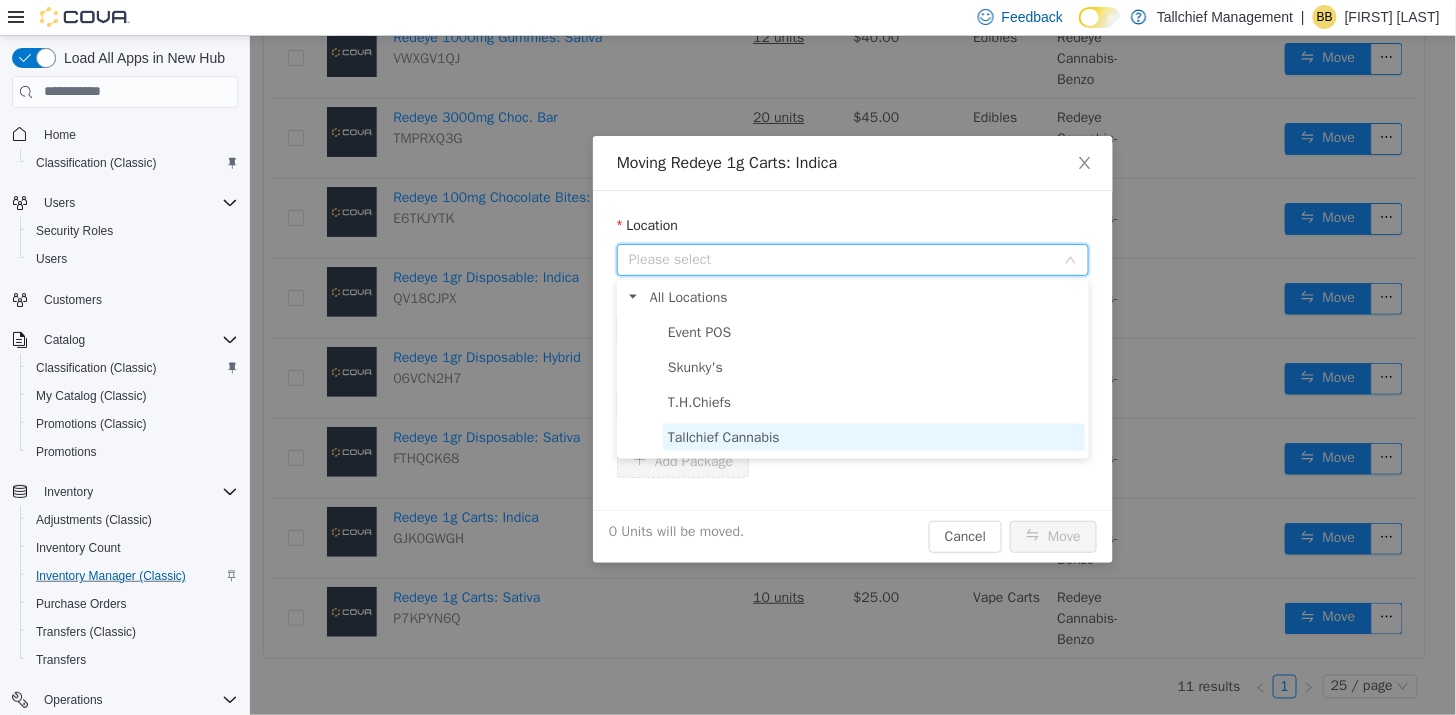 click on "Tallchief Cannabis" at bounding box center [723, 436] 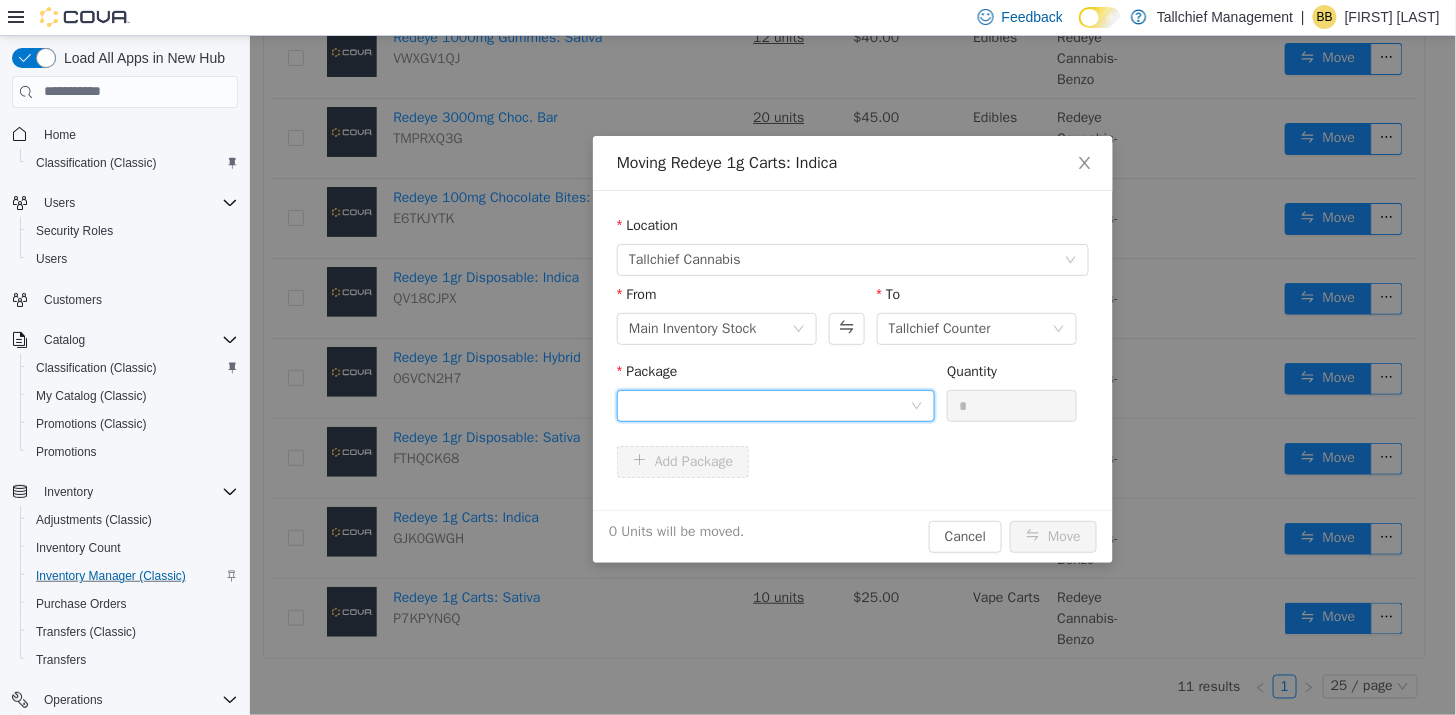click at bounding box center (768, 405) 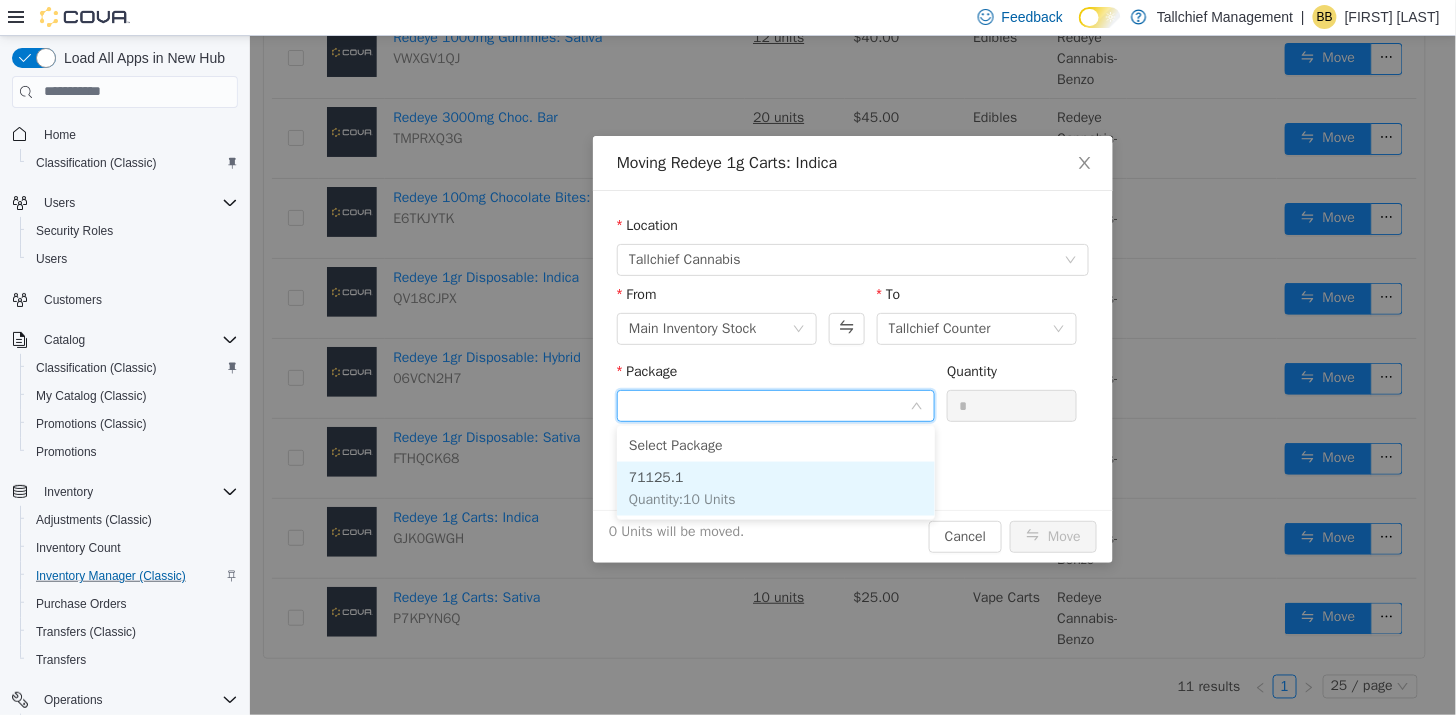 click on "Quantity :  10 Units" at bounding box center (681, 498) 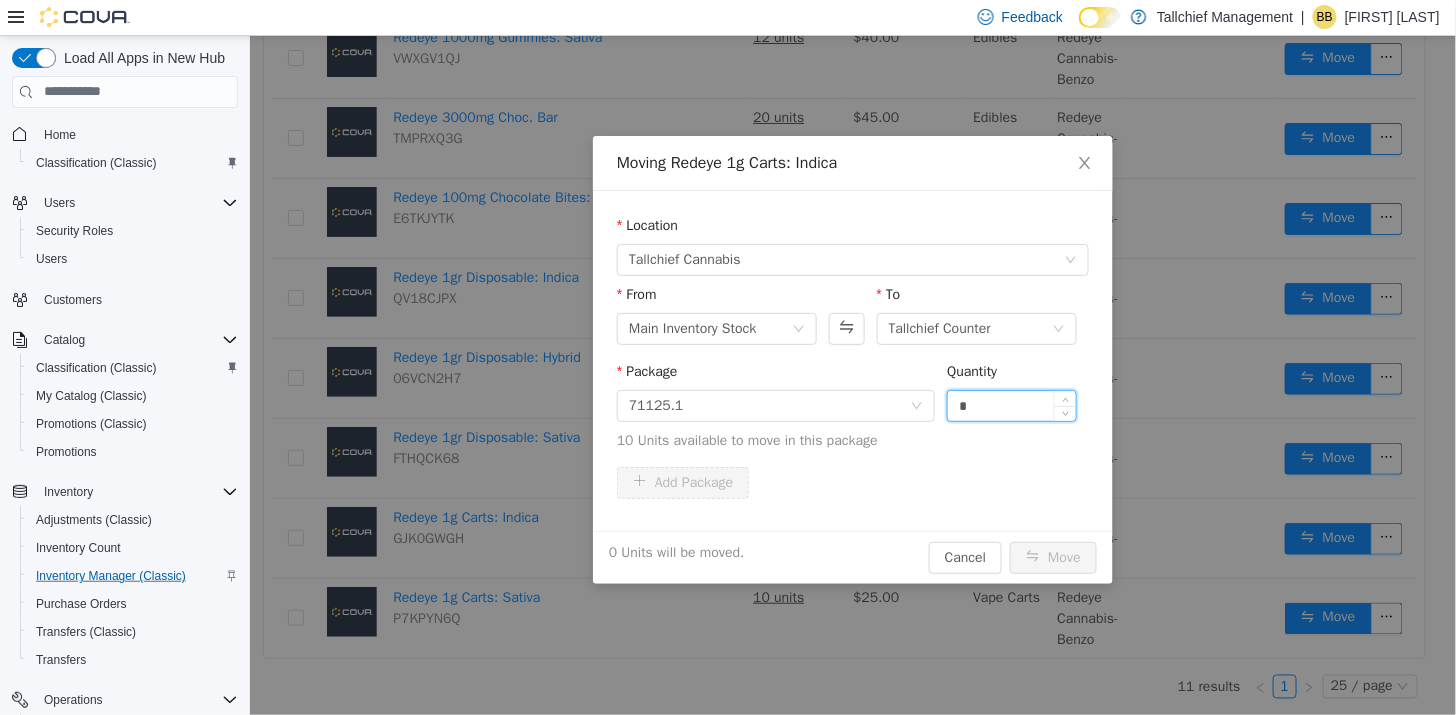 click on "*" at bounding box center [1011, 405] 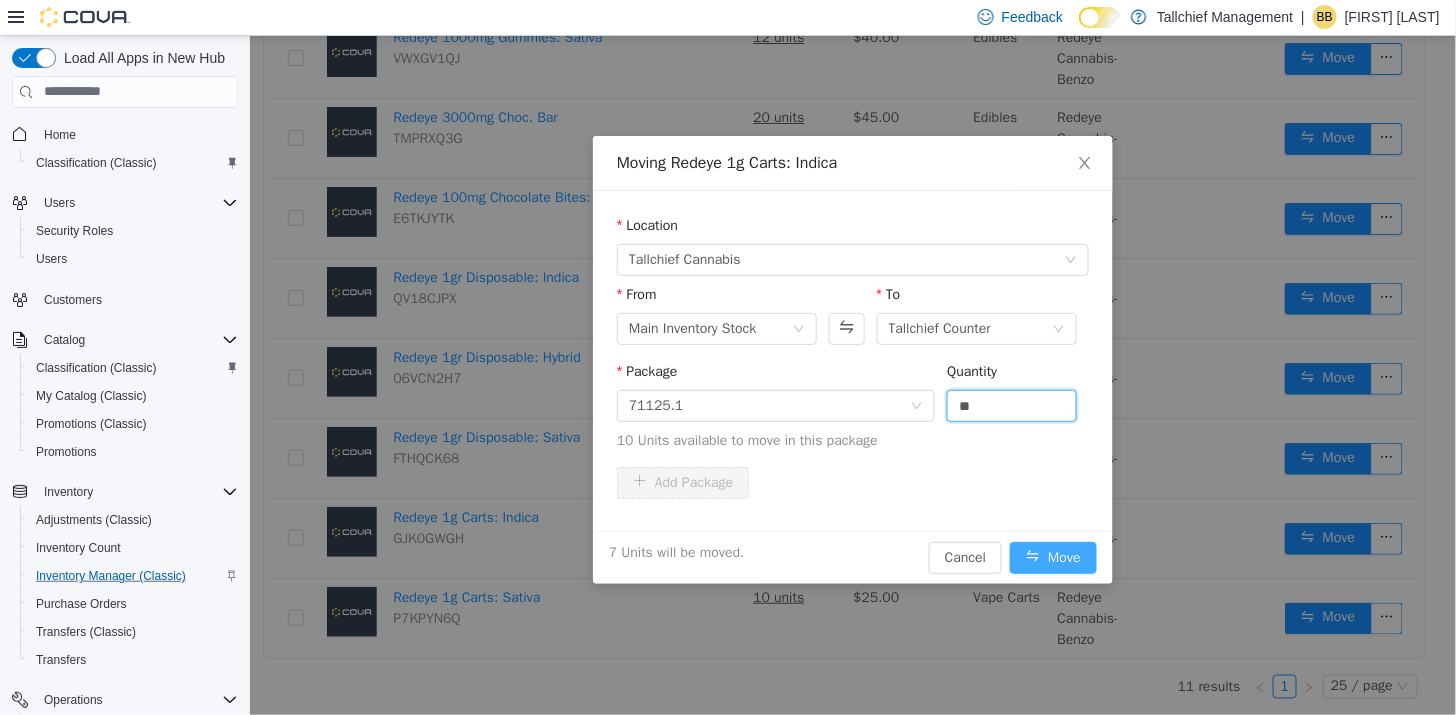 type on "*" 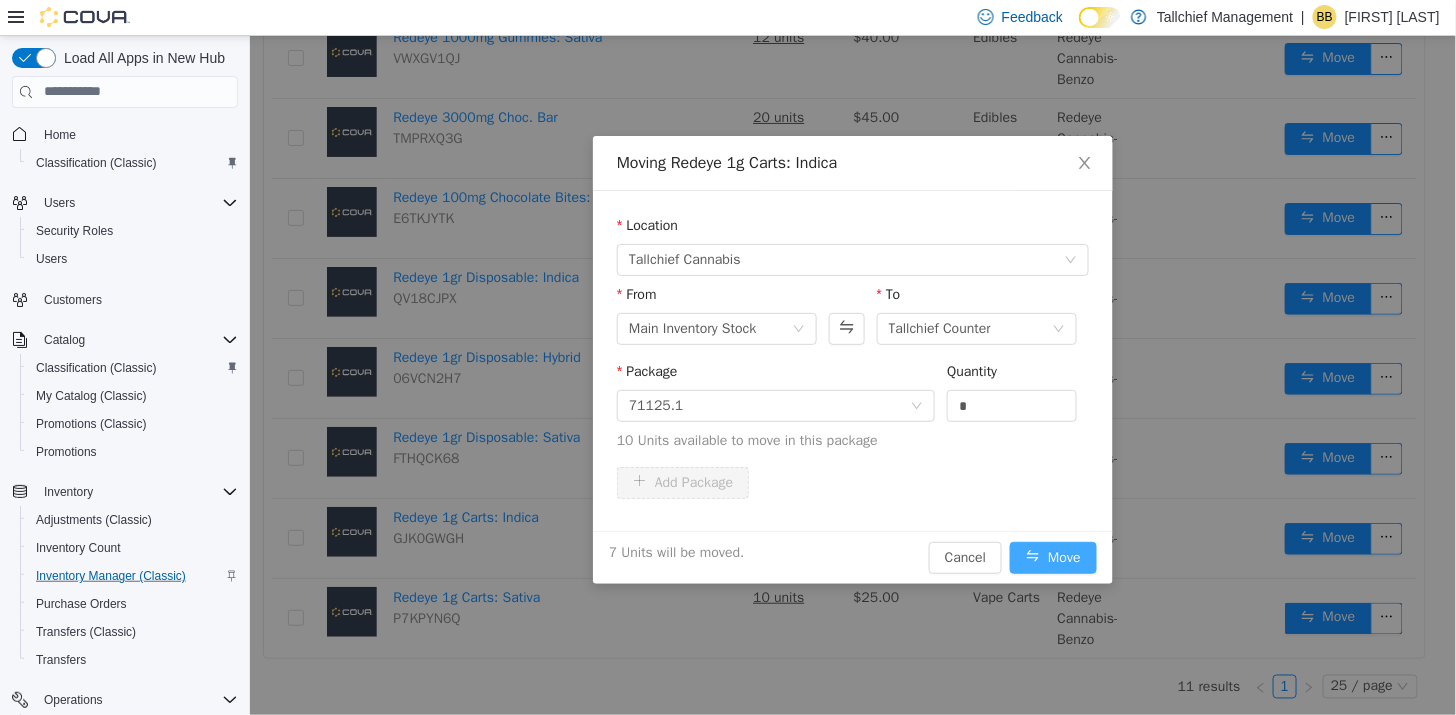 click on "Move" at bounding box center (1052, 557) 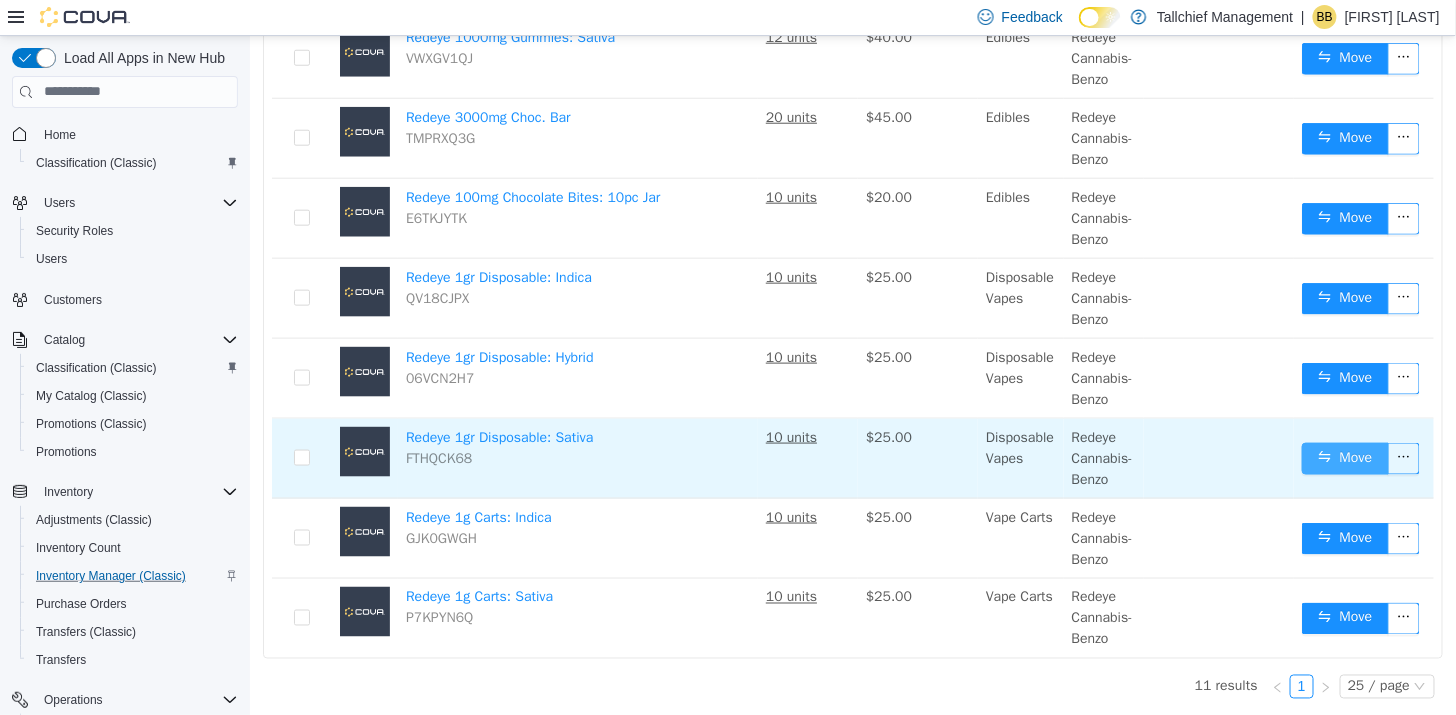 click on "Move" at bounding box center [1344, 458] 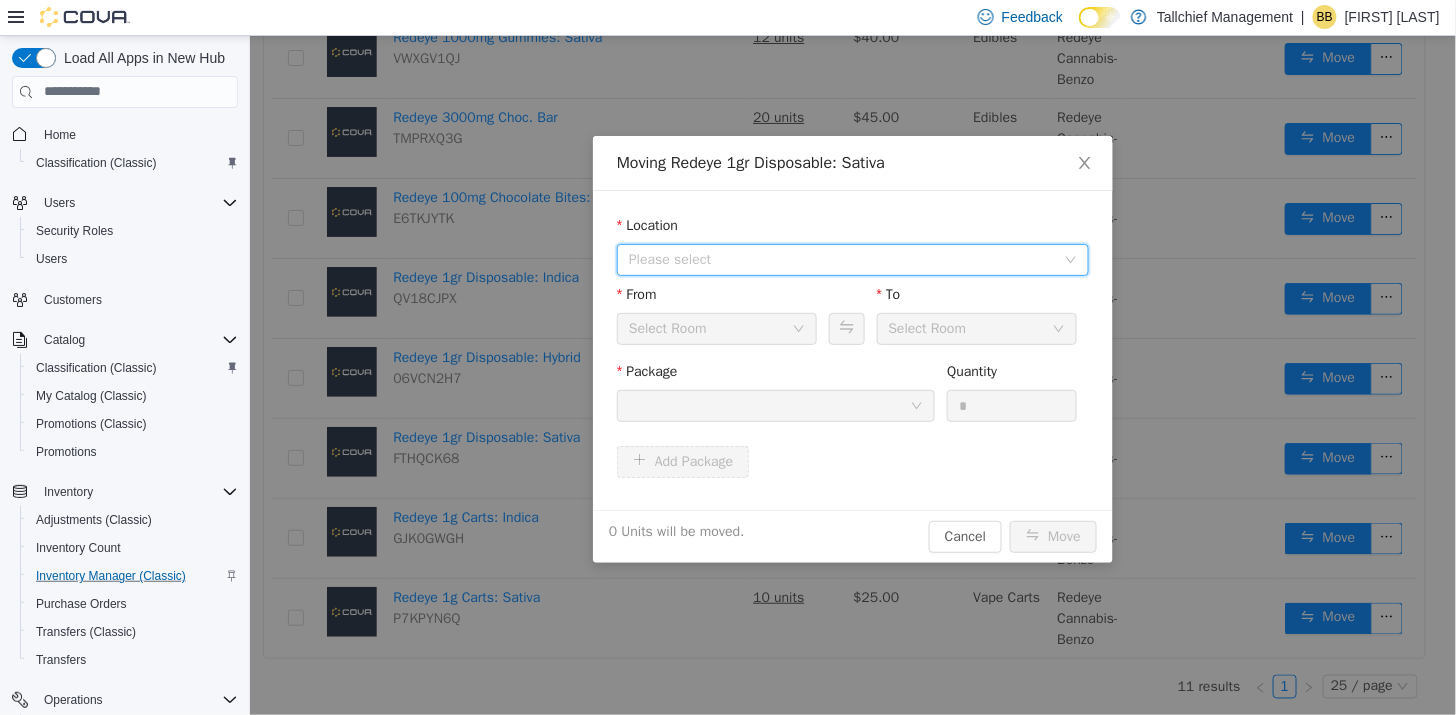 click on "Please select" at bounding box center (841, 259) 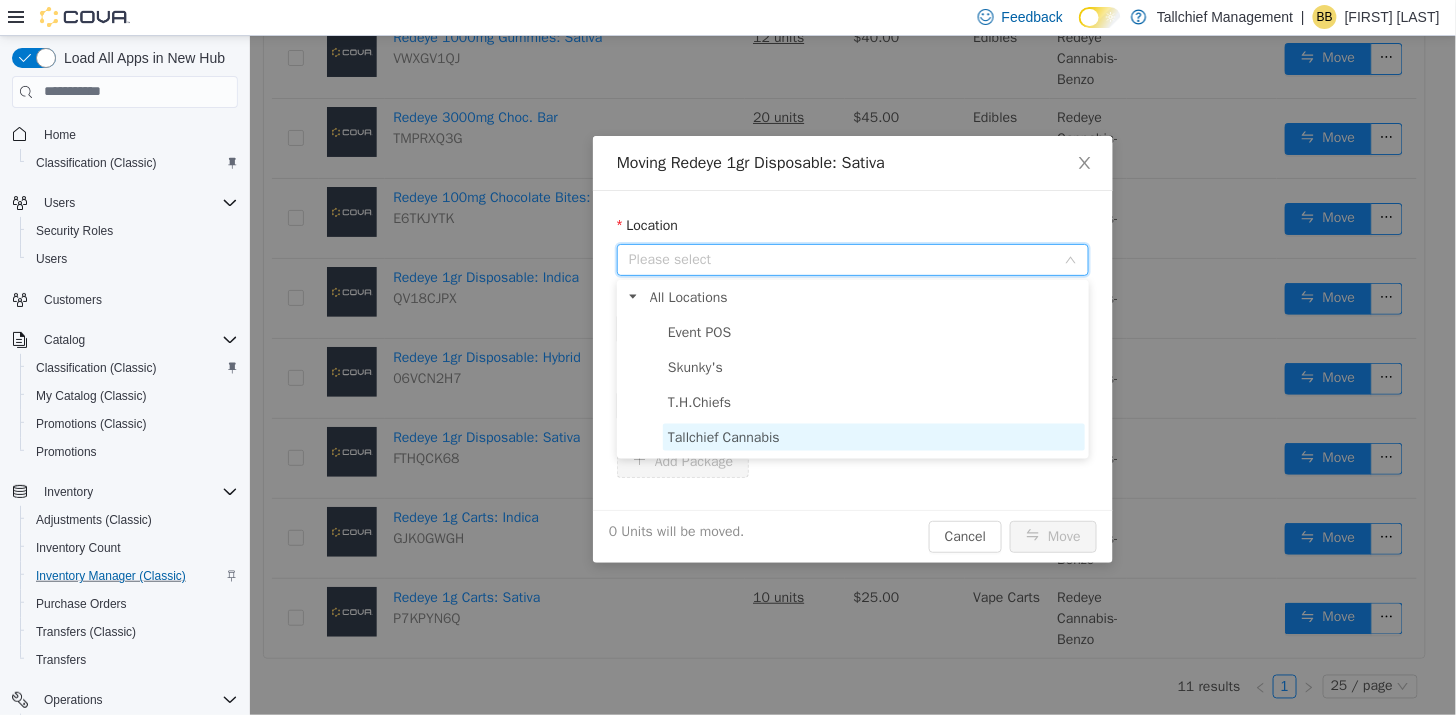 click on "Tallchief Cannabis" at bounding box center (723, 436) 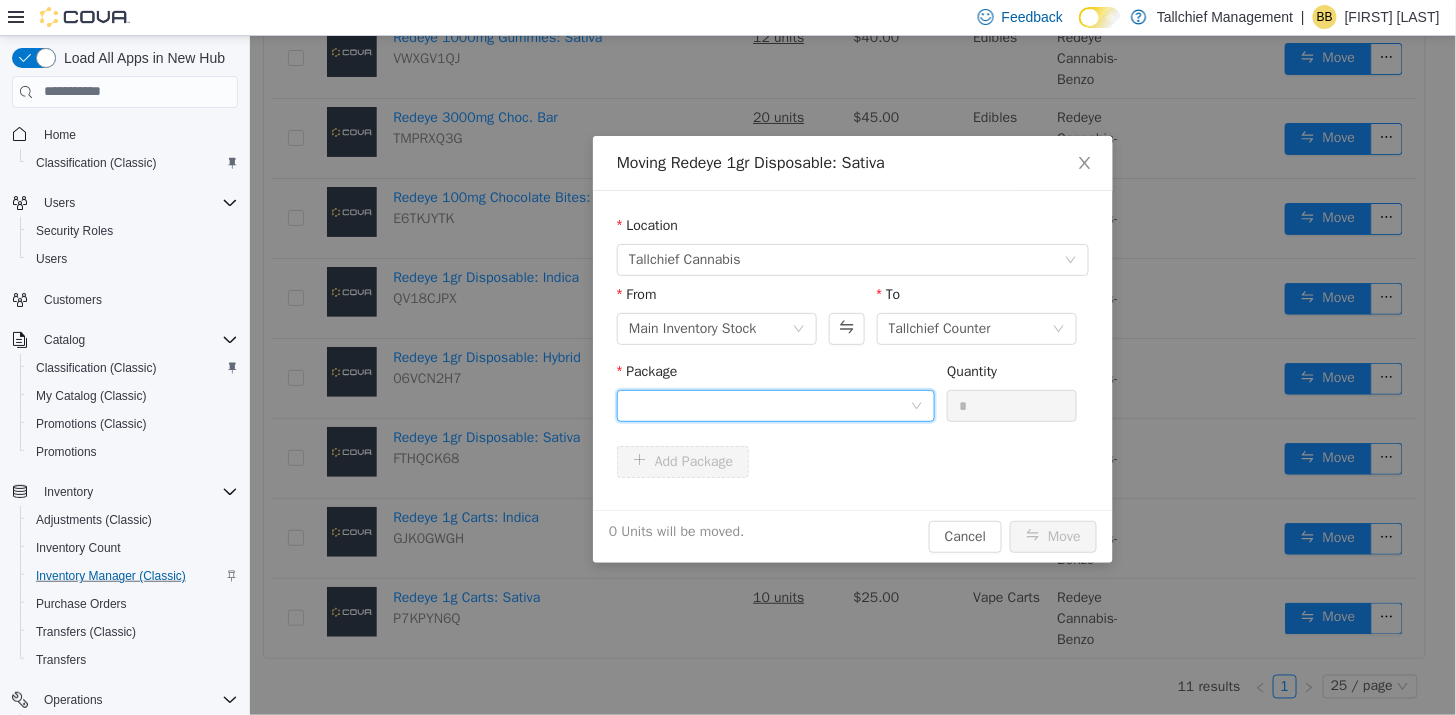 click at bounding box center [768, 405] 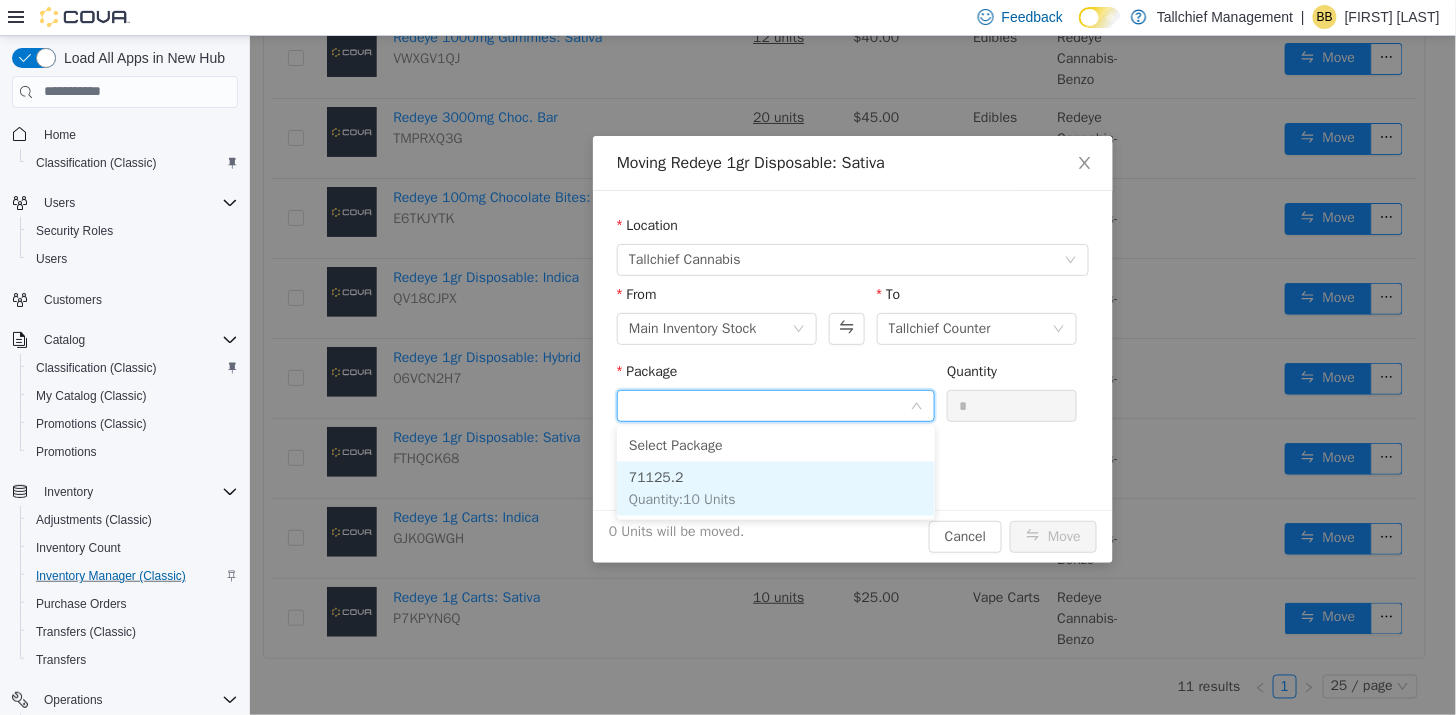click on "71125.2 Quantity :  10 Units" at bounding box center [775, 488] 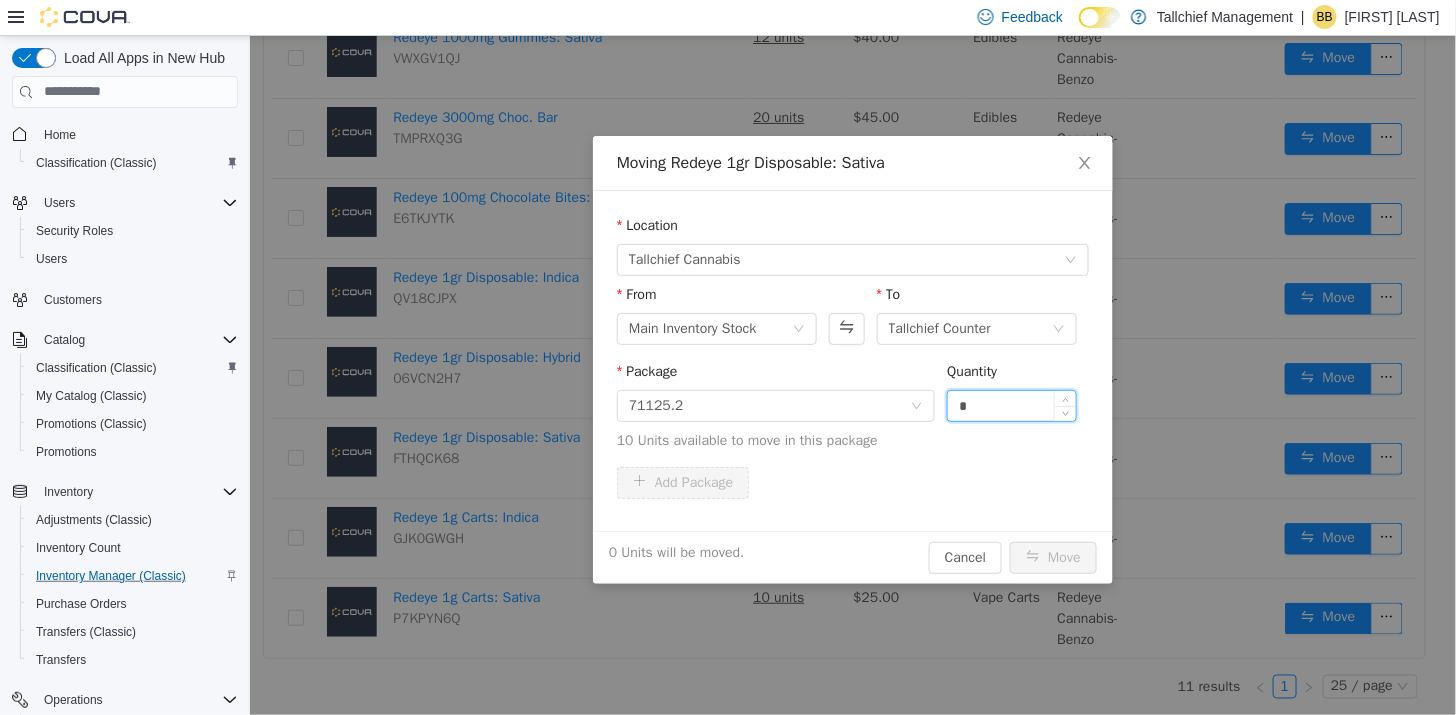 click on "*" at bounding box center (1011, 405) 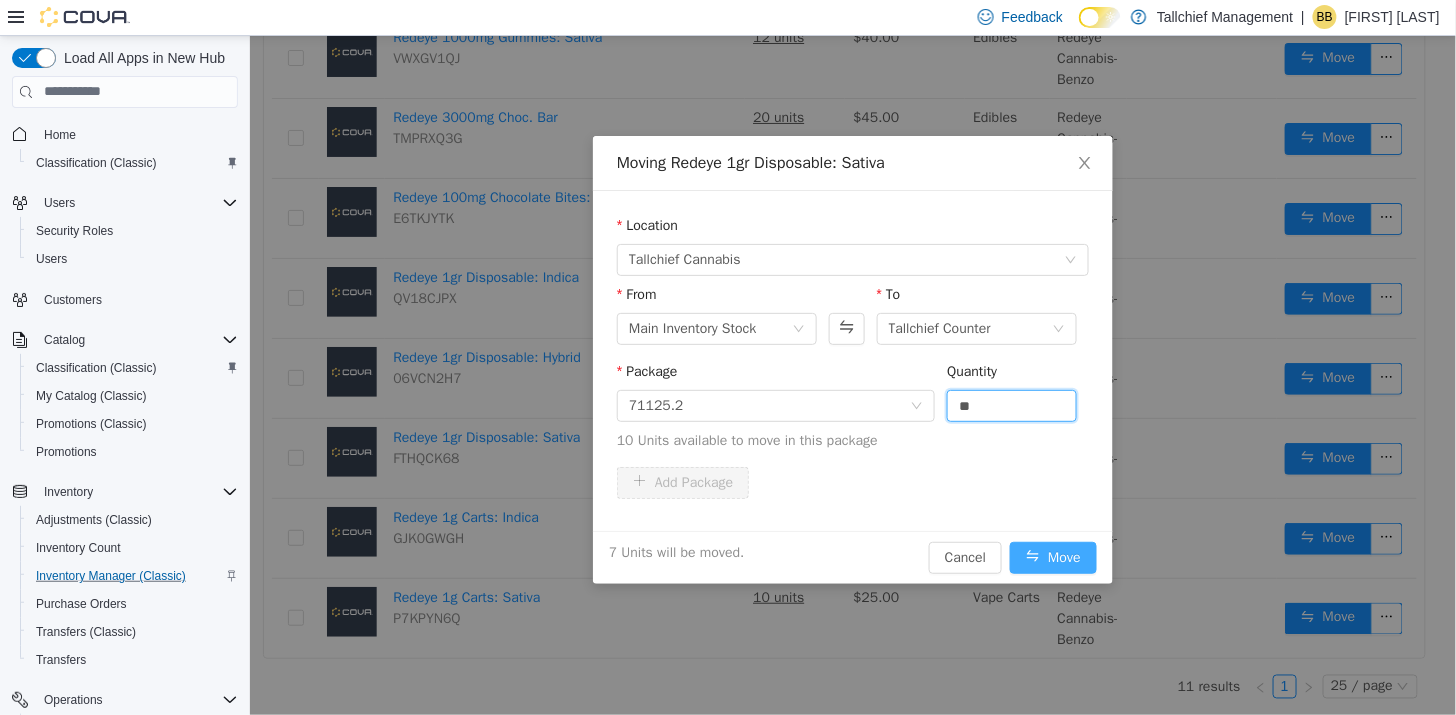 type on "*" 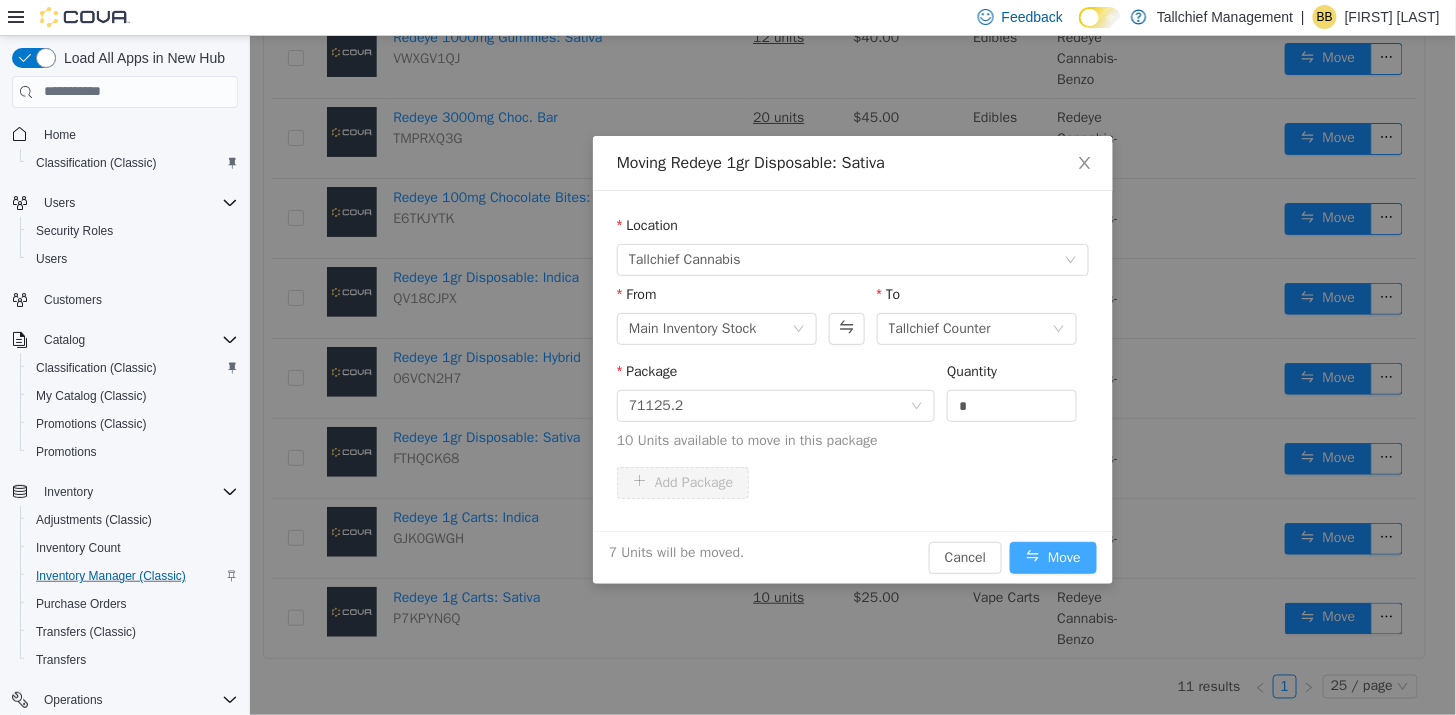 click on "Move" at bounding box center [1052, 557] 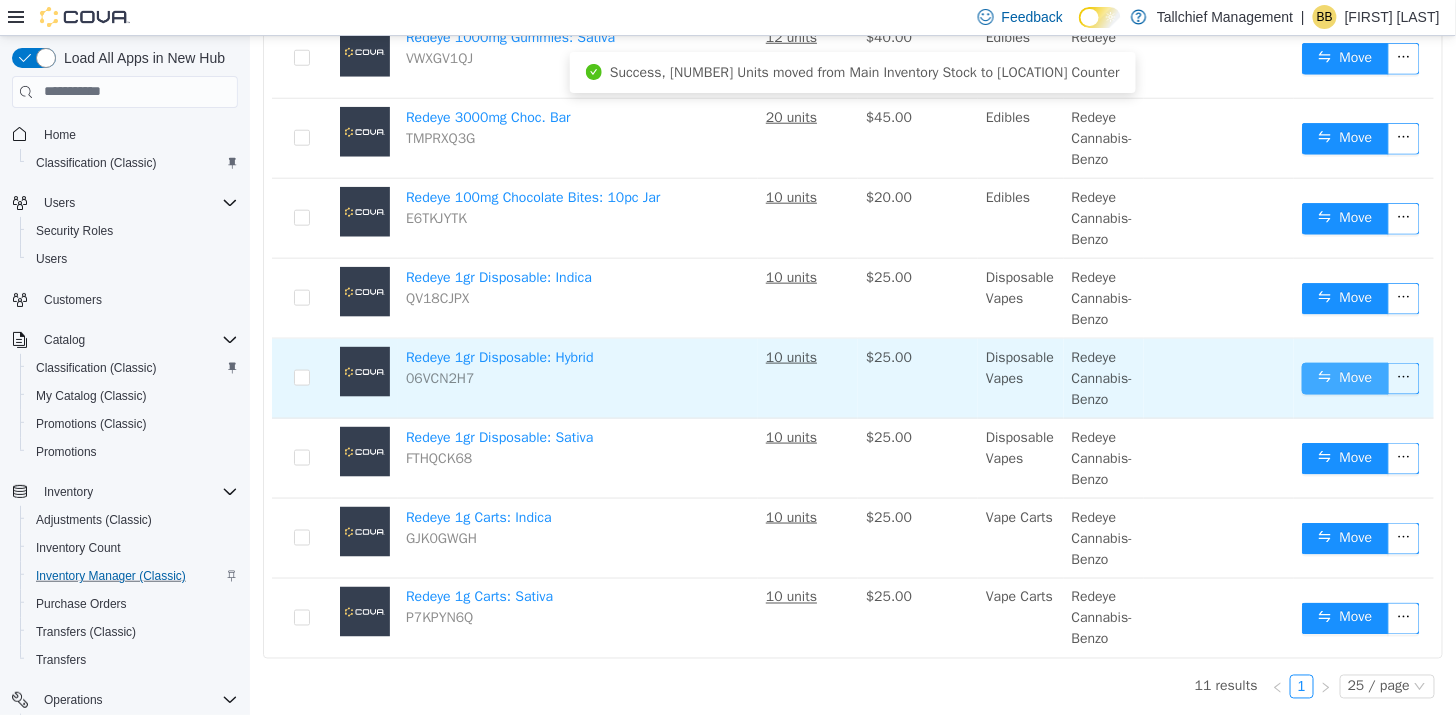 click on "Move" at bounding box center (1344, 378) 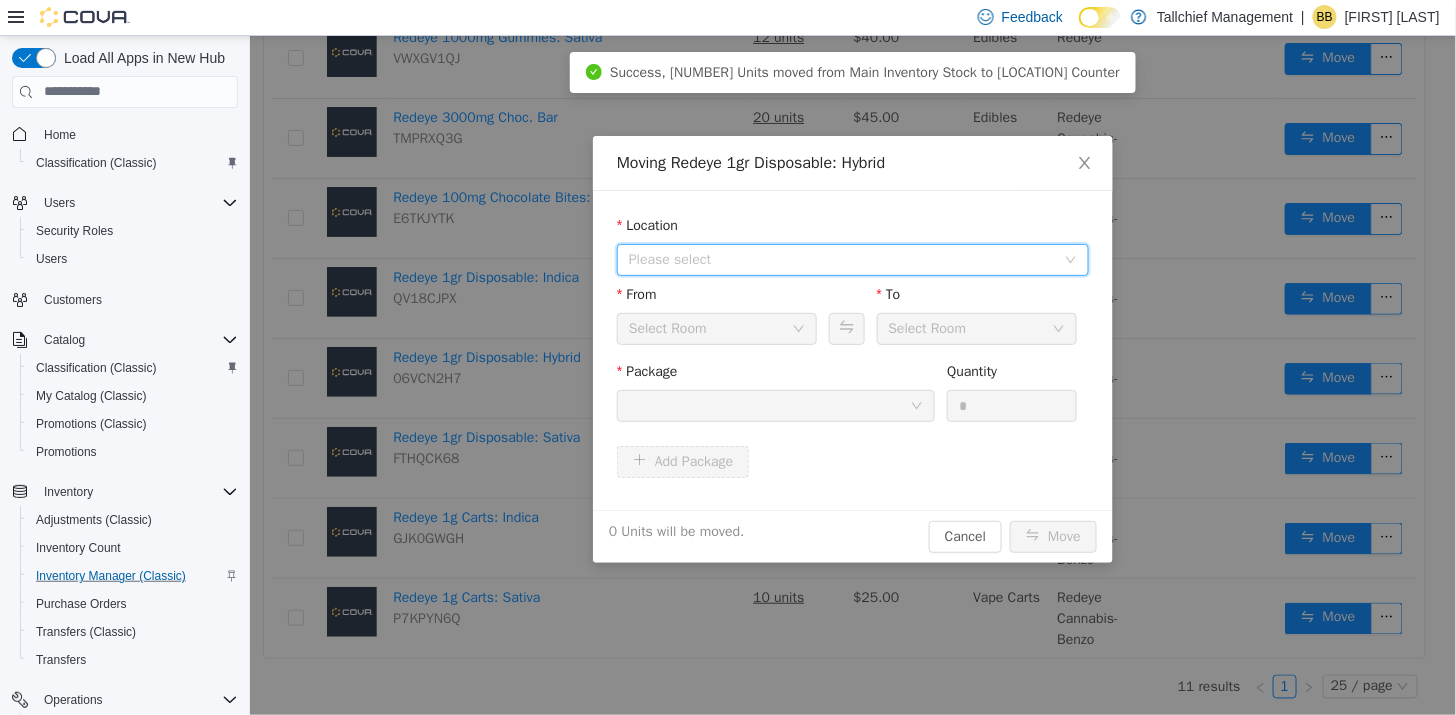 click on "Please select" at bounding box center (841, 259) 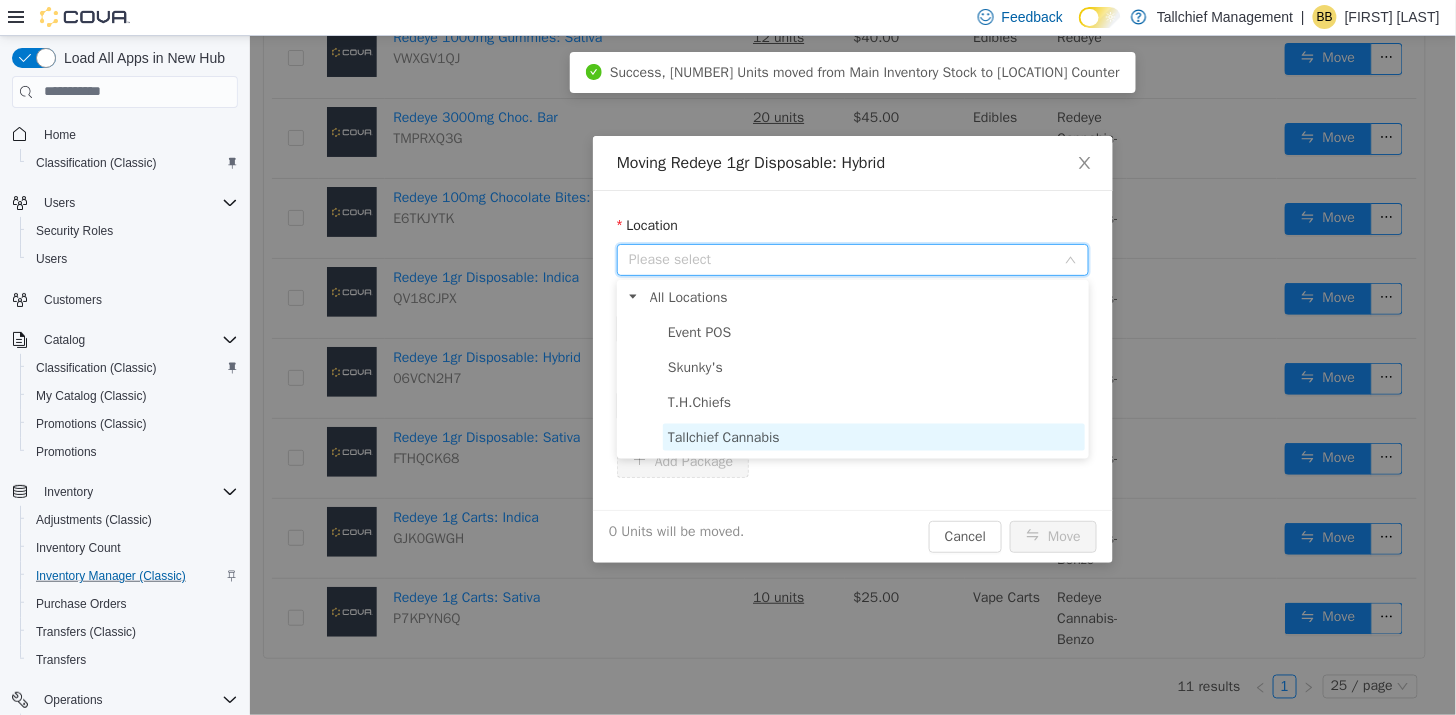 click on "Tallchief Cannabis" at bounding box center [723, 436] 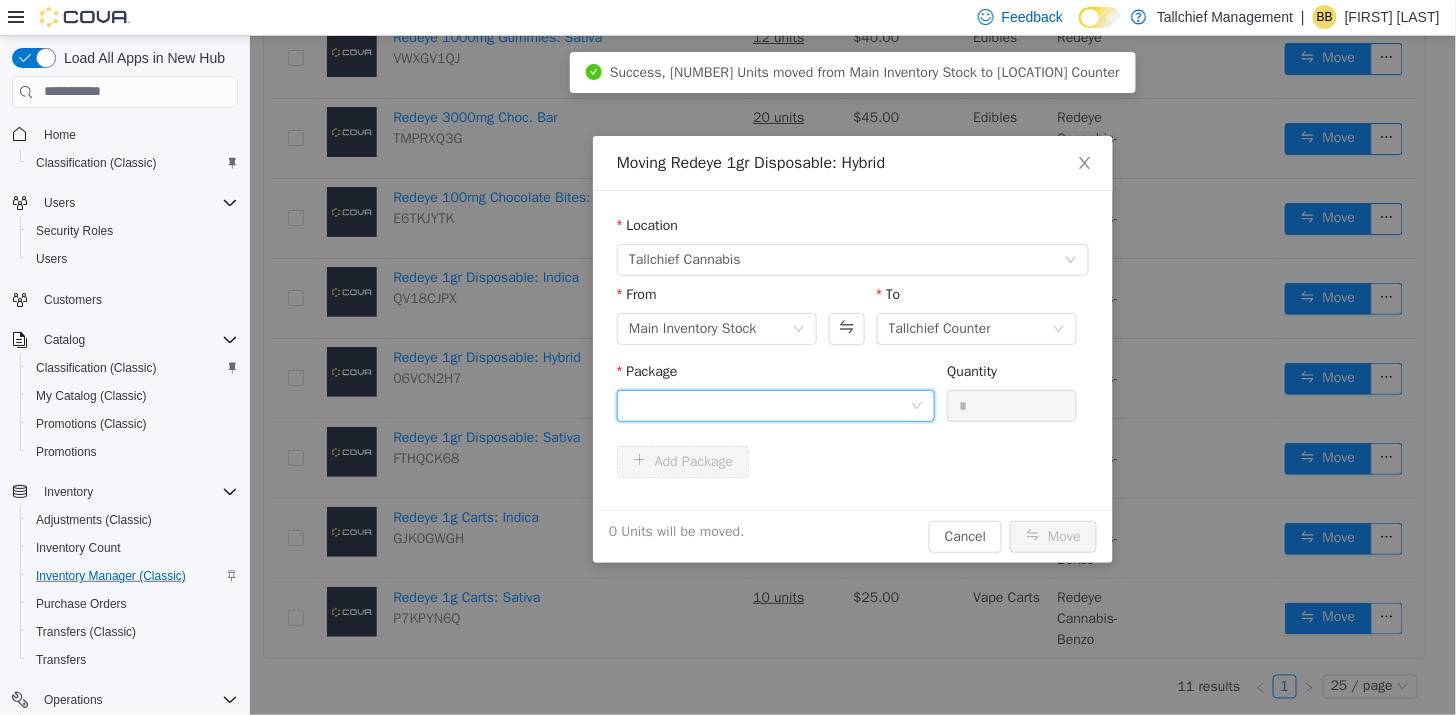 click at bounding box center [768, 405] 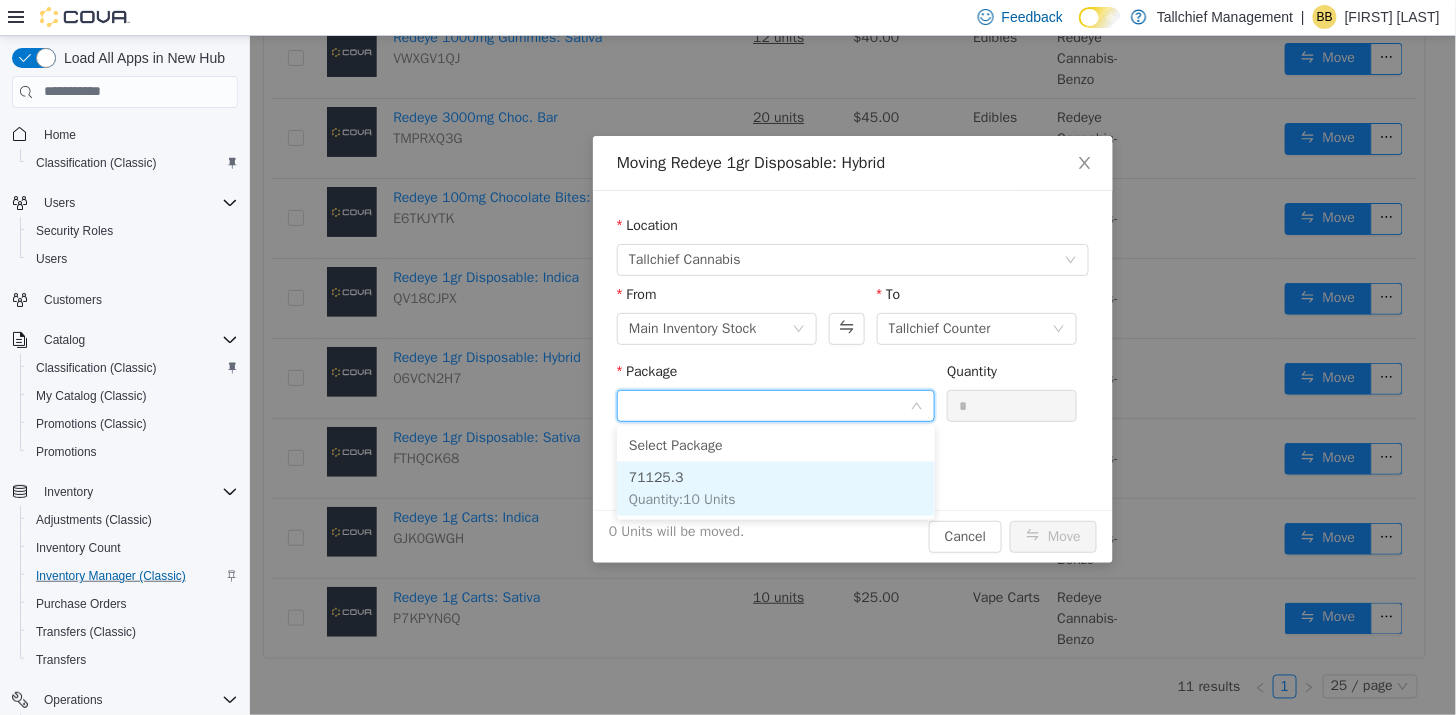 click on "Quantity :  10 Units" at bounding box center [681, 498] 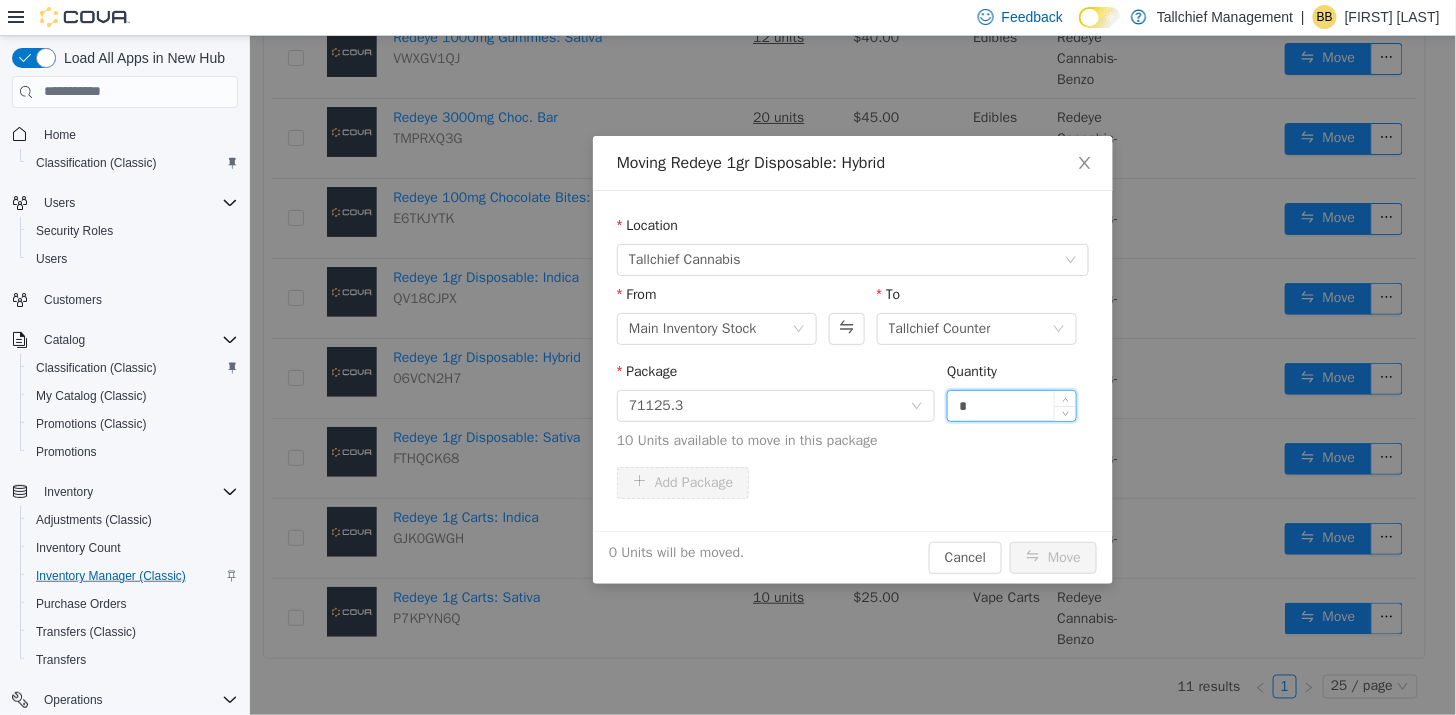 click on "*" at bounding box center [1011, 405] 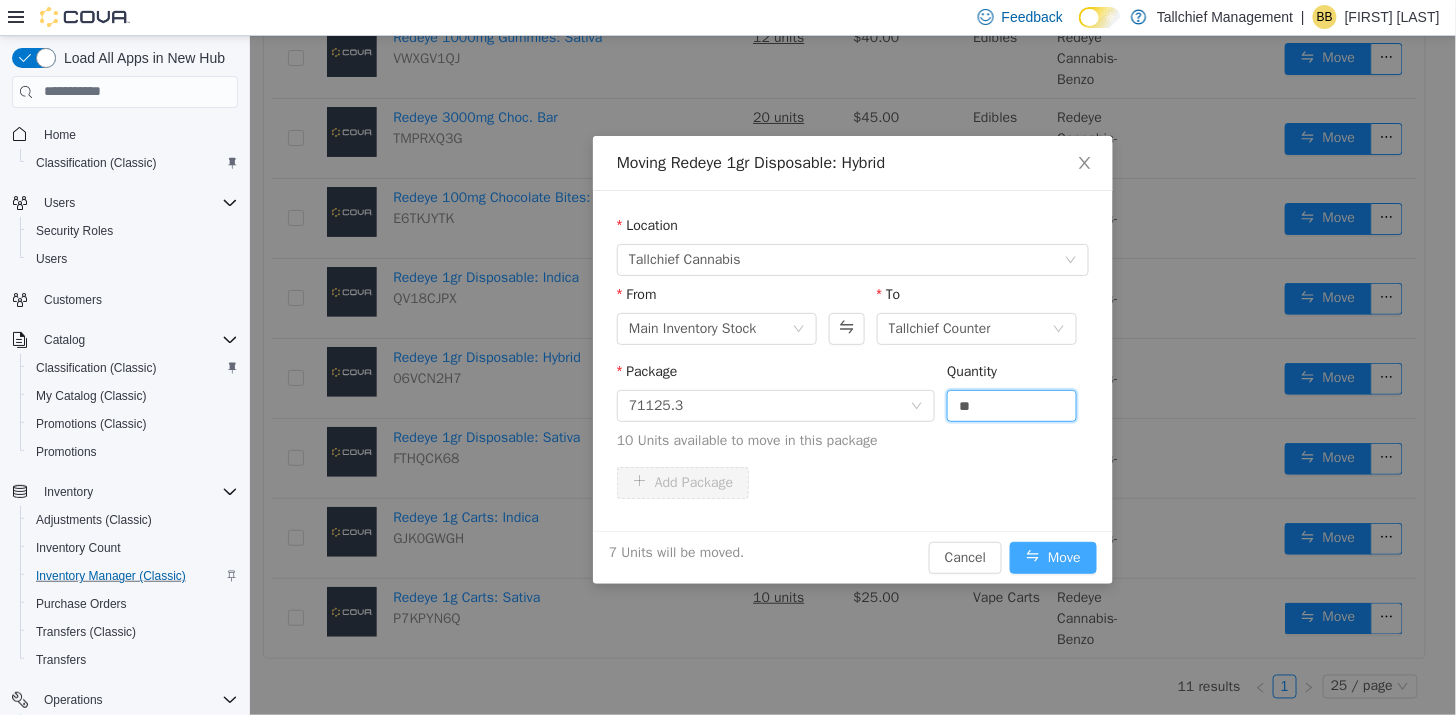 type on "*" 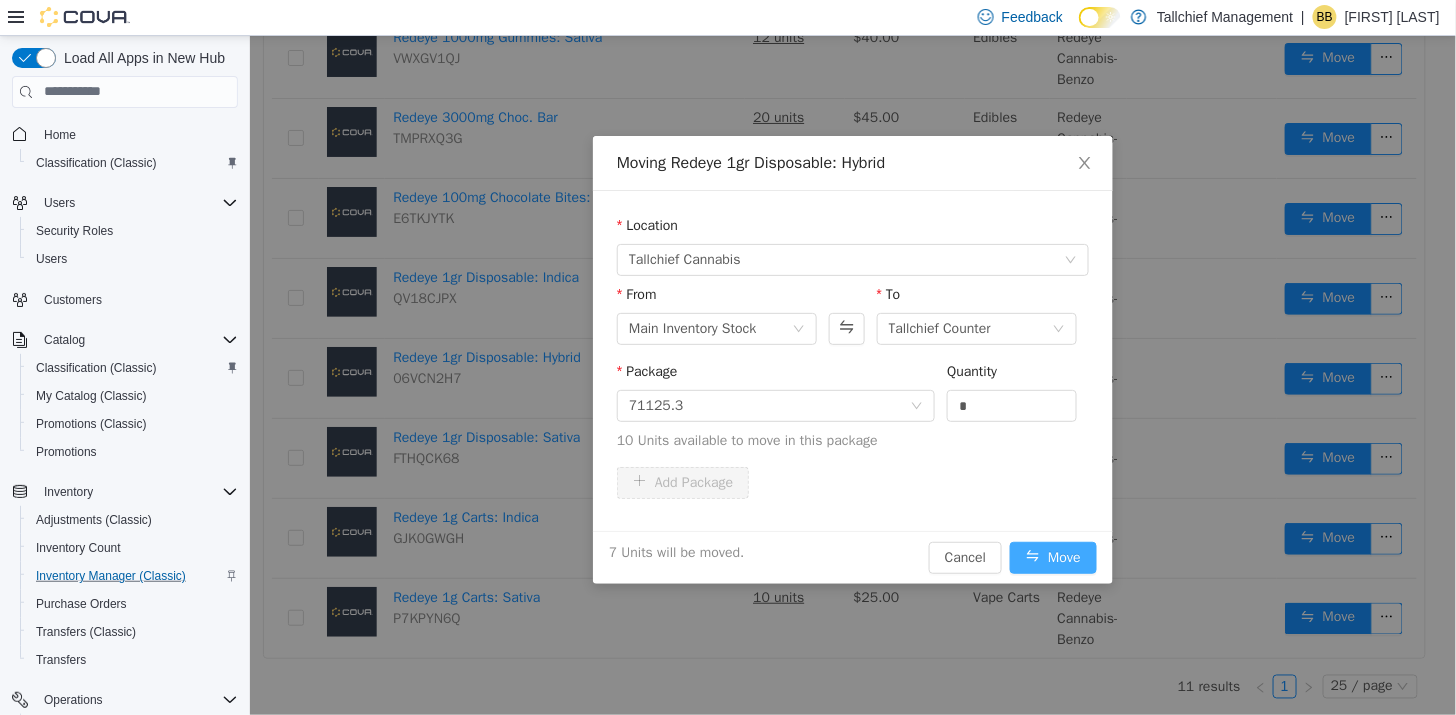 click on "Move" at bounding box center [1052, 557] 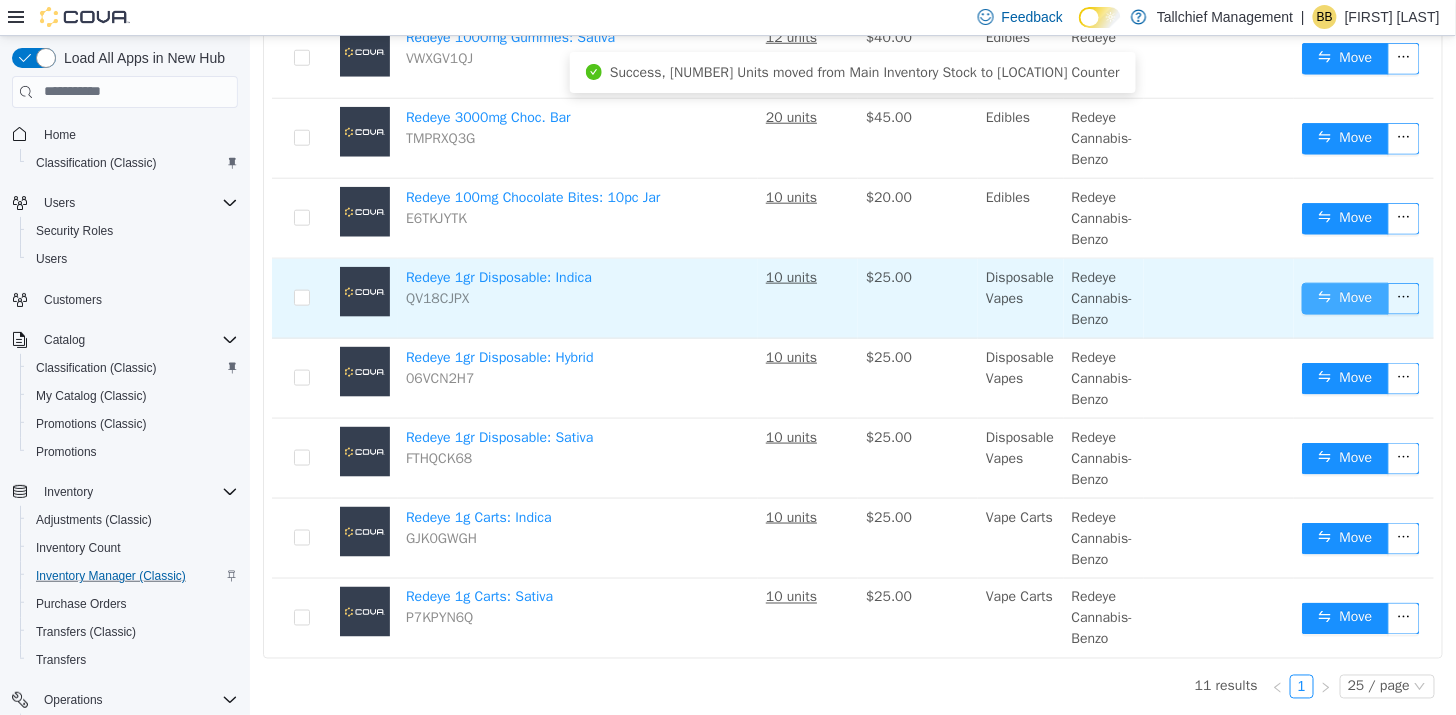 click on "Move" at bounding box center [1344, 298] 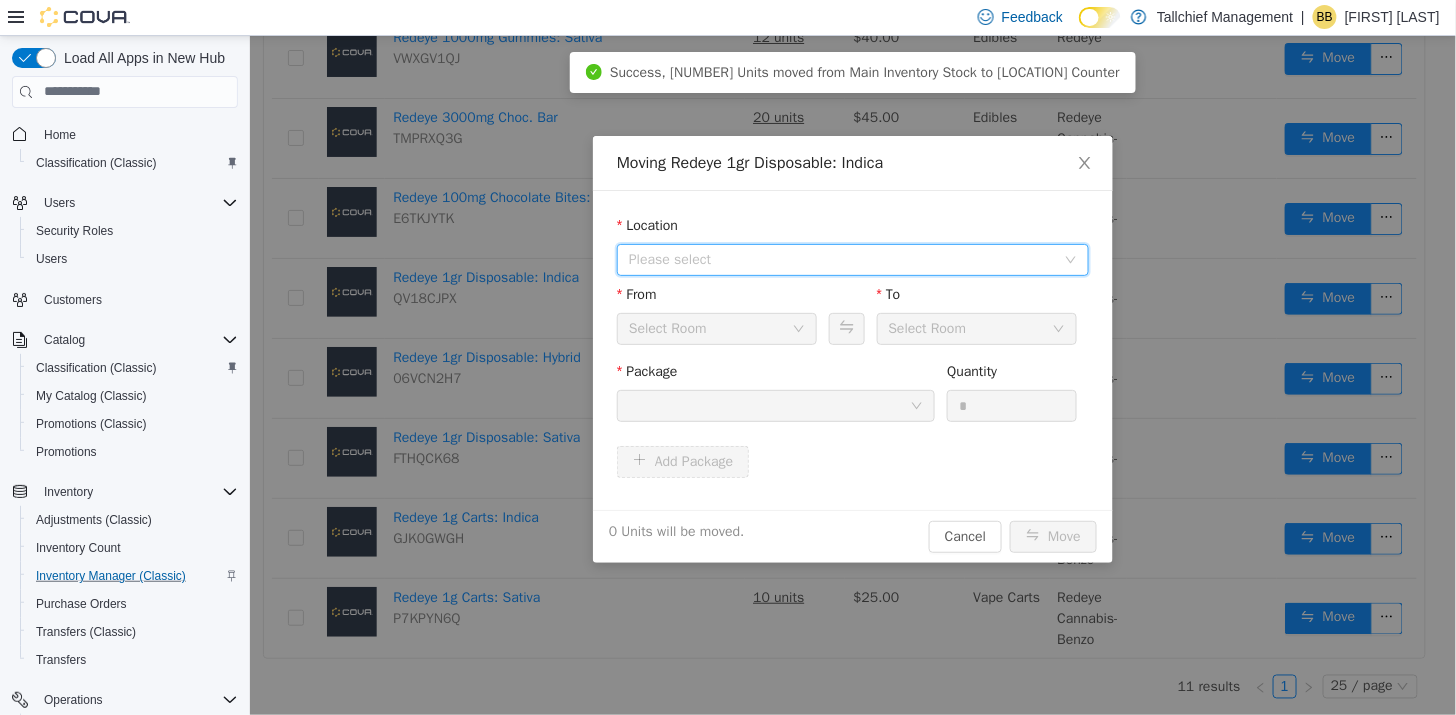 click on "Please select" at bounding box center [841, 259] 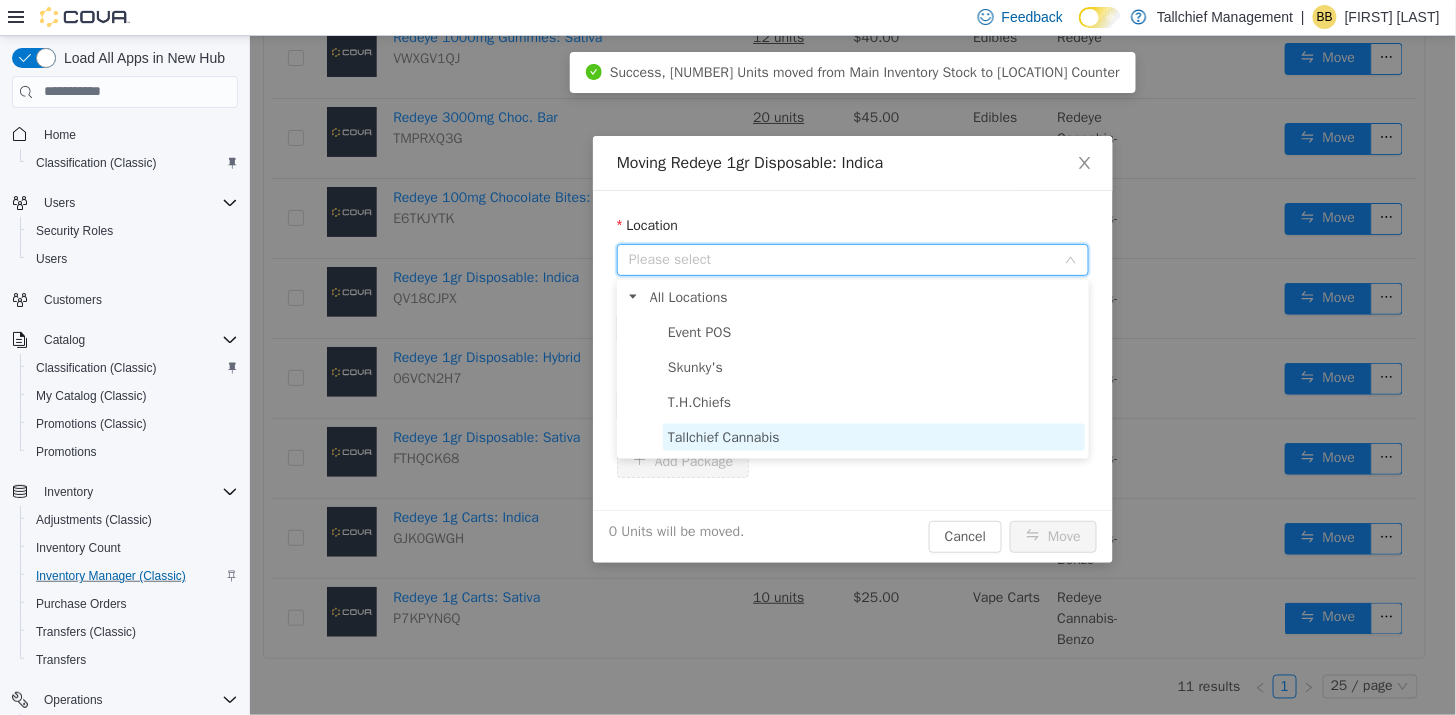 click on "Tallchief Cannabis" at bounding box center [723, 436] 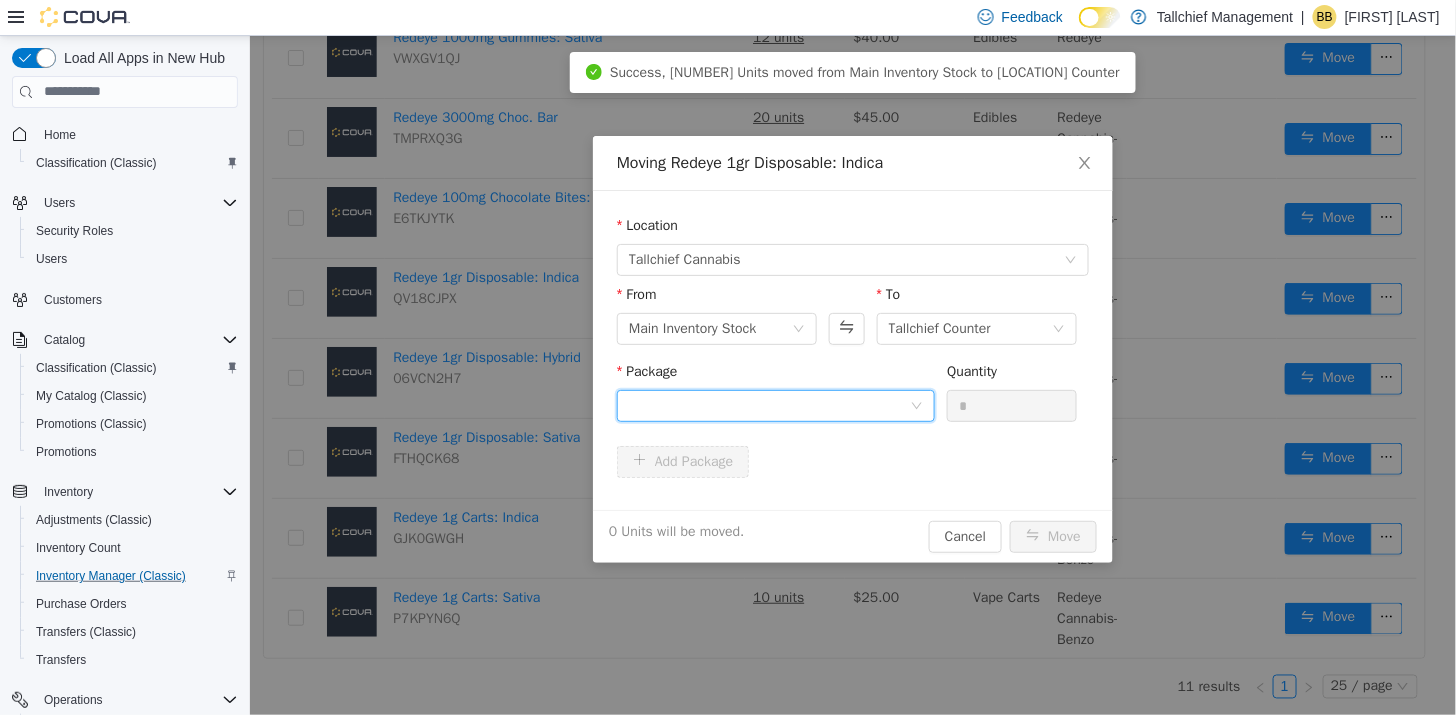 click at bounding box center [768, 405] 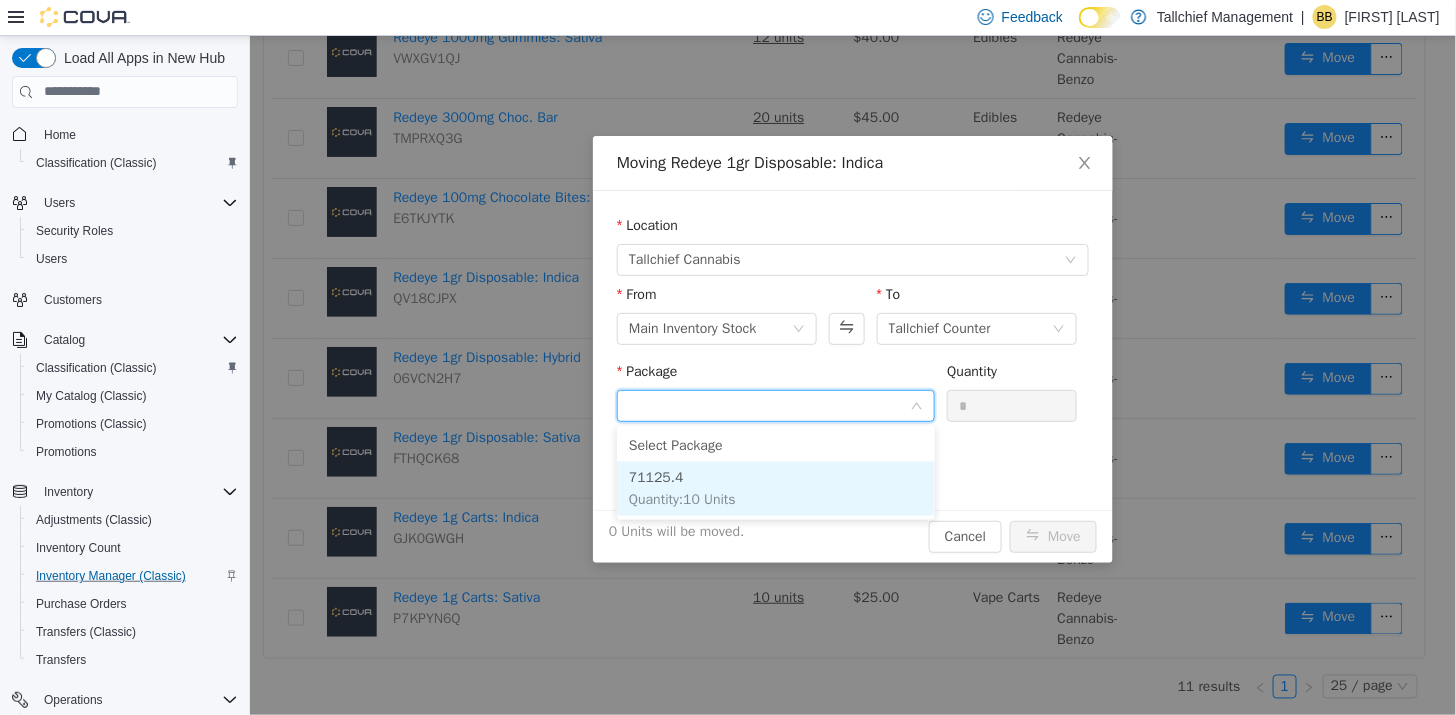 click on "71125.4 Quantity :  10 Units" at bounding box center (775, 488) 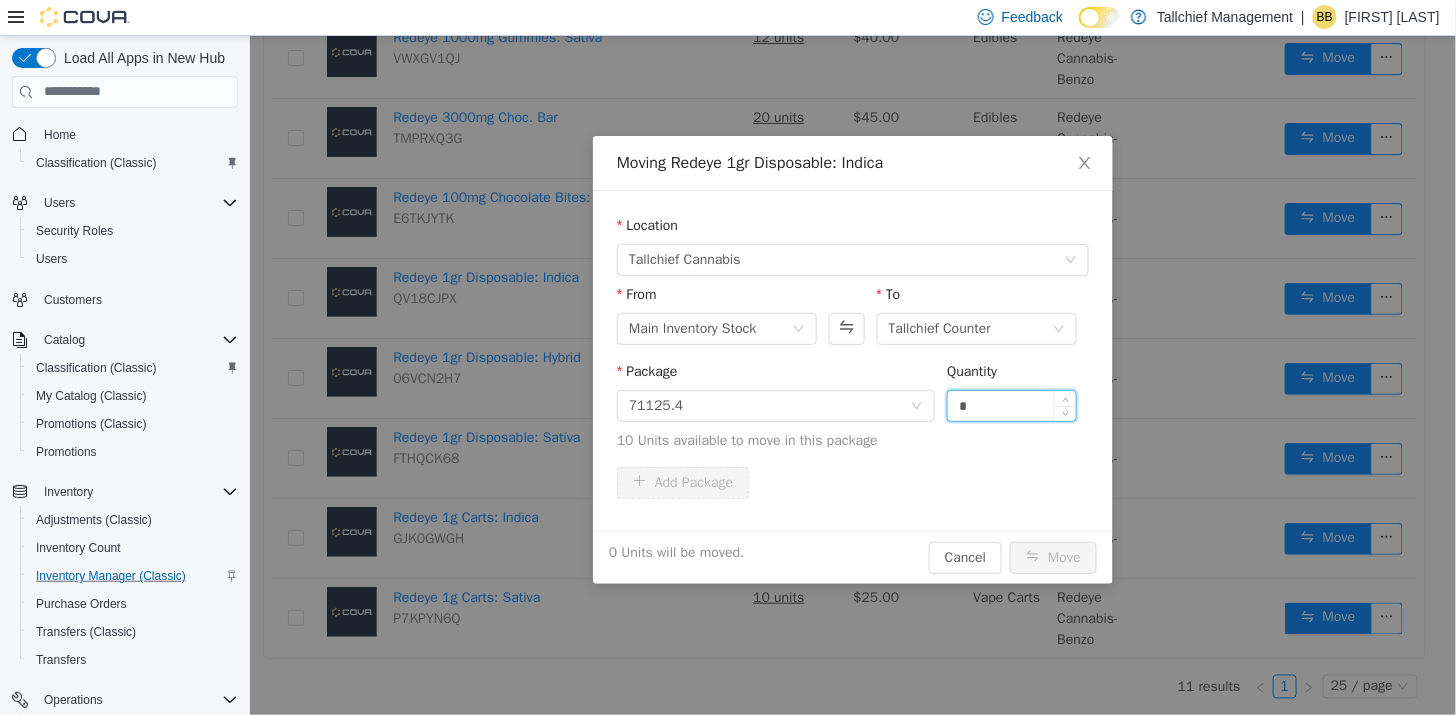 click on "*" at bounding box center (1011, 405) 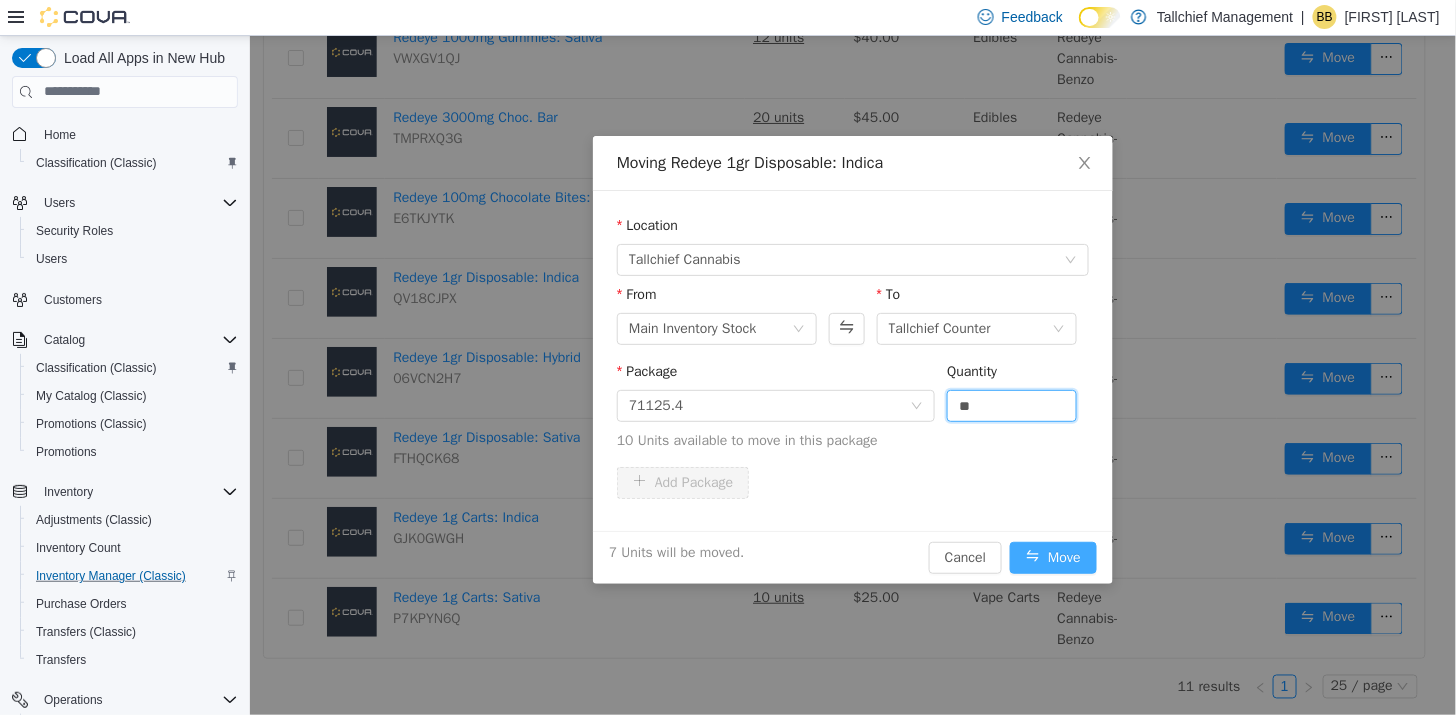 type on "*" 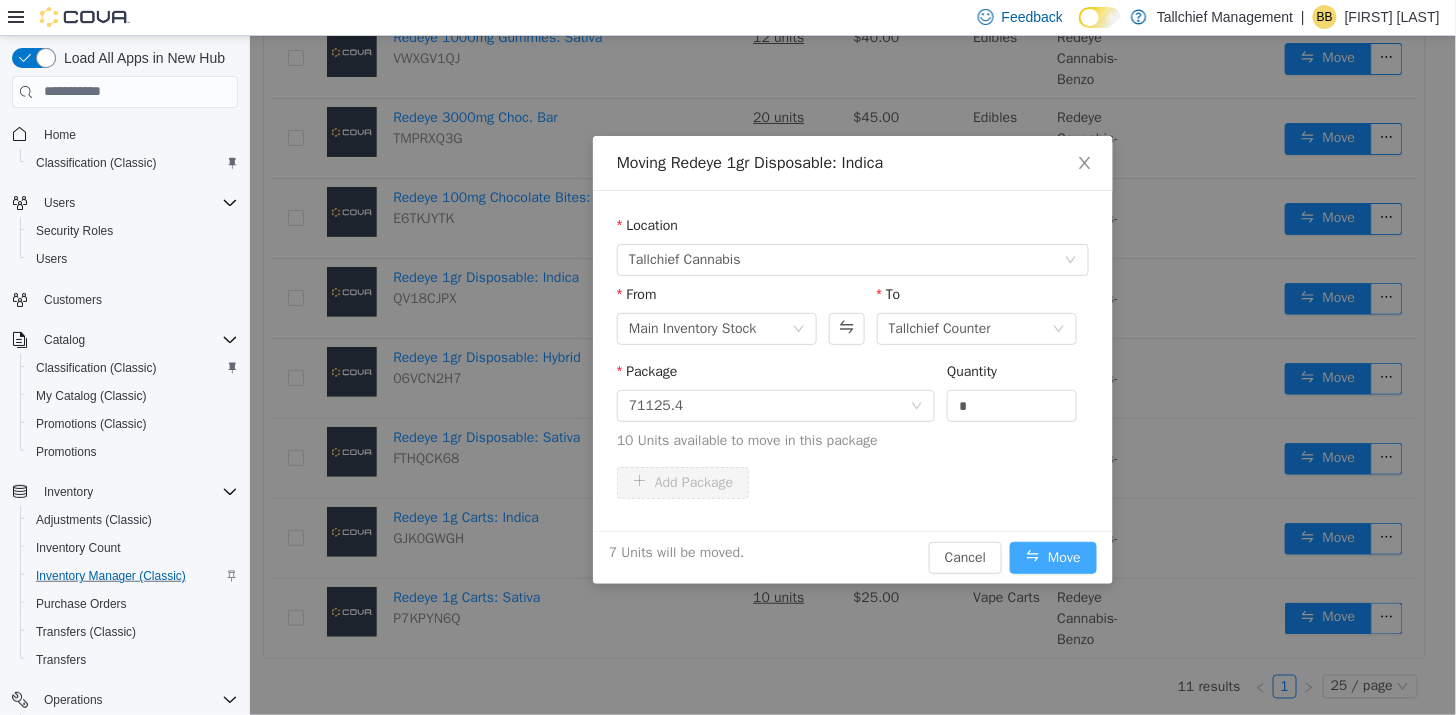 click on "Move" at bounding box center [1052, 557] 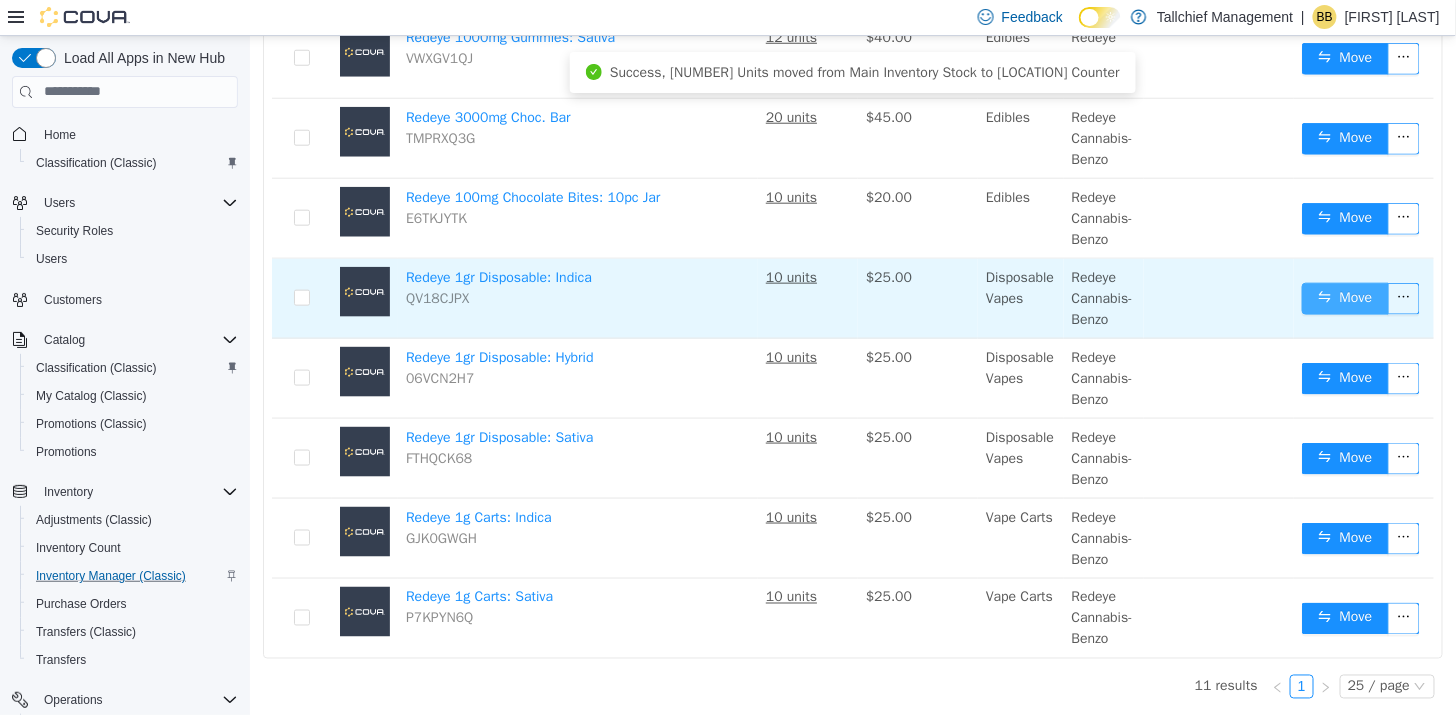 click on "Move" at bounding box center [1344, 298] 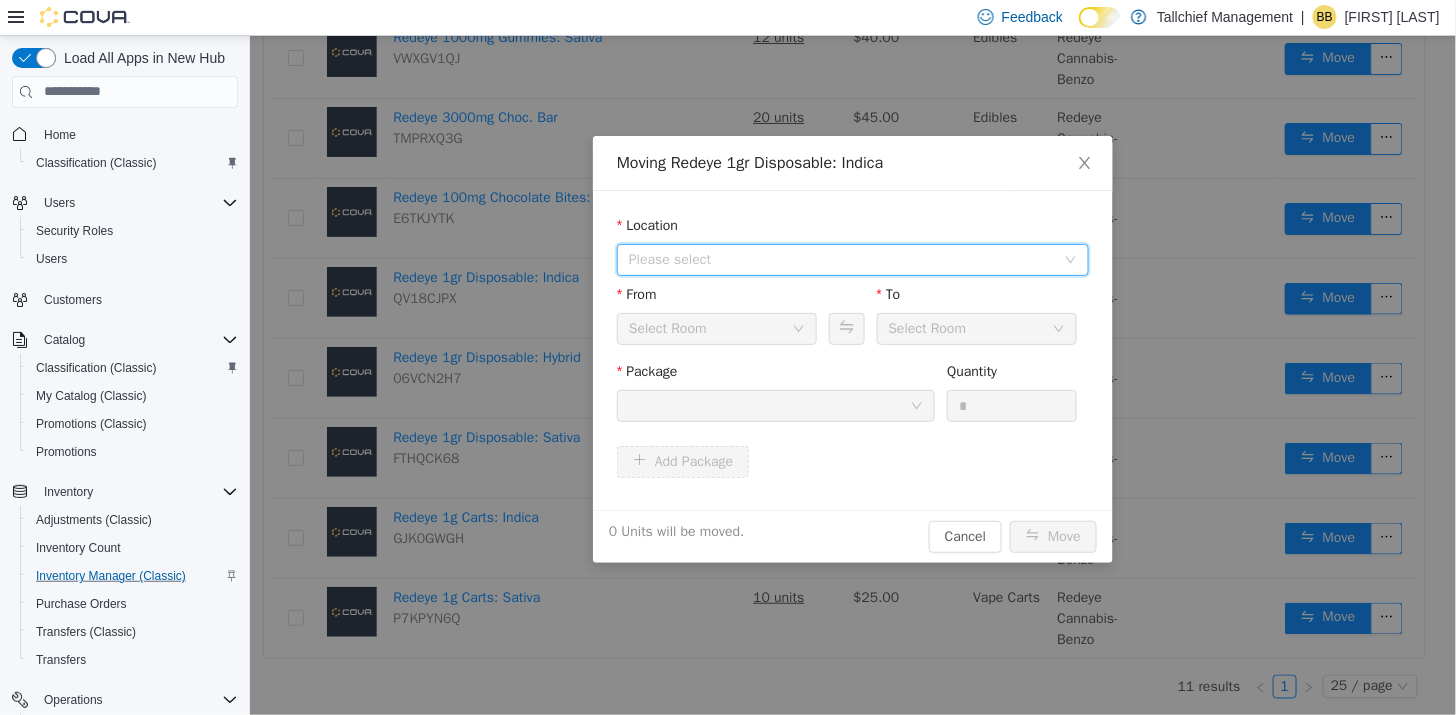 click on "Please select" at bounding box center [841, 259] 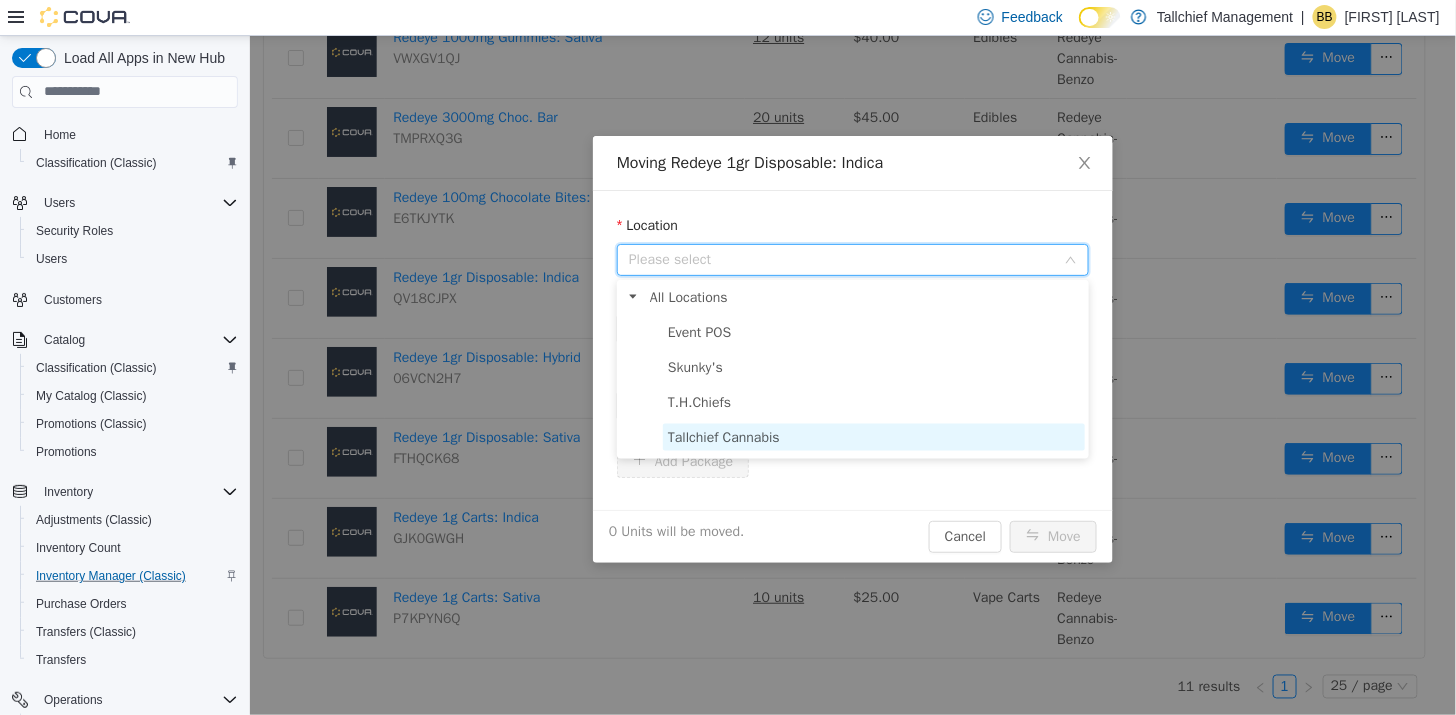 click on "Tallchief Cannabis" at bounding box center [723, 436] 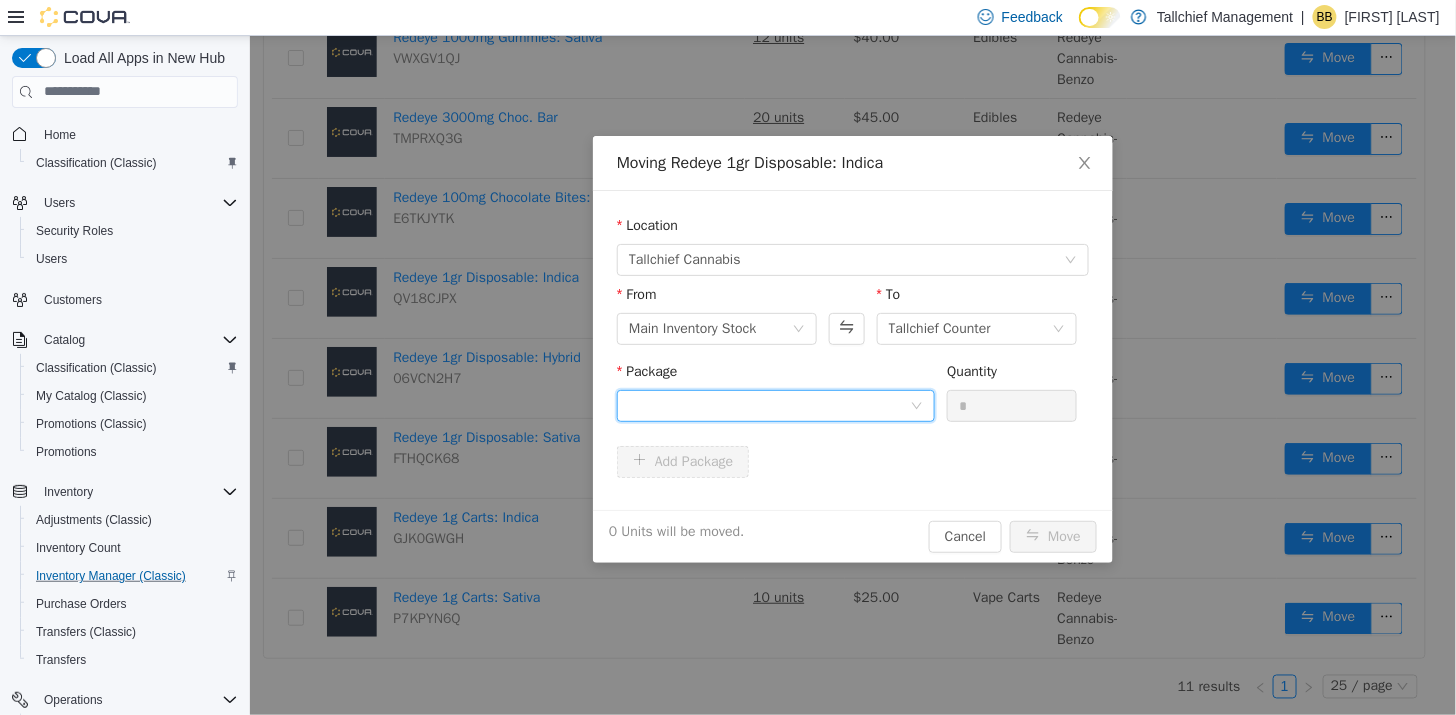 click at bounding box center [768, 405] 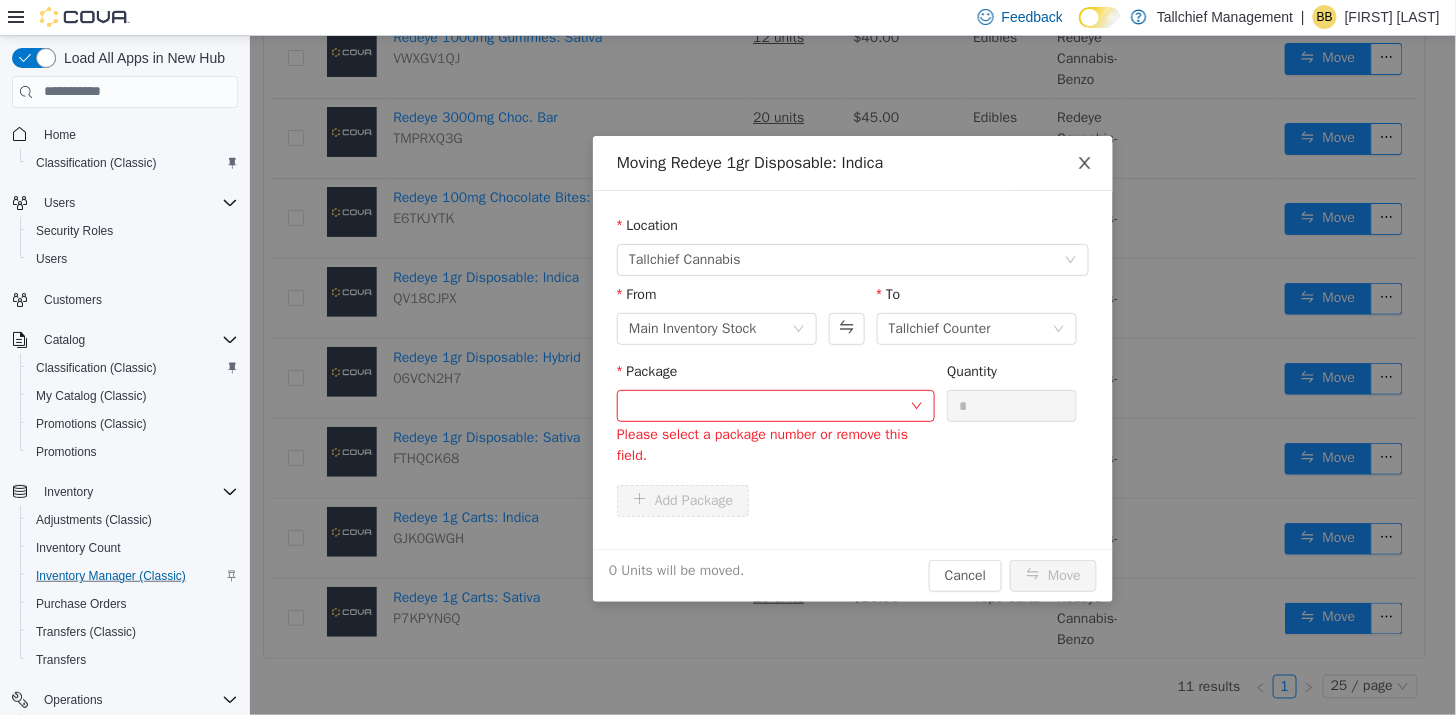 click 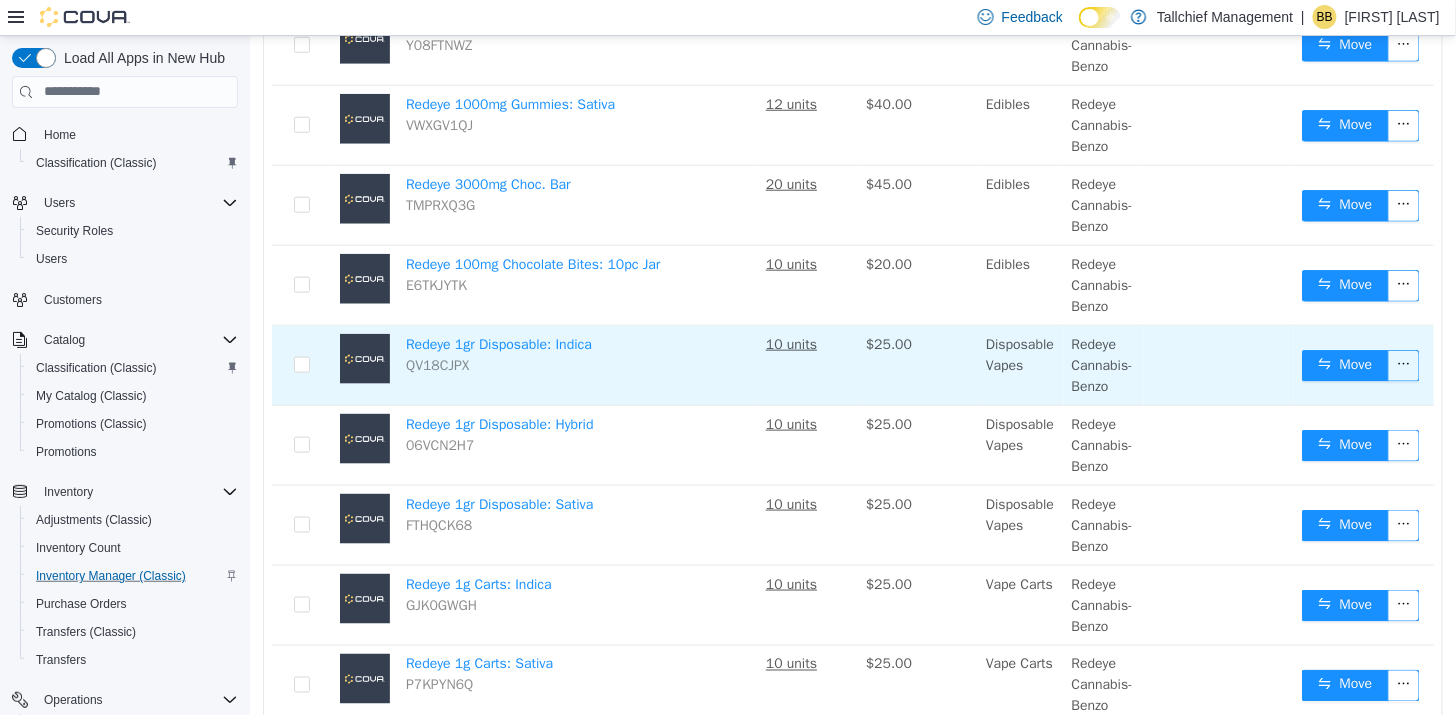 scroll, scrollTop: 474, scrollLeft: 0, axis: vertical 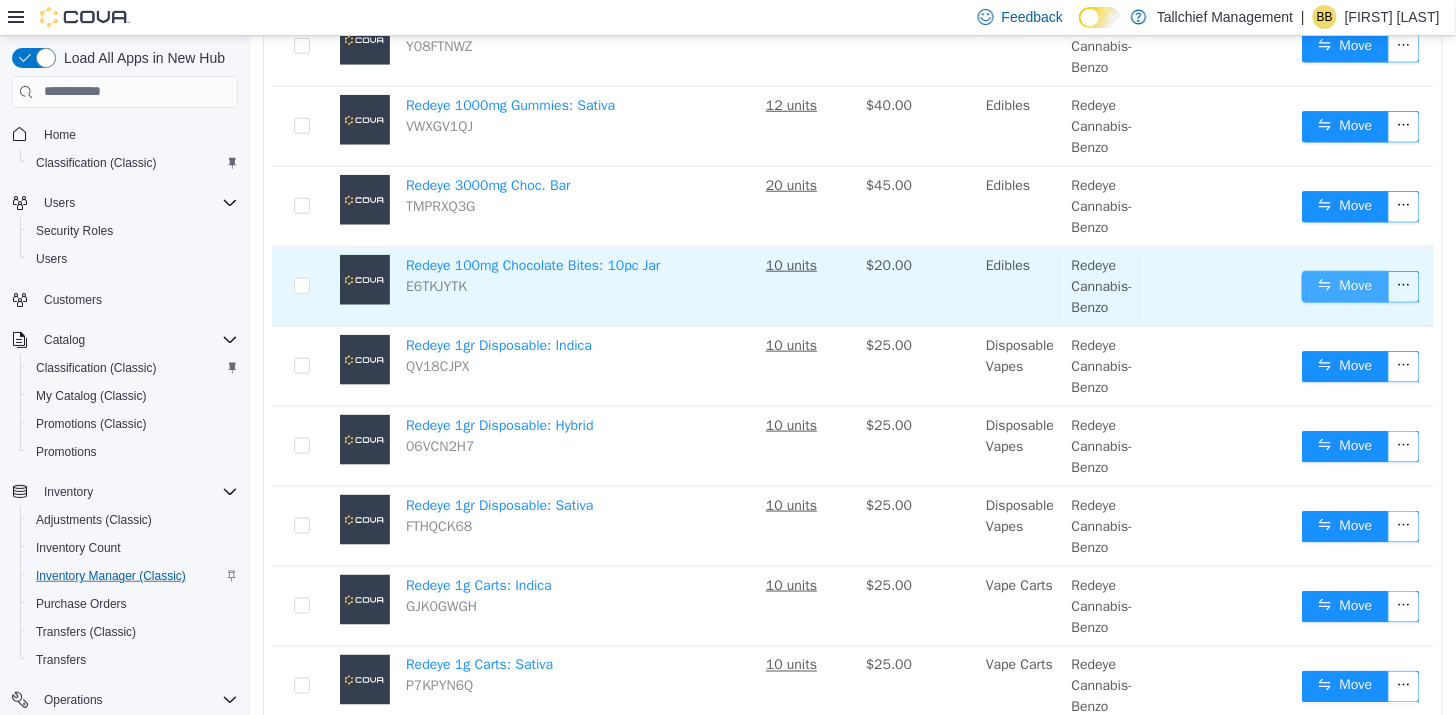 click on "Move" at bounding box center [1344, 286] 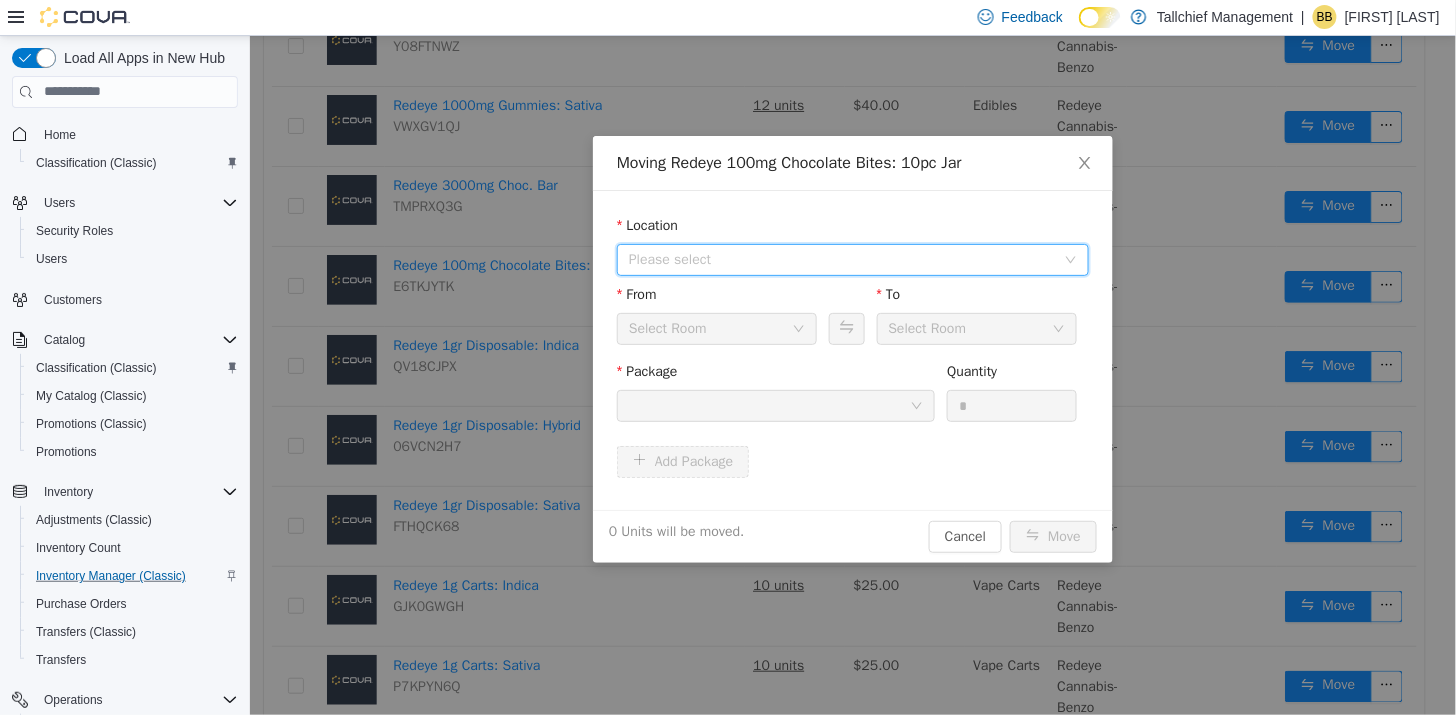 click on "Please select" at bounding box center (841, 259) 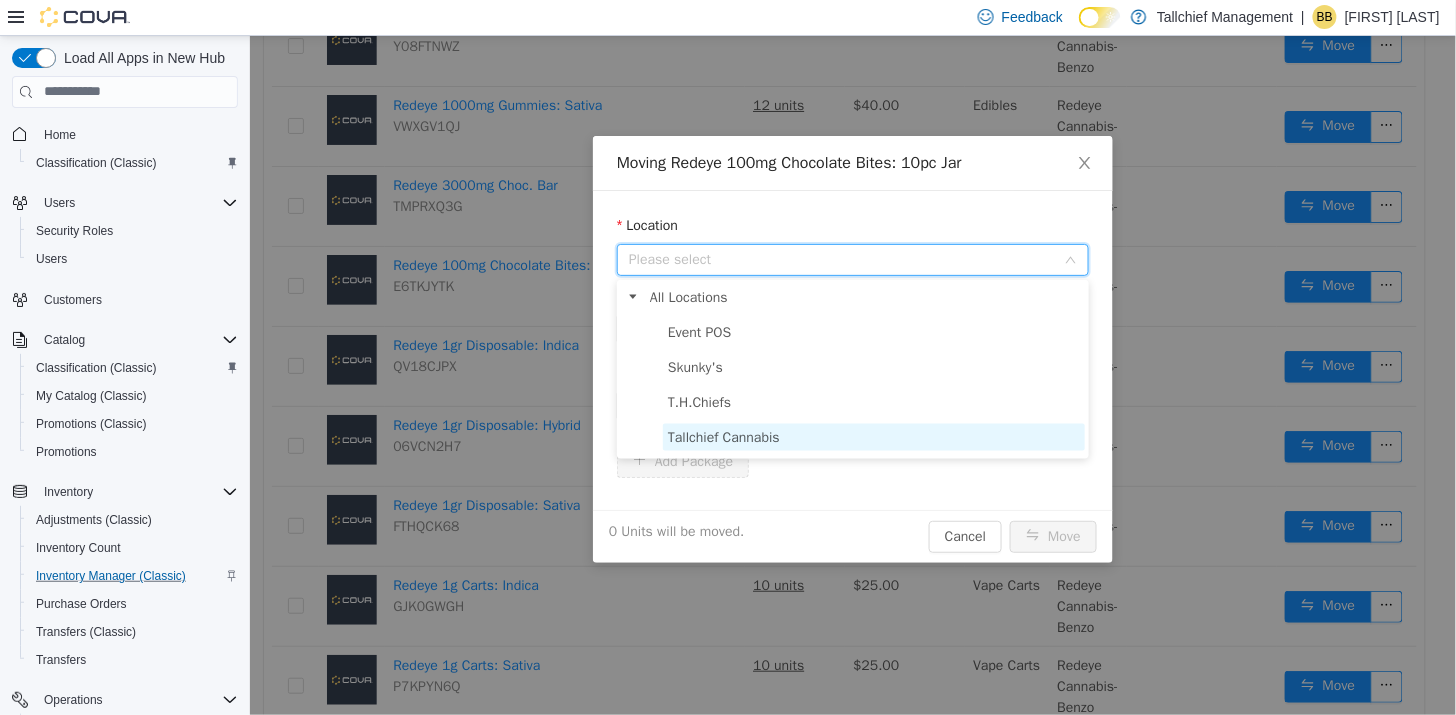 click on "Tallchief Cannabis" at bounding box center [723, 436] 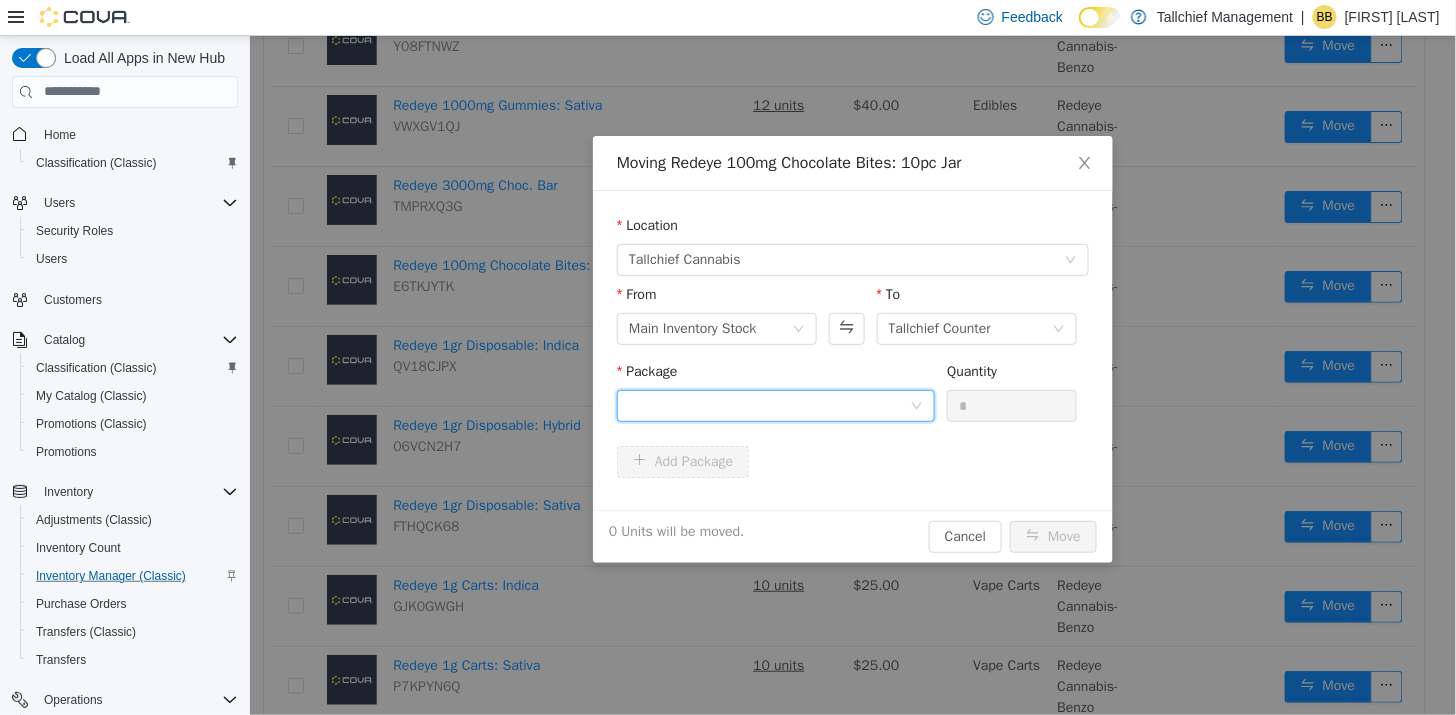 click at bounding box center [768, 405] 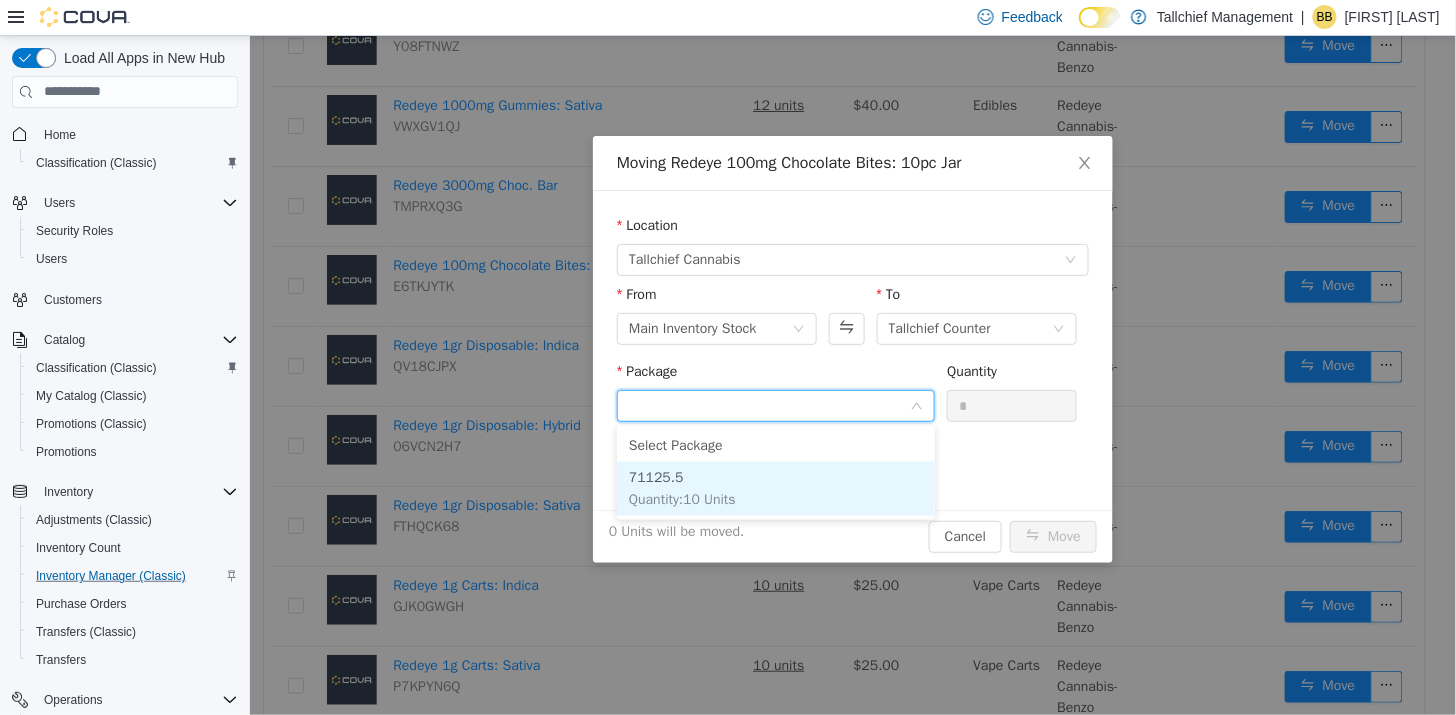 click on "71125.5 Quantity :  10 Units" at bounding box center (775, 488) 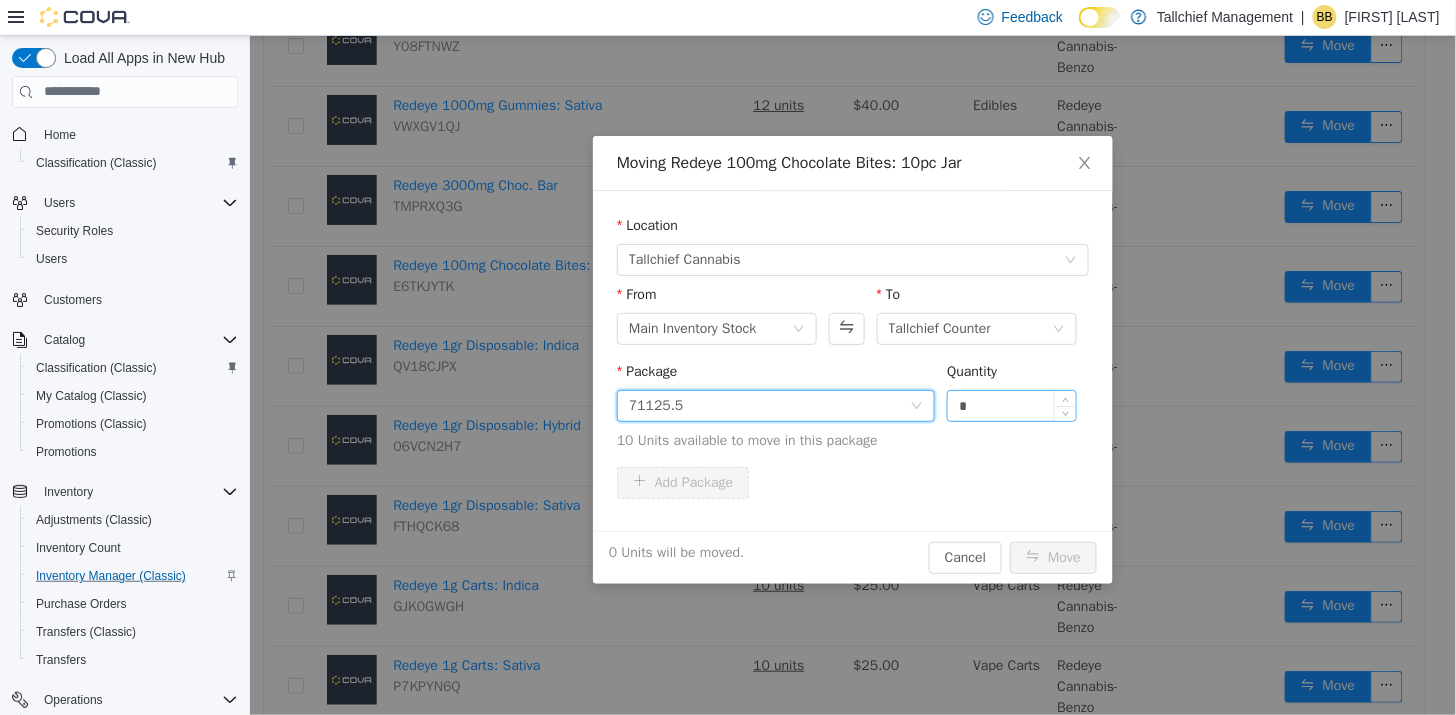 click on "*" at bounding box center (1011, 405) 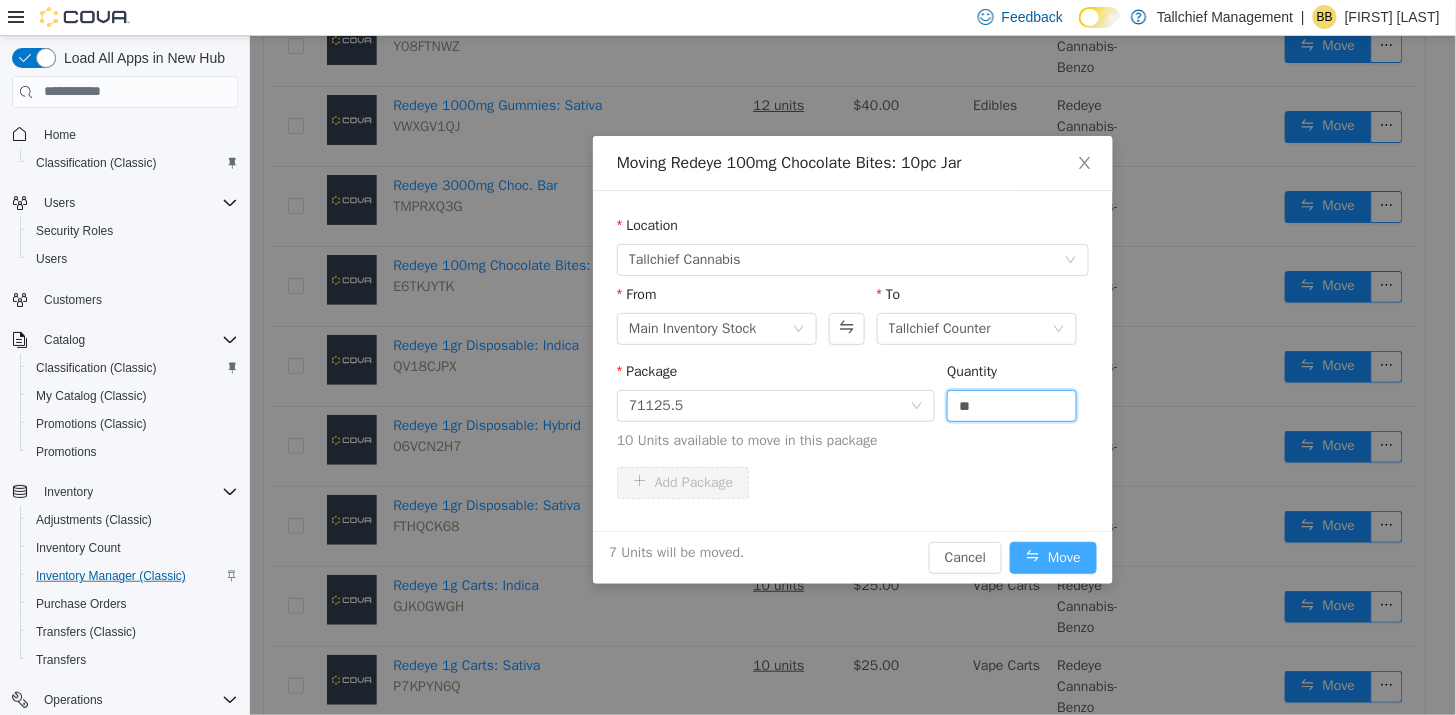 type on "*" 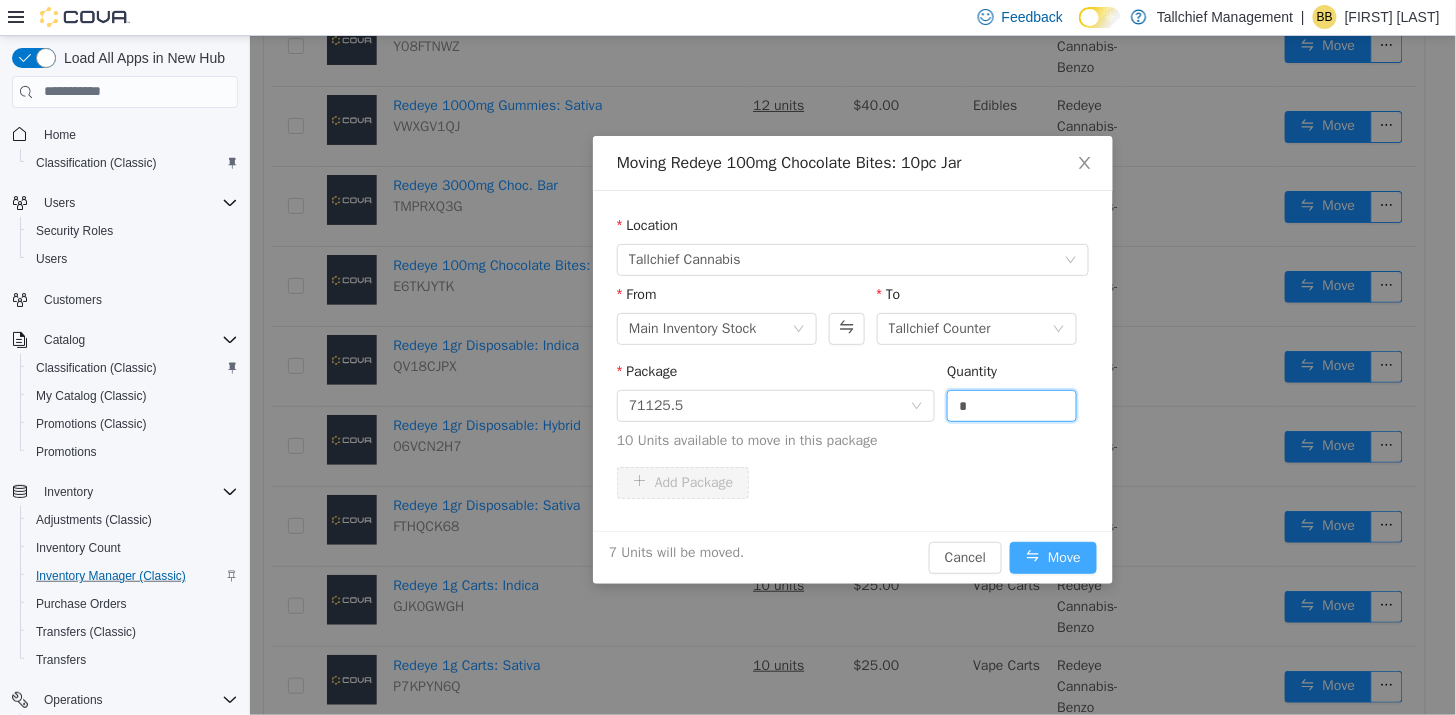 click on "Move" at bounding box center [1052, 557] 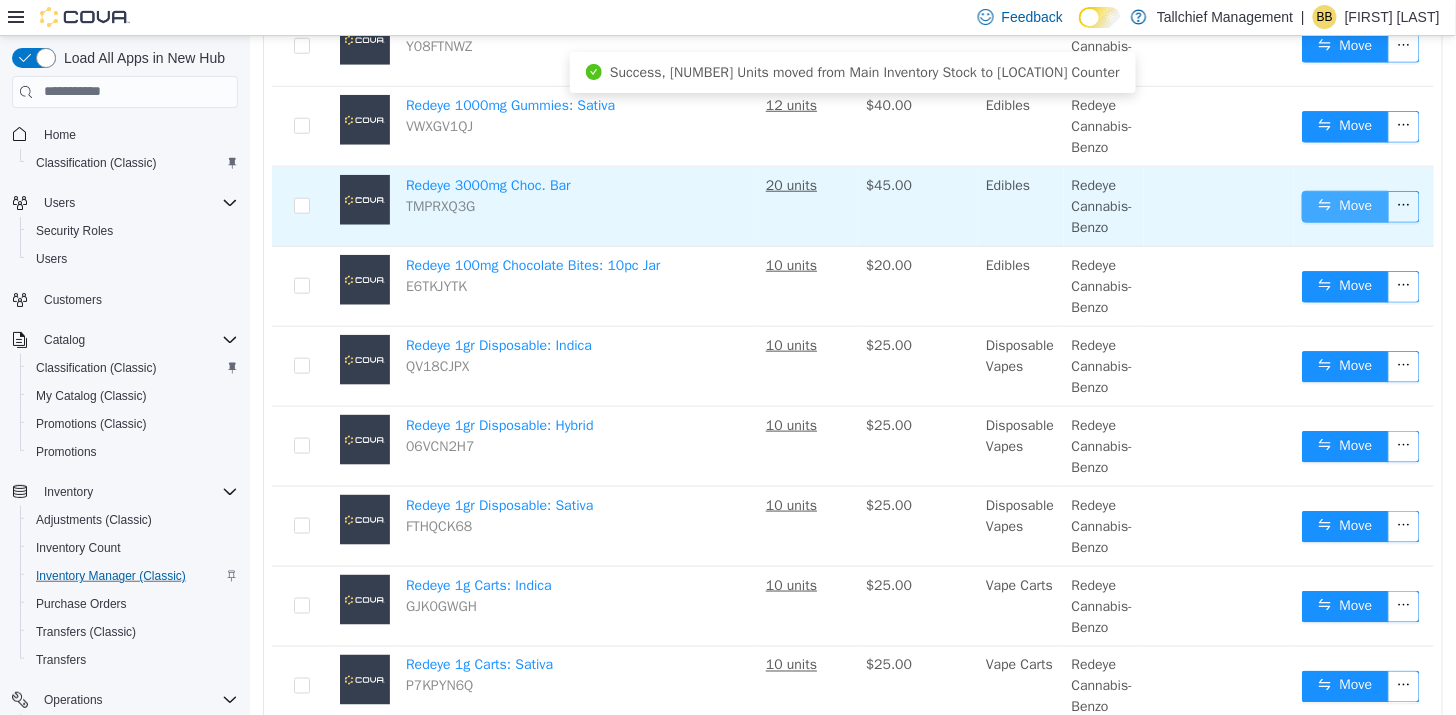 click on "Move" at bounding box center [1344, 206] 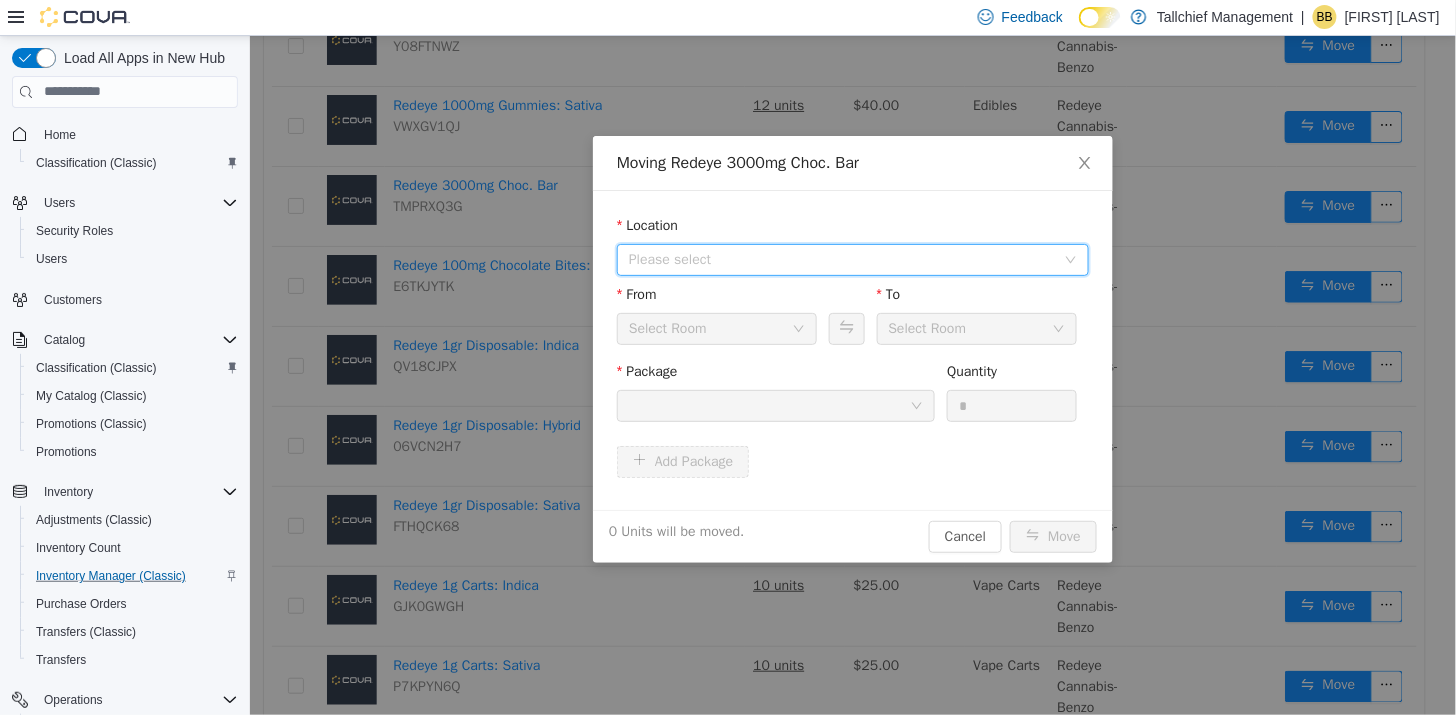 click on "Please select" at bounding box center [841, 259] 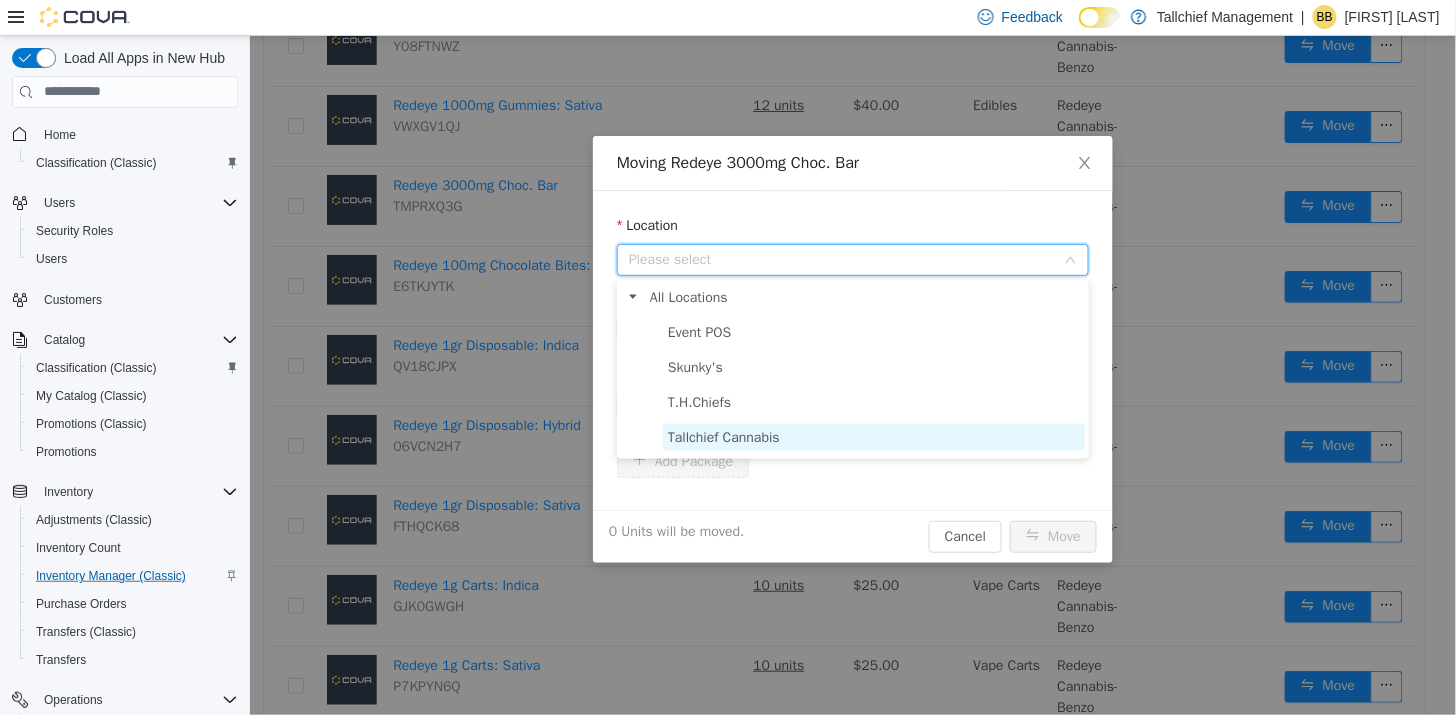 click on "Tallchief Cannabis" at bounding box center (873, 436) 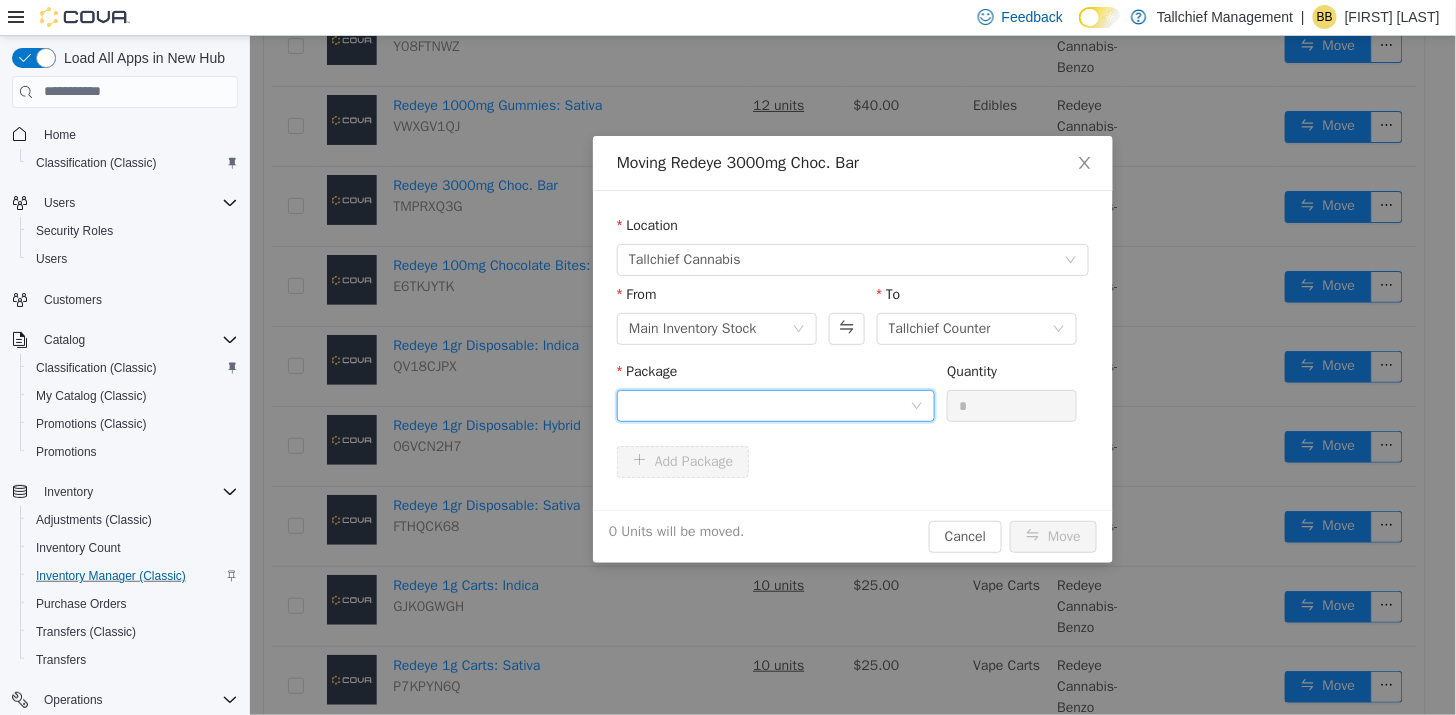 click at bounding box center (768, 405) 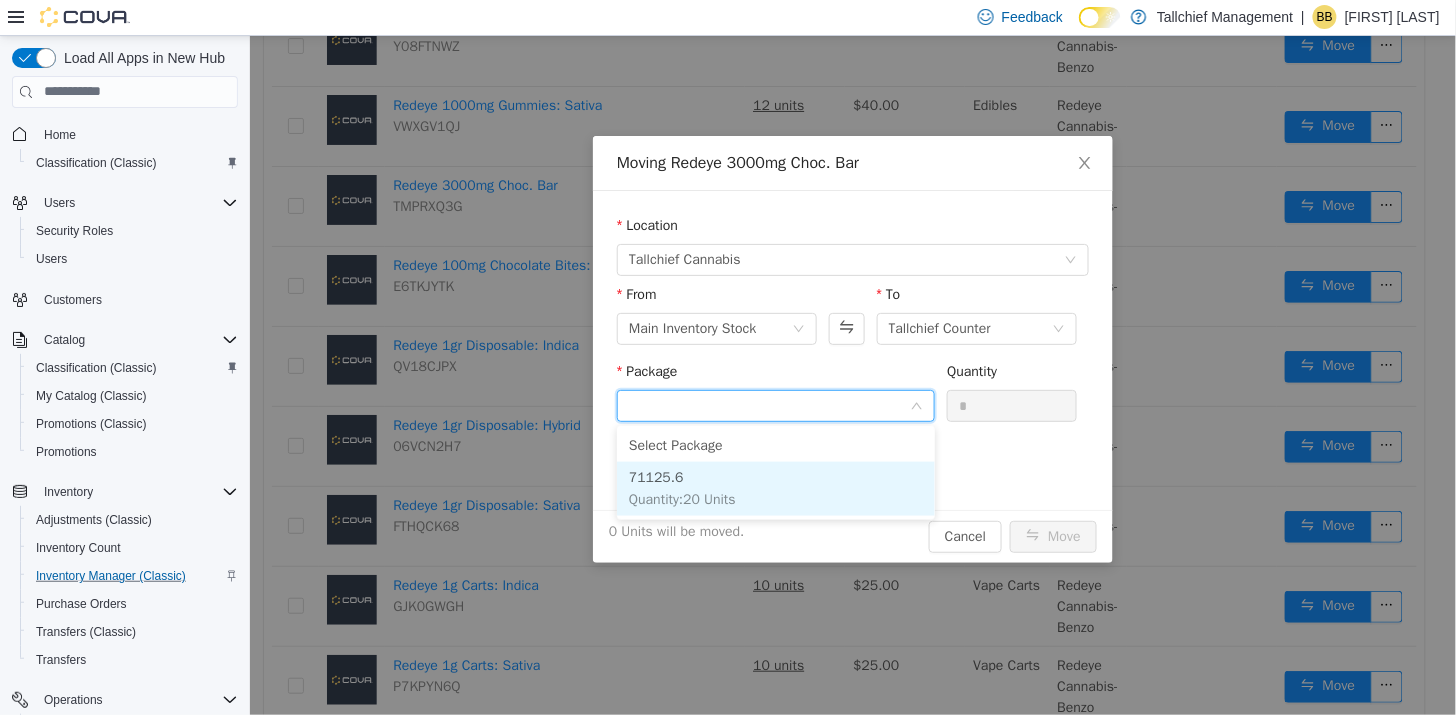 click on "71125.6 Quantity :  20 Units" at bounding box center [775, 488] 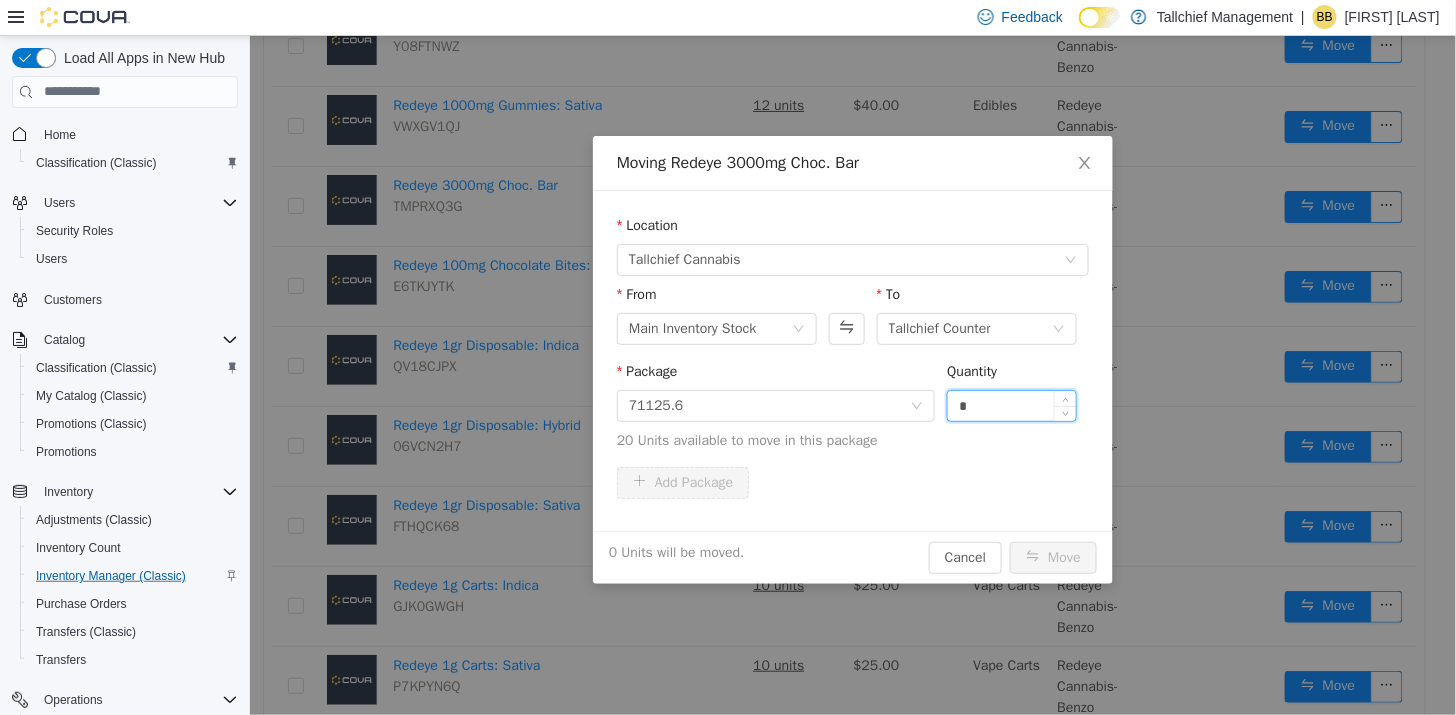 click on "*" at bounding box center [1011, 405] 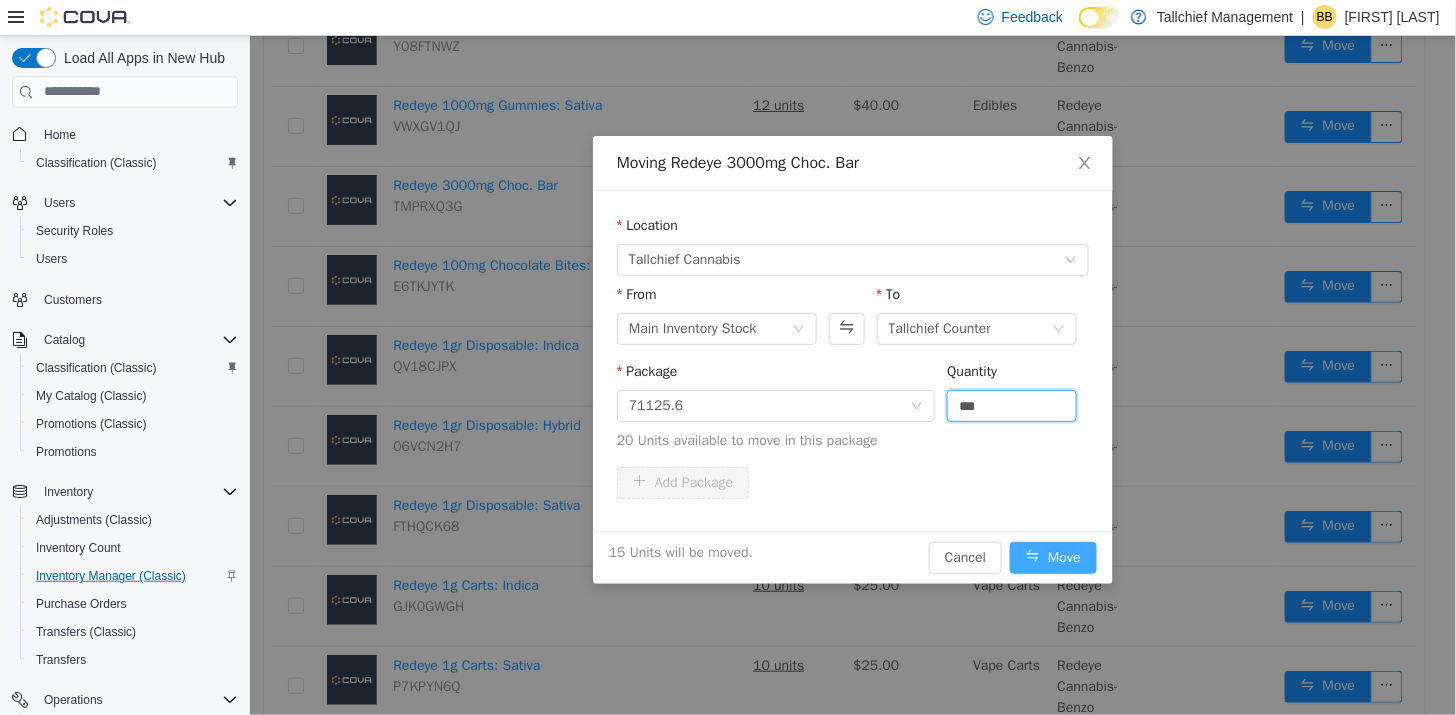 type on "**" 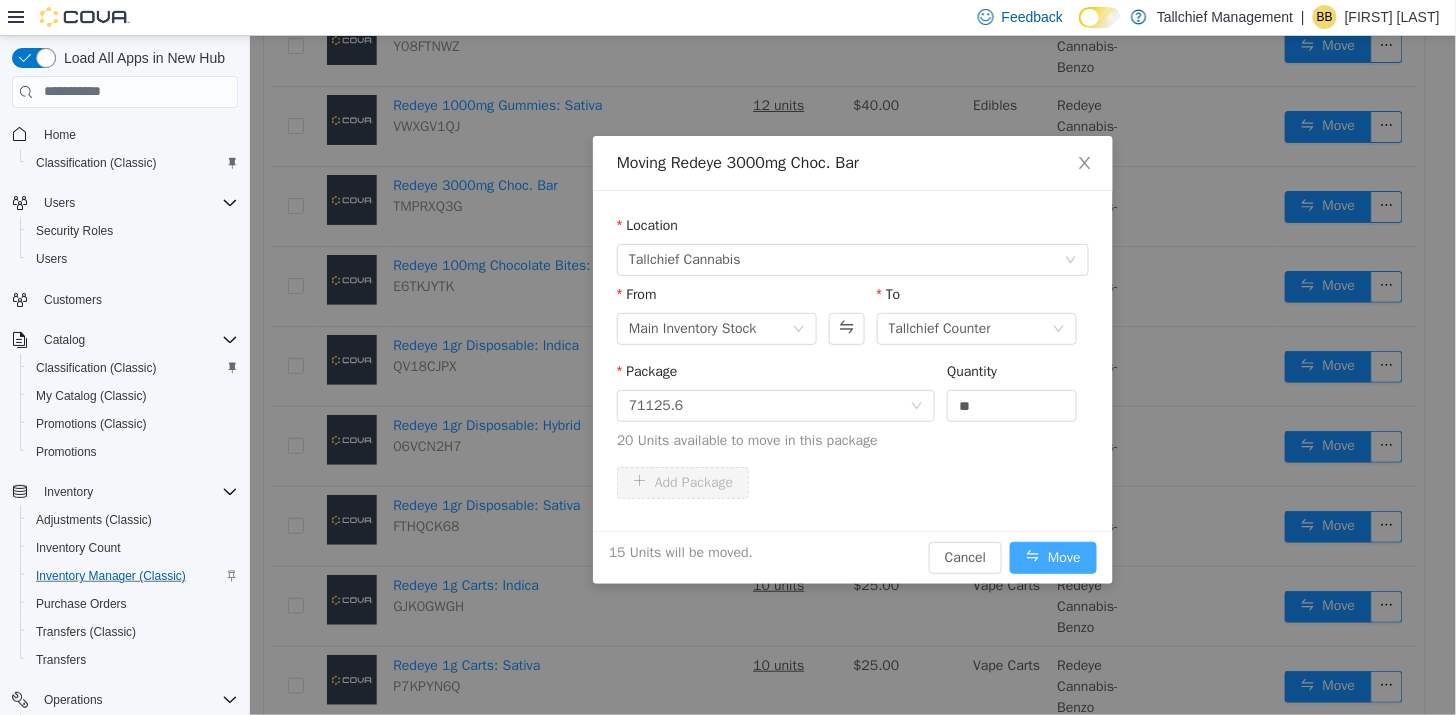 click on "Move" at bounding box center [1052, 557] 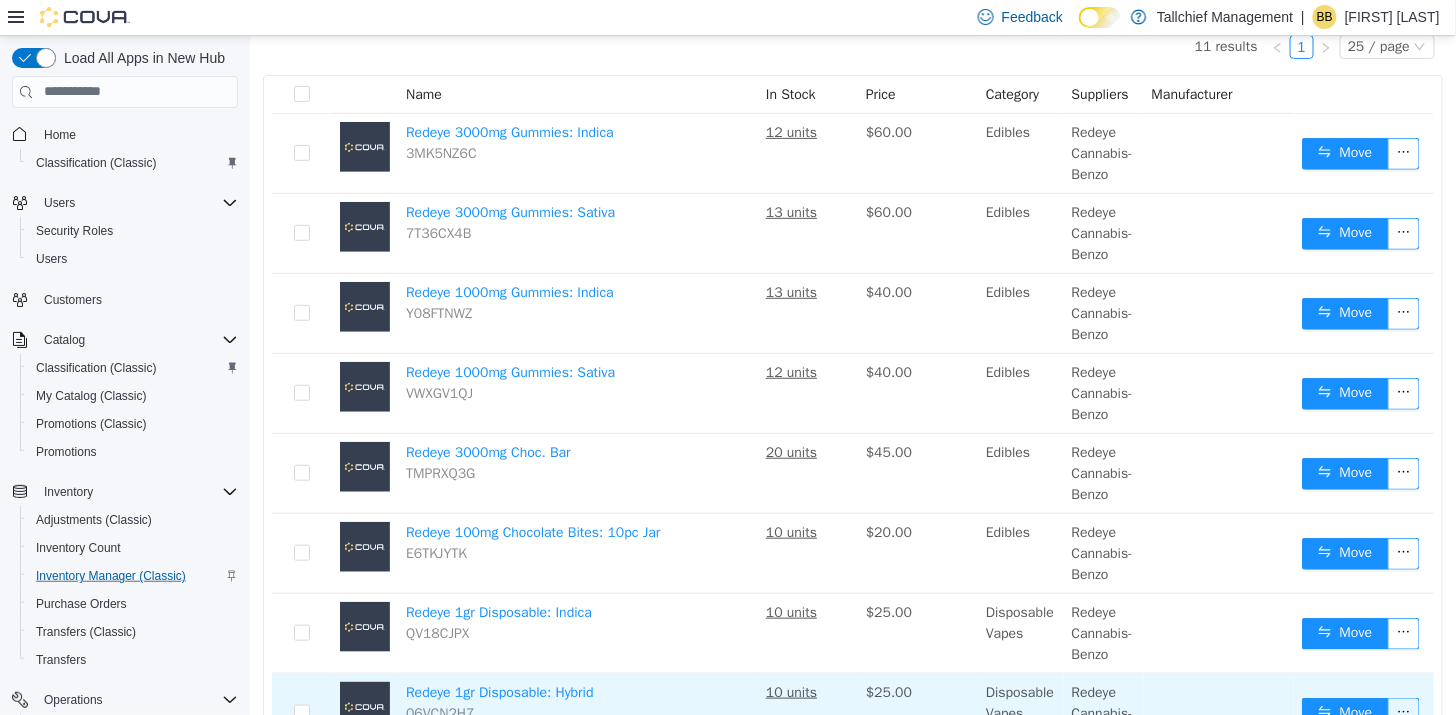 scroll, scrollTop: 195, scrollLeft: 0, axis: vertical 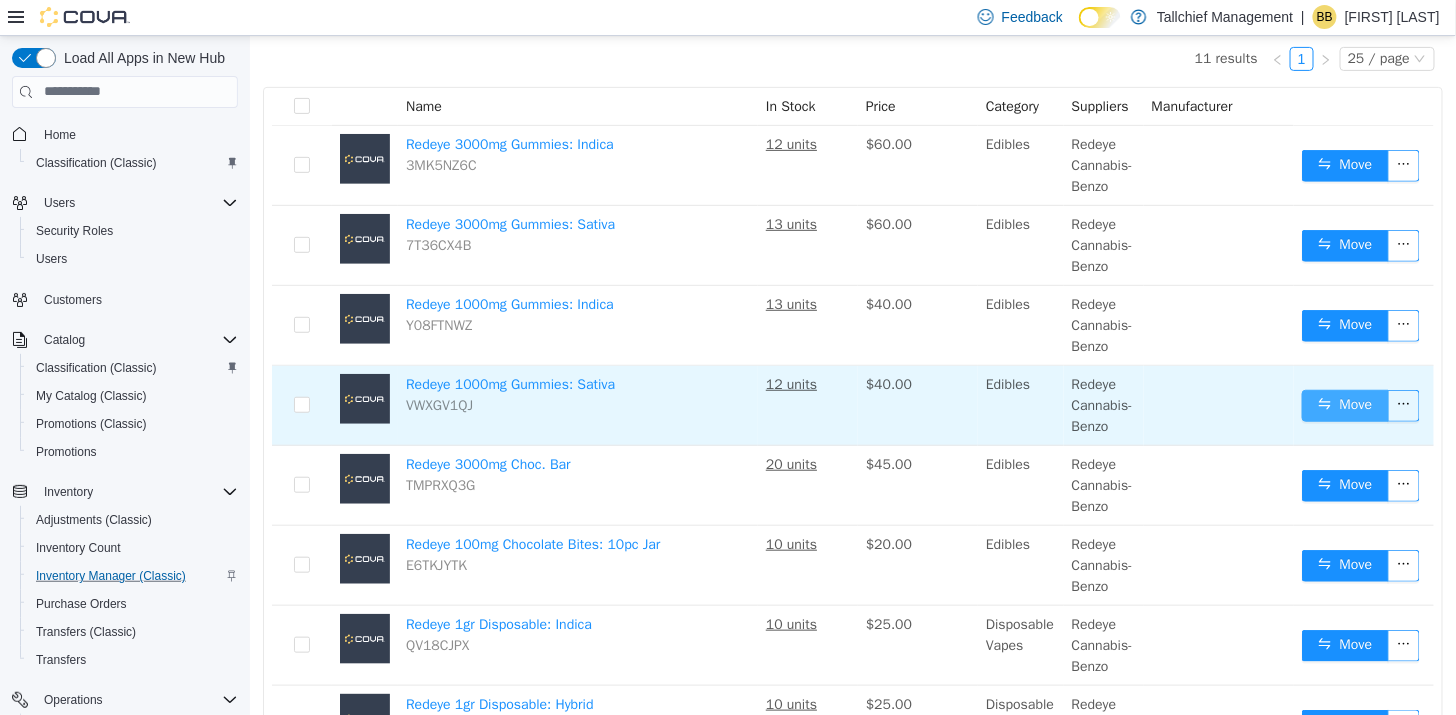 click on "Move" at bounding box center (1344, 405) 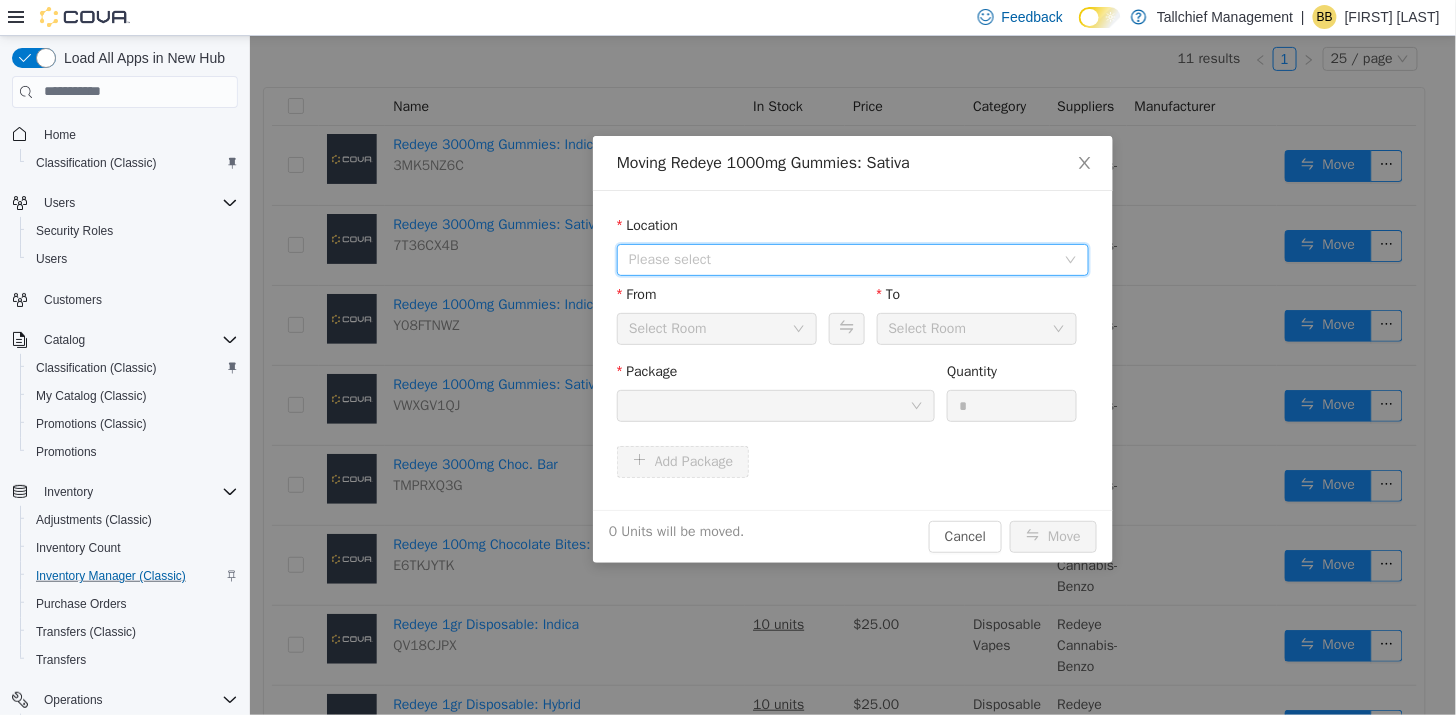 click on "Please select" at bounding box center (841, 259) 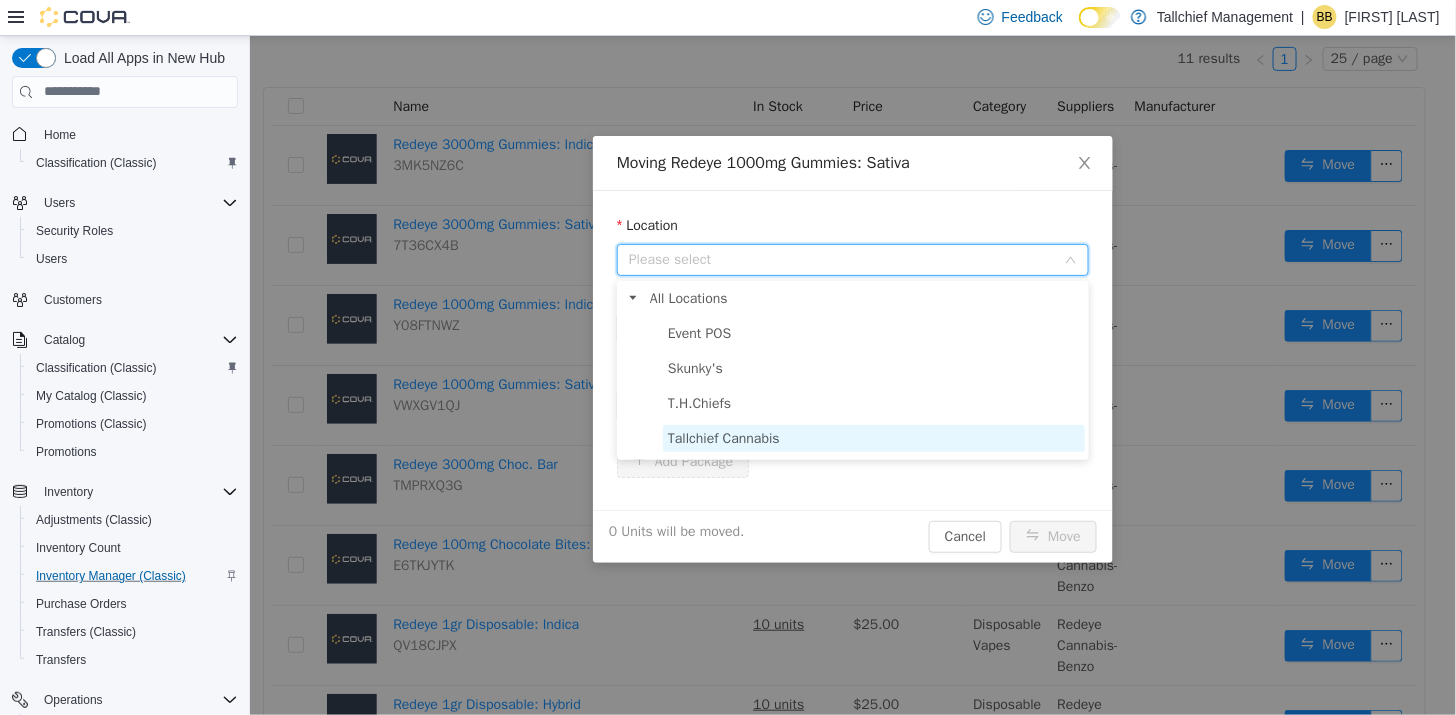 click on "Tallchief Cannabis" at bounding box center (723, 437) 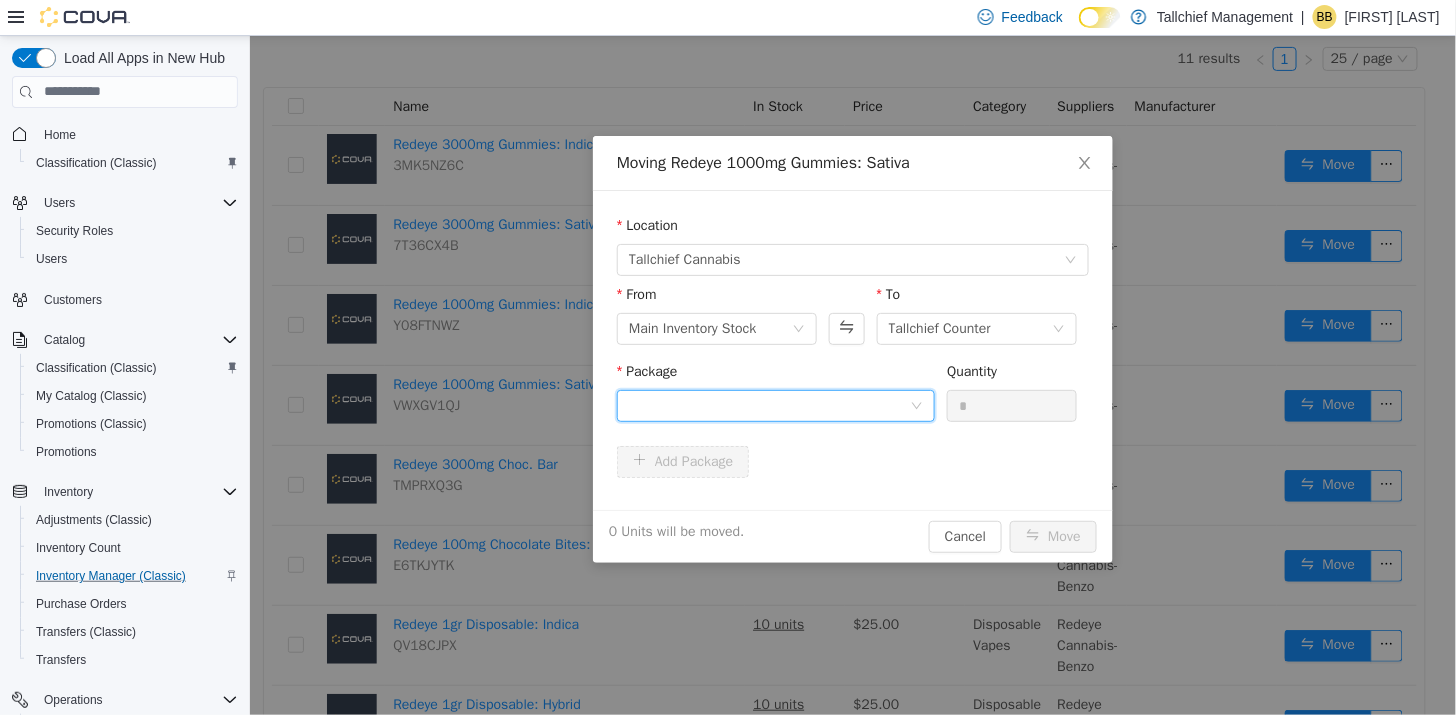 click at bounding box center [768, 405] 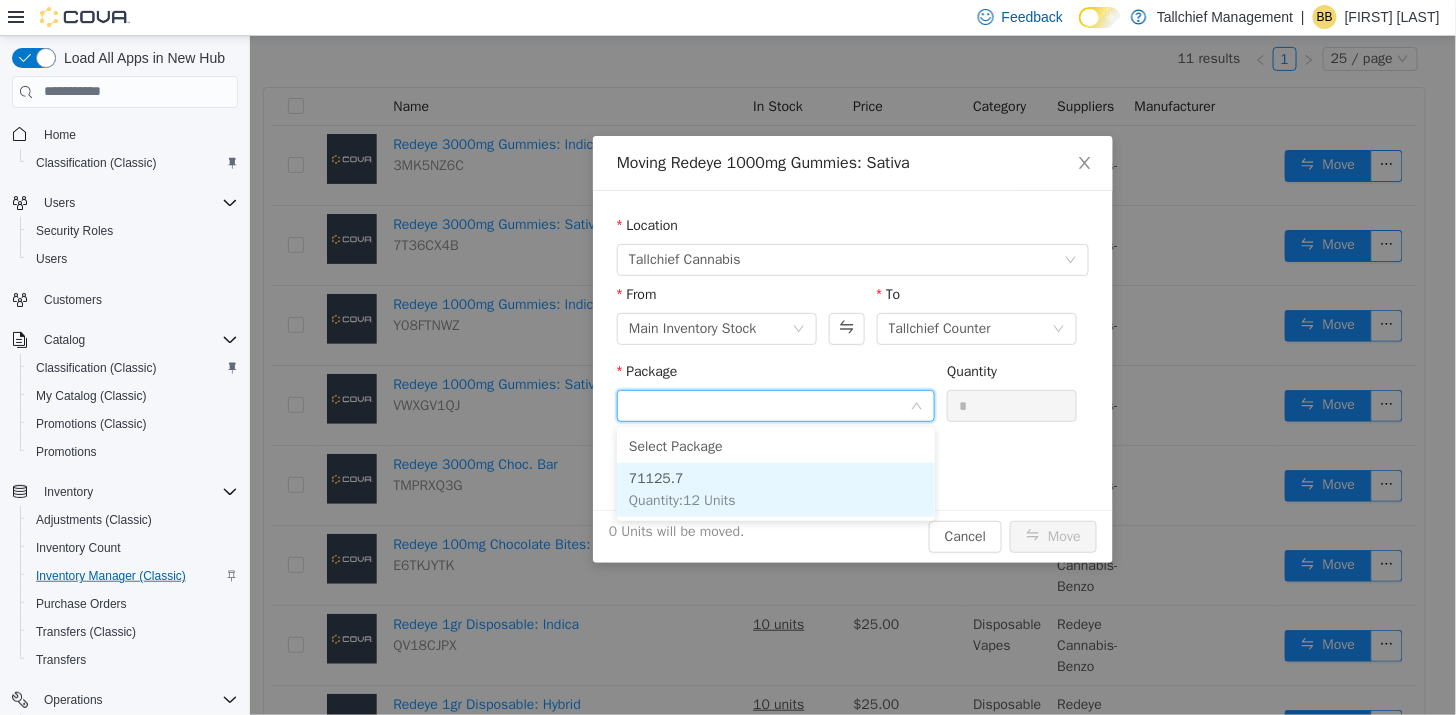 click on "71125.7 Quantity :  12 Units" at bounding box center [775, 489] 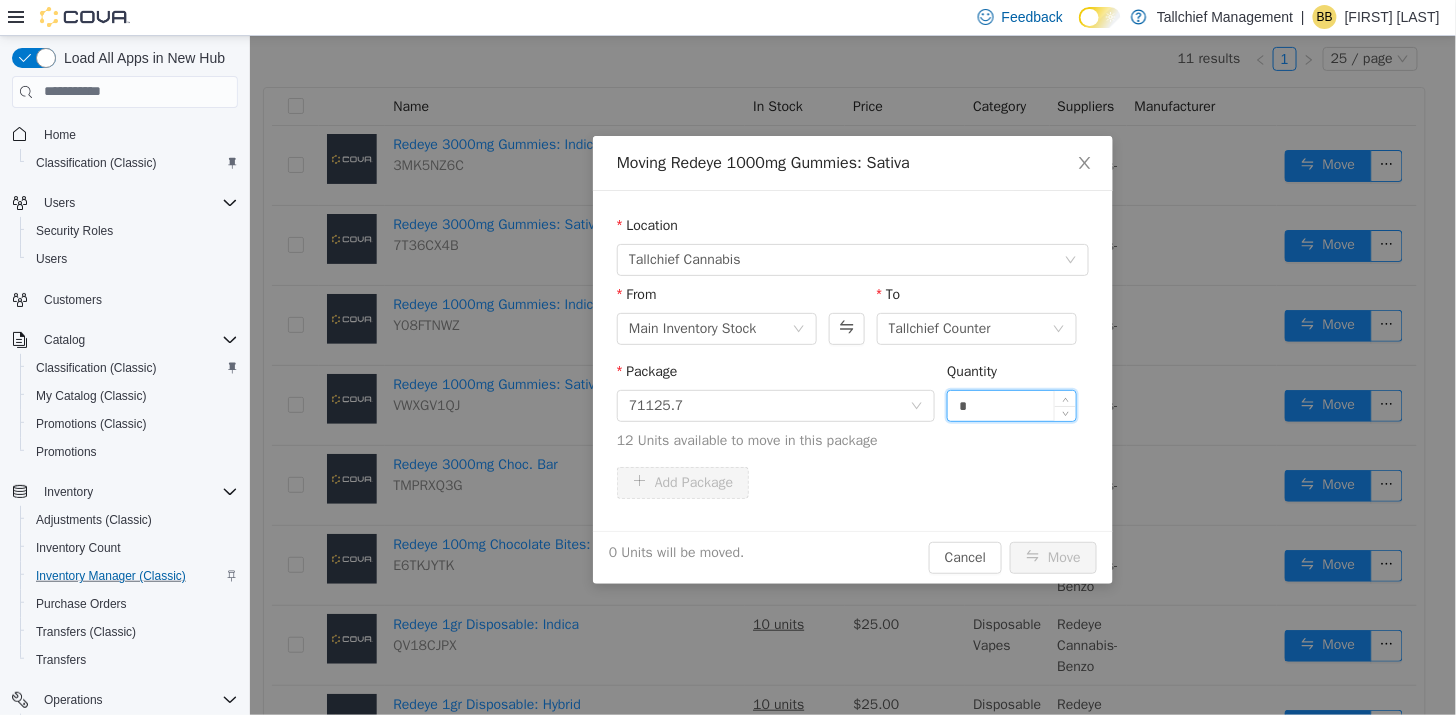 click on "*" at bounding box center [1011, 405] 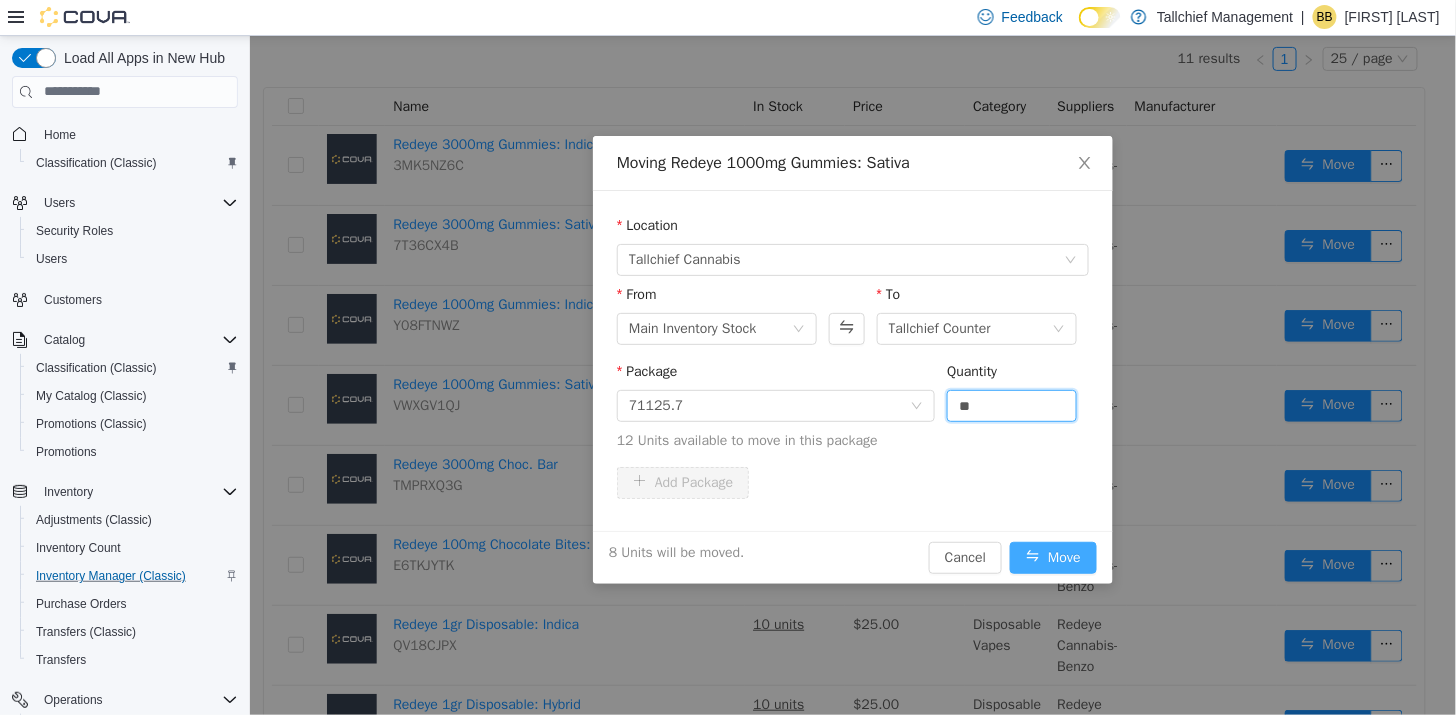 type on "*" 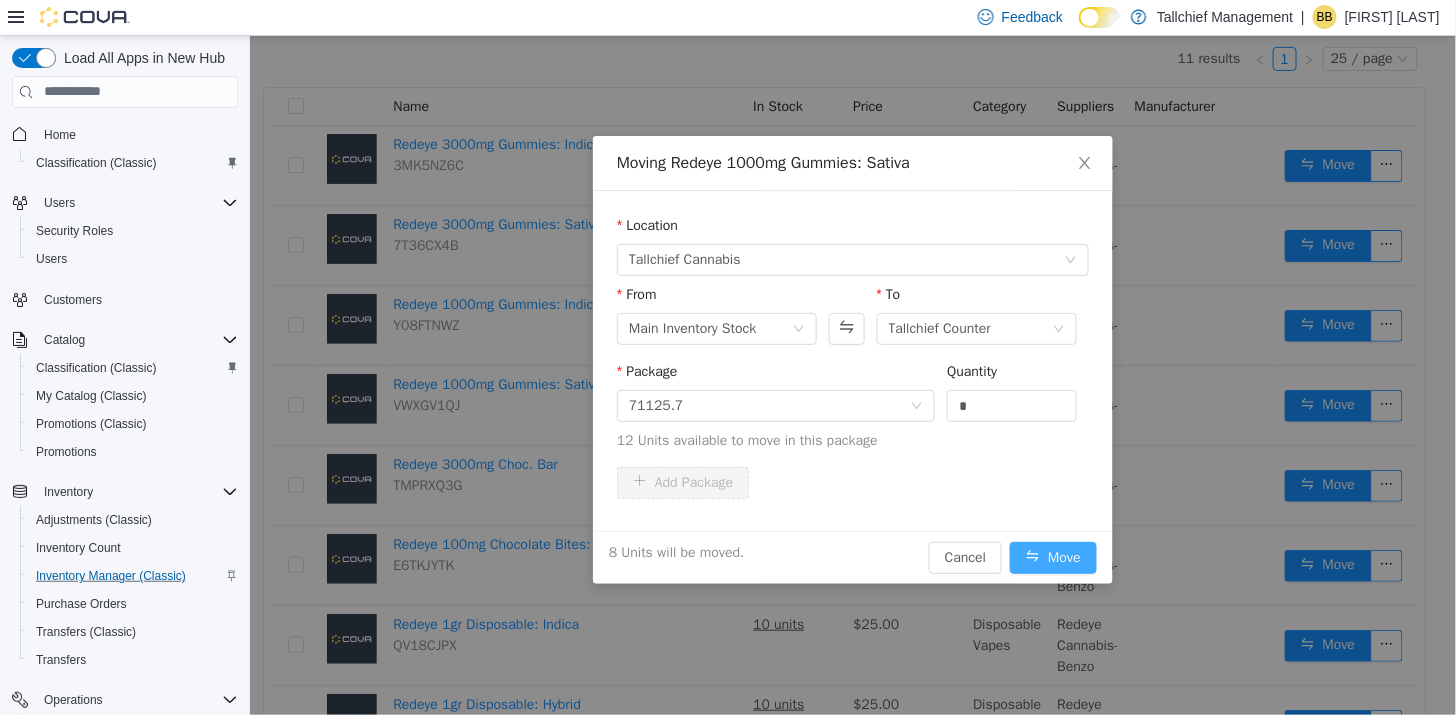click on "Move" at bounding box center (1052, 557) 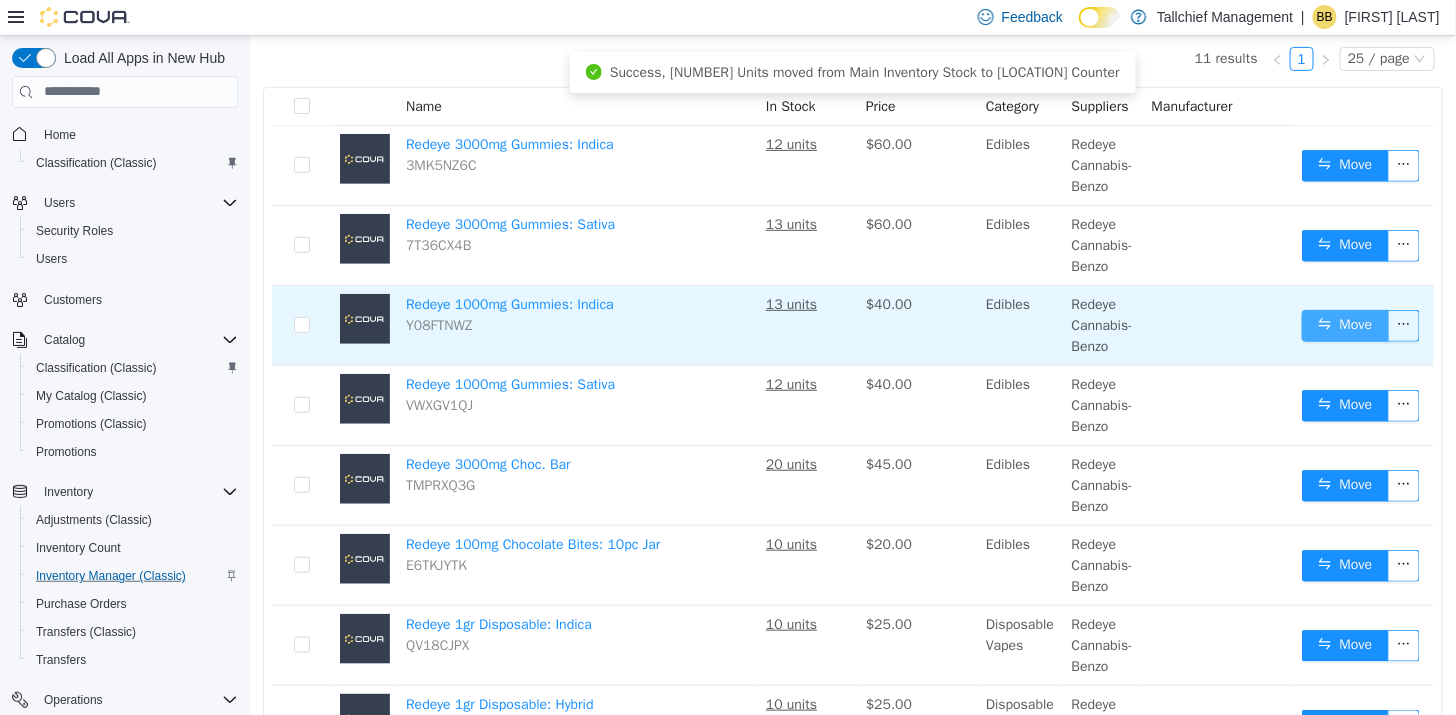 click on "Move" at bounding box center (1344, 325) 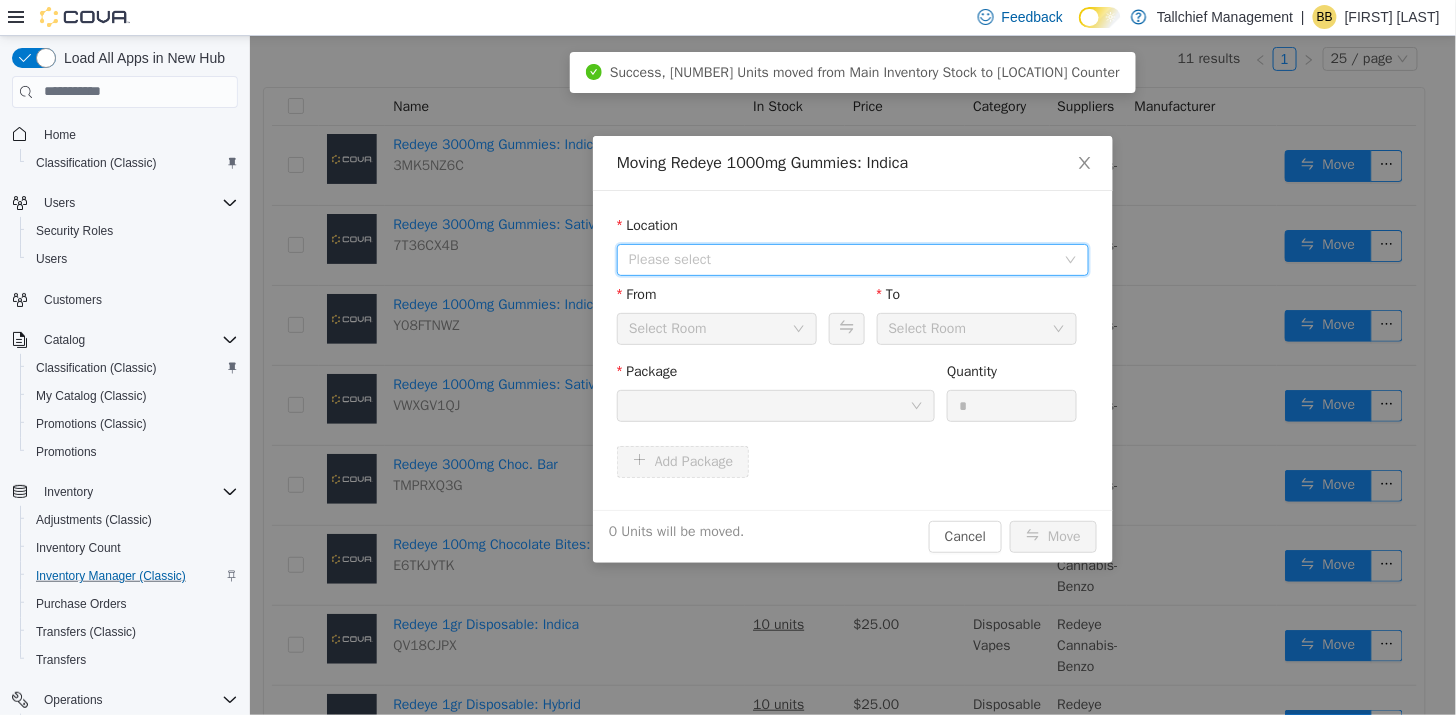 click on "Please select" at bounding box center [841, 259] 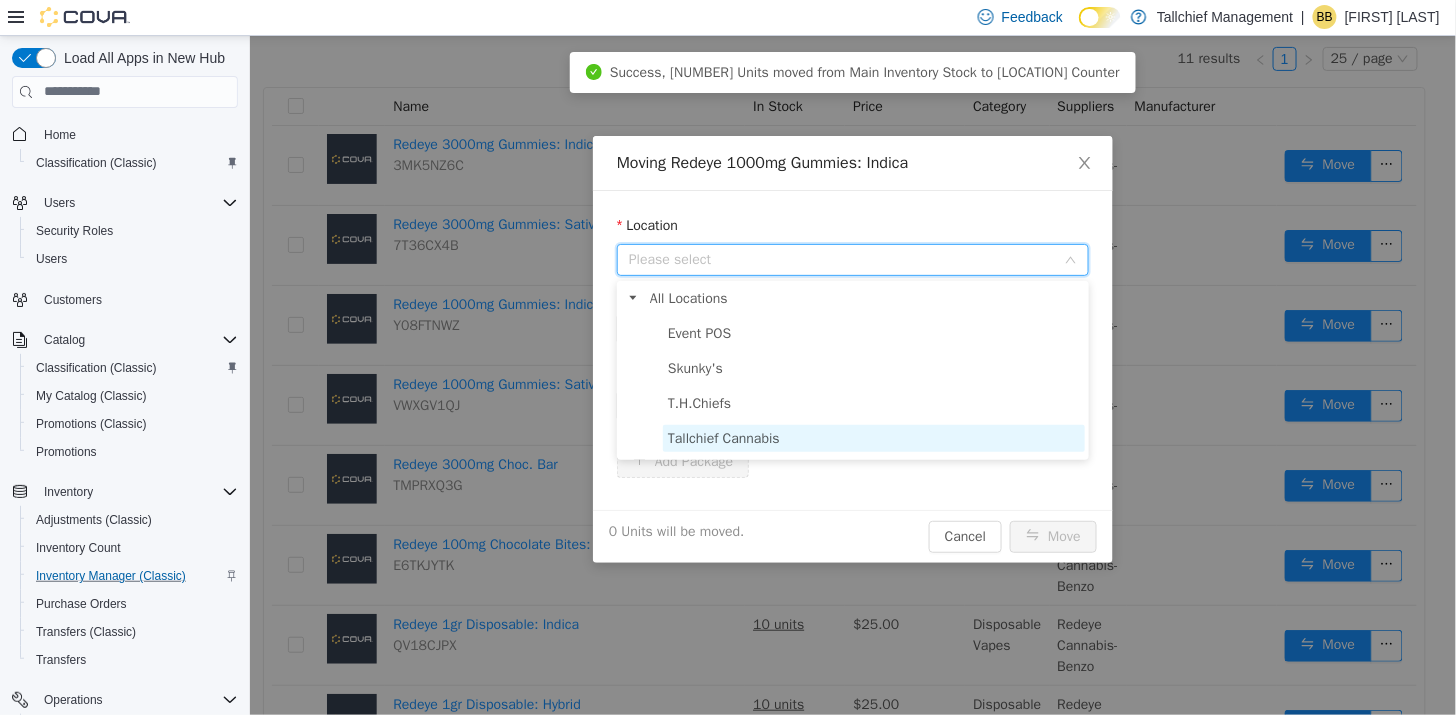 click on "Tallchief Cannabis" at bounding box center [723, 437] 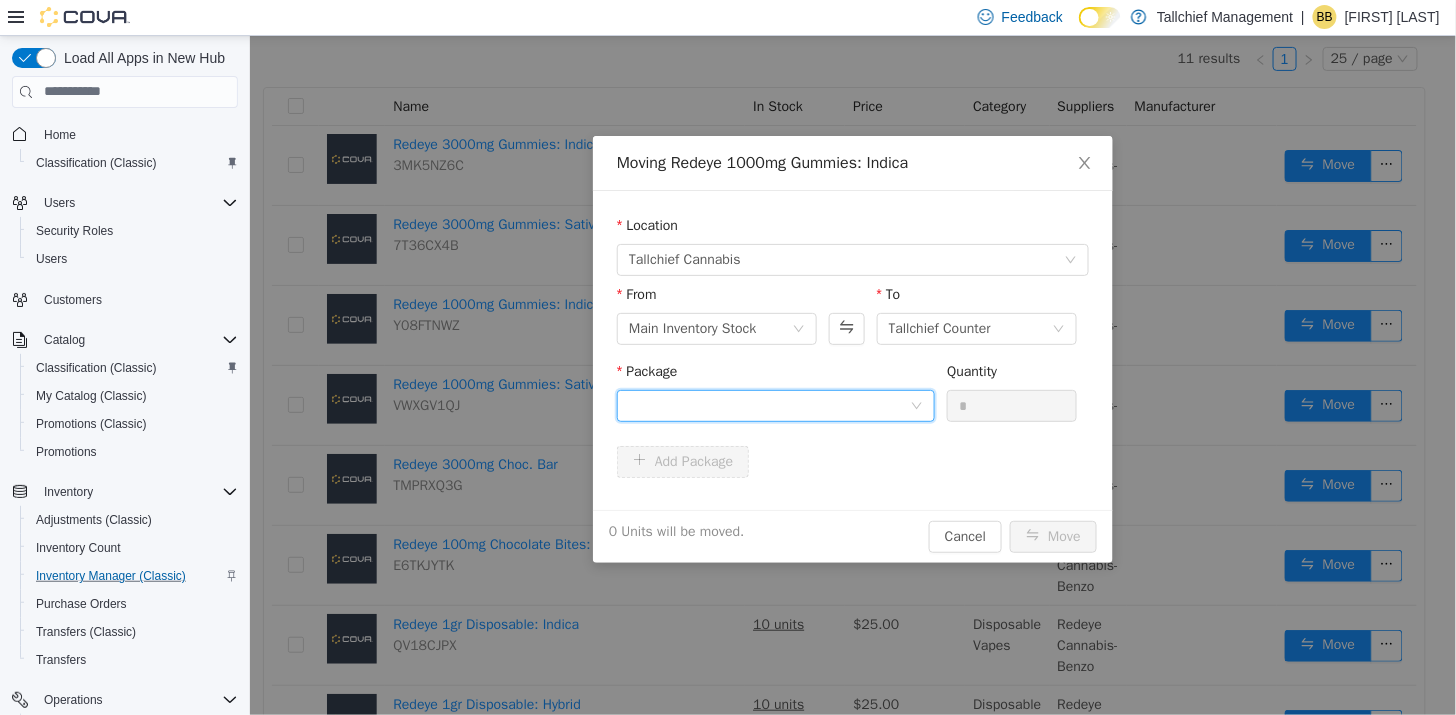 click at bounding box center [768, 405] 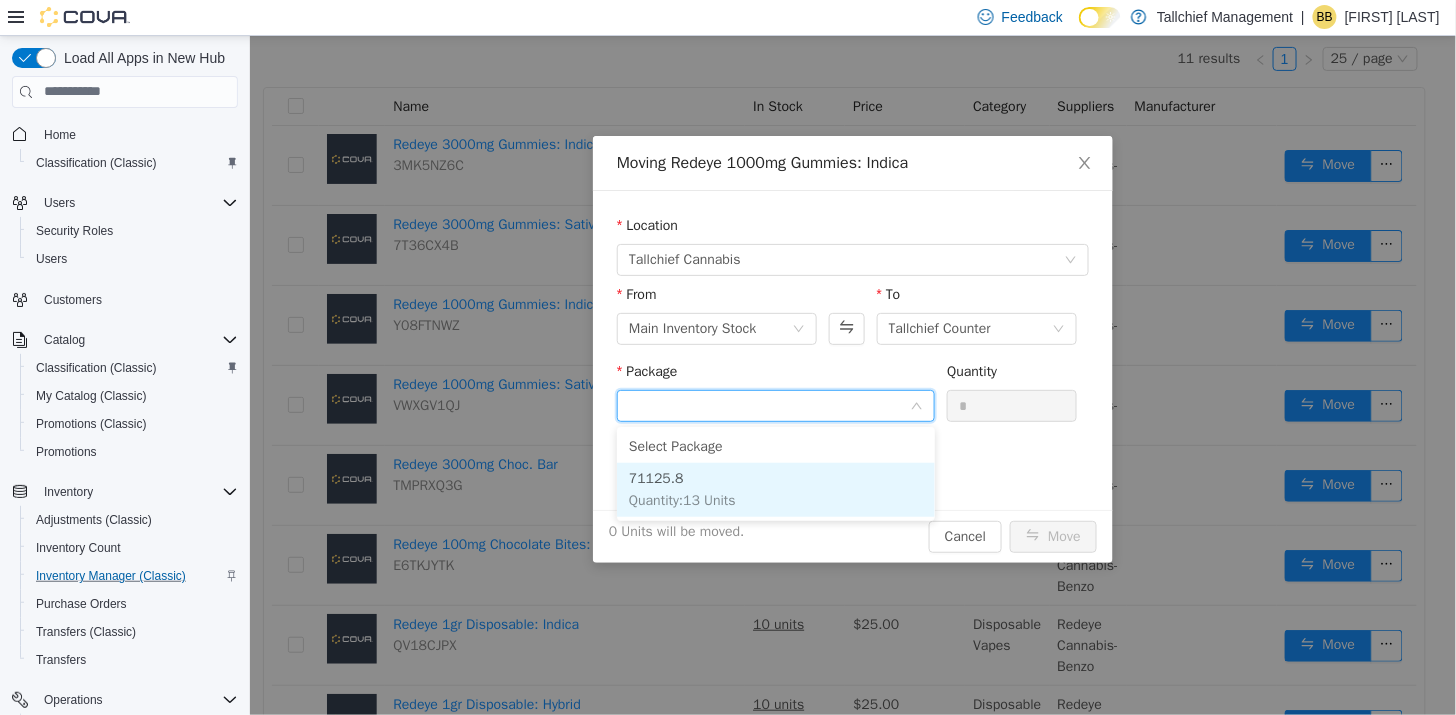 click on "71125.8 Quantity :  13 Units" at bounding box center [775, 489] 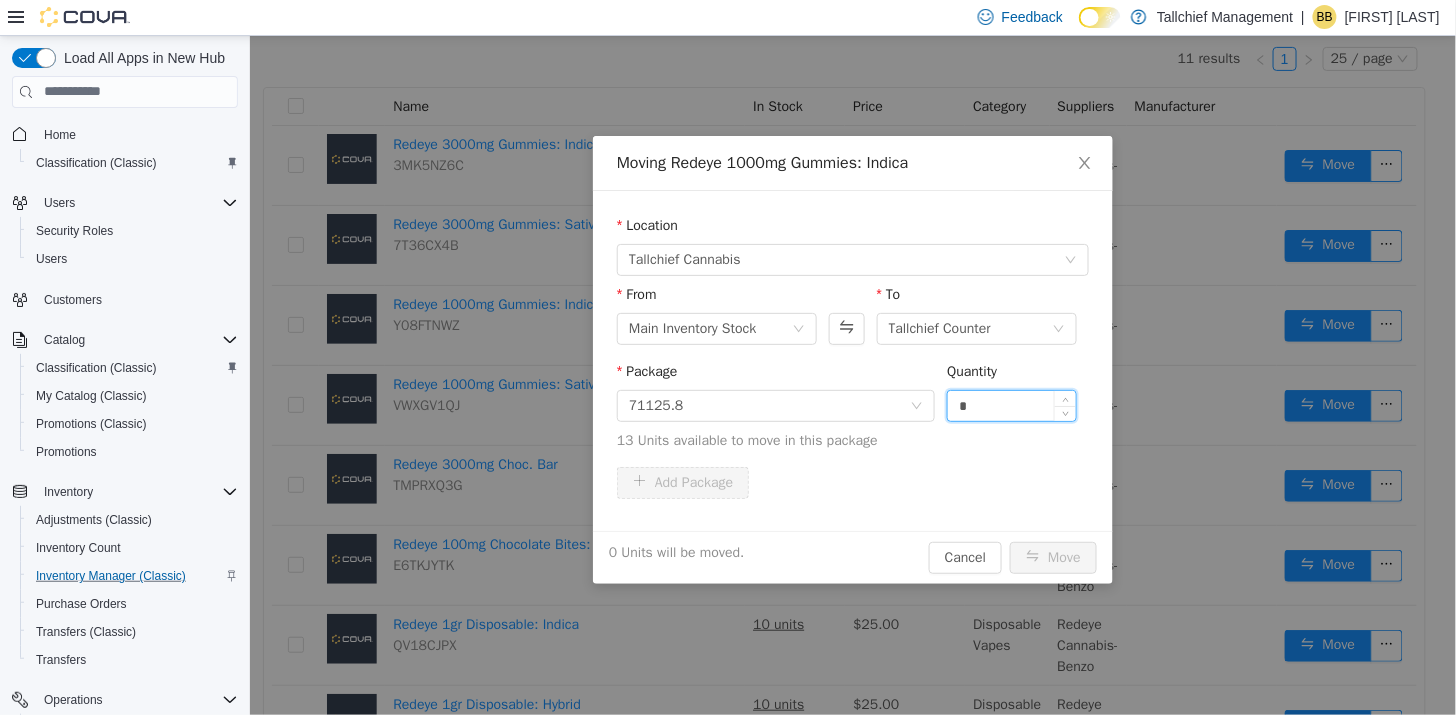 click on "*" at bounding box center (1011, 405) 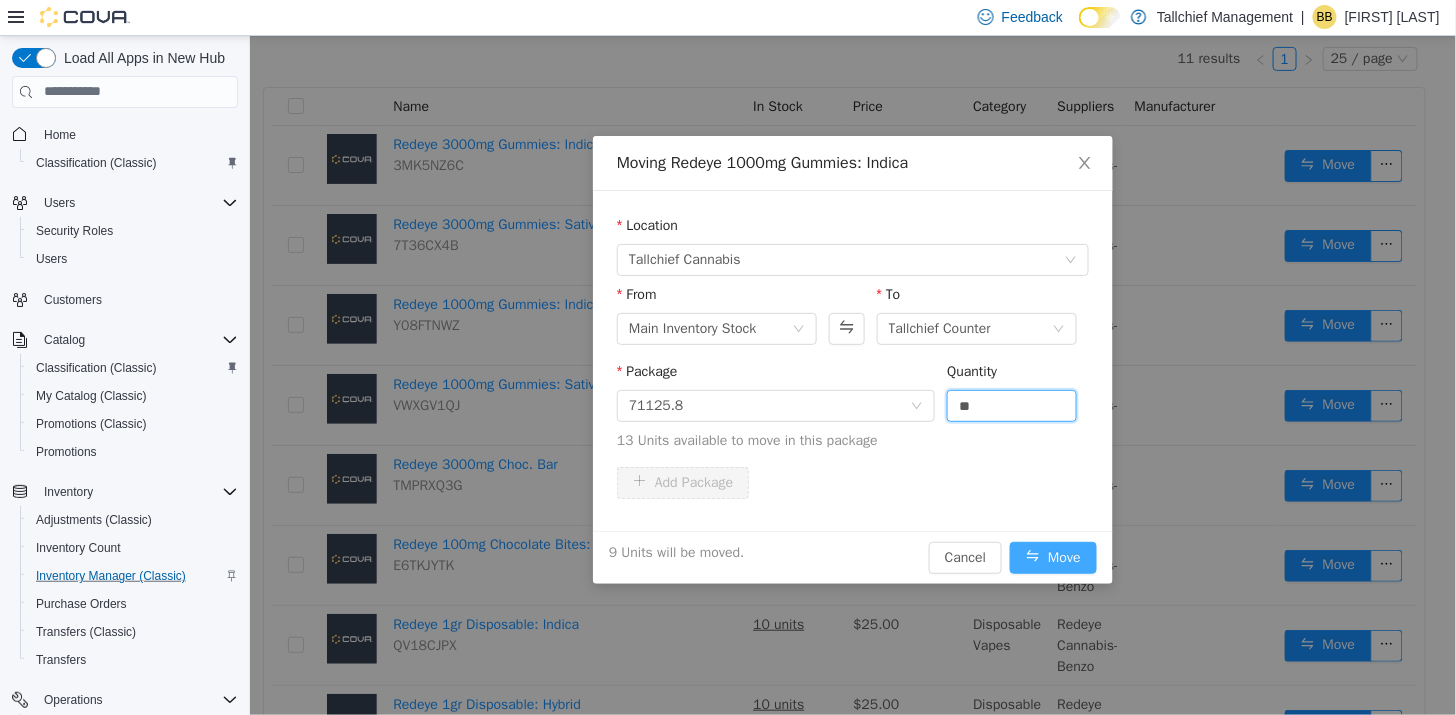type on "*" 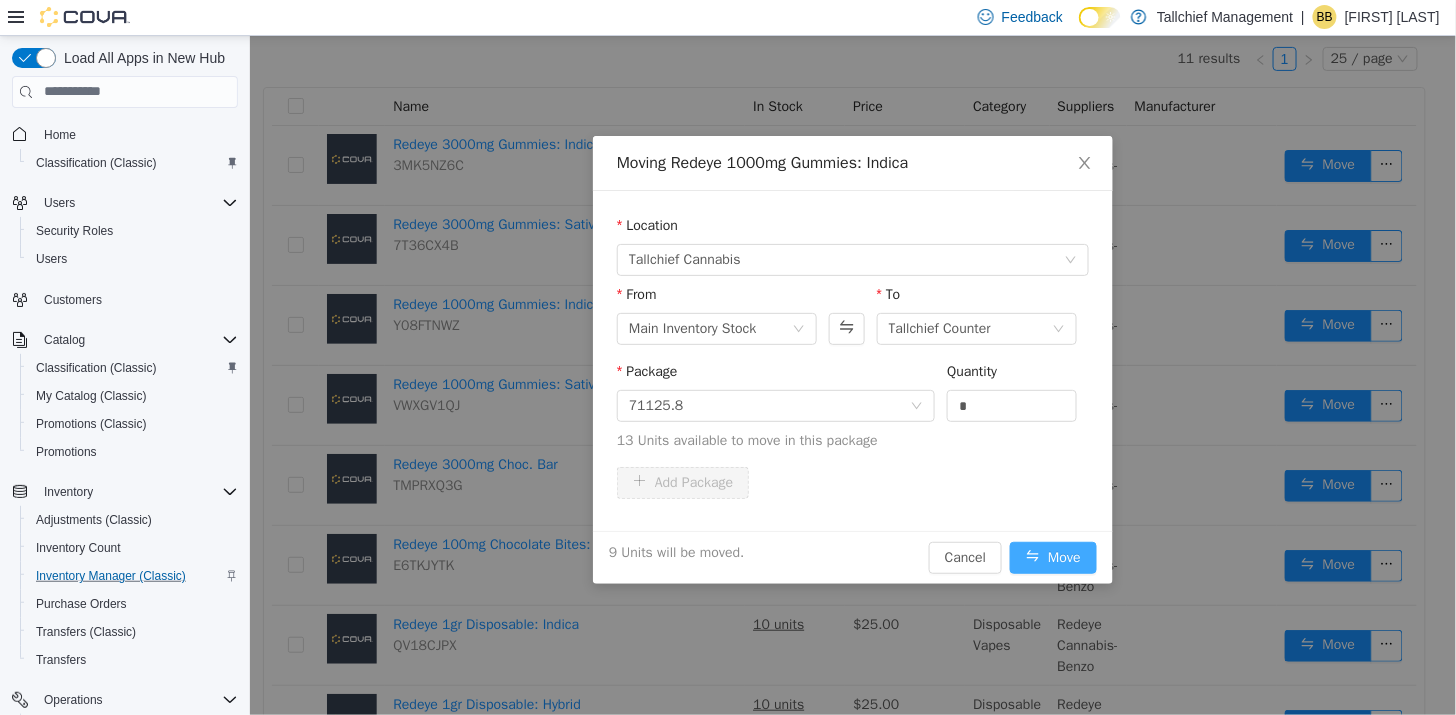 click on "Move" at bounding box center (1052, 557) 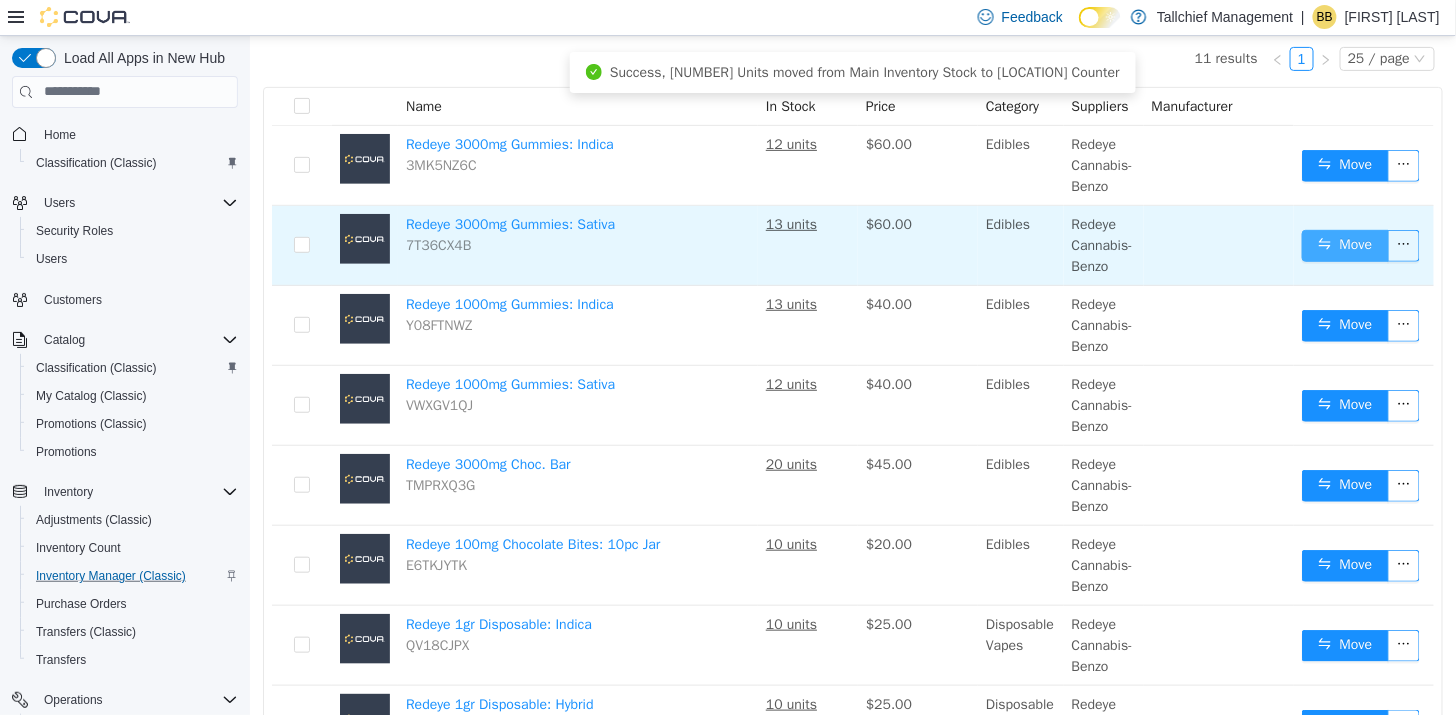click on "Move" at bounding box center (1344, 245) 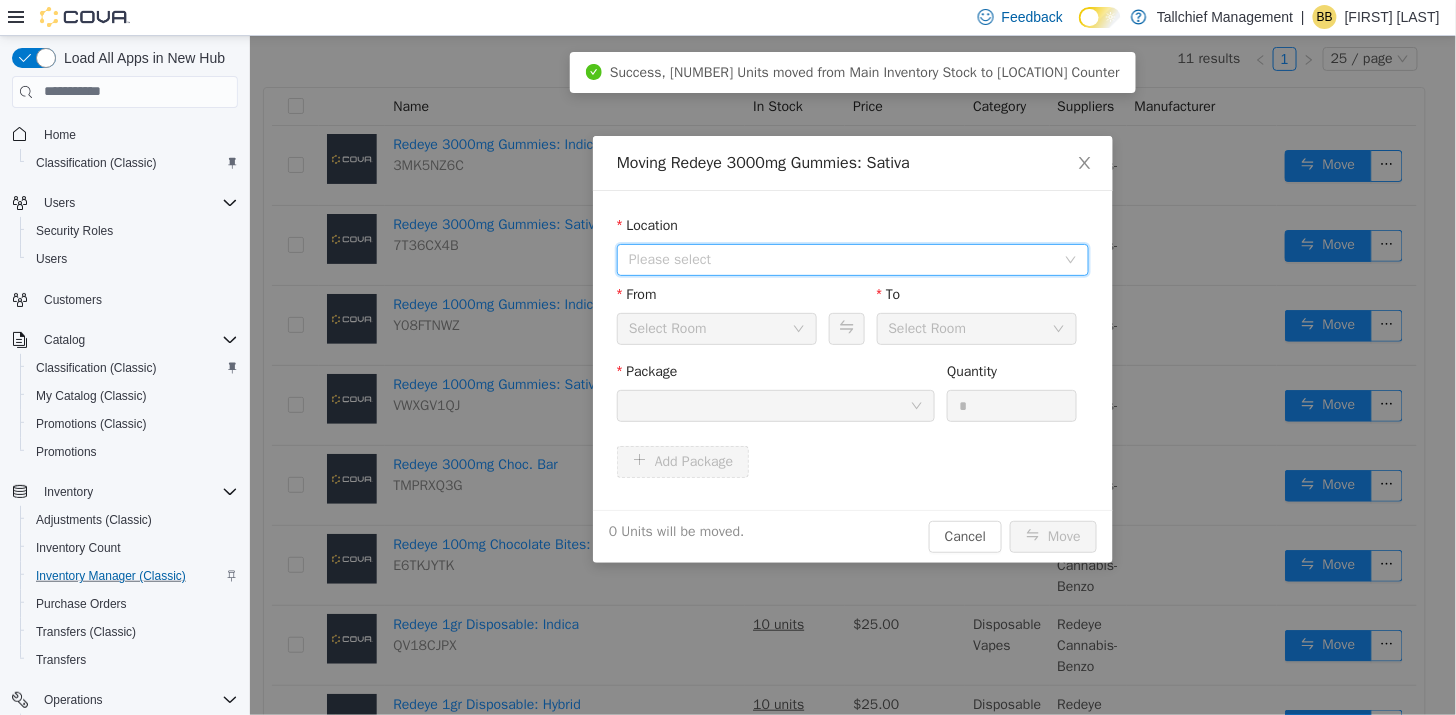click on "Please select" at bounding box center [841, 259] 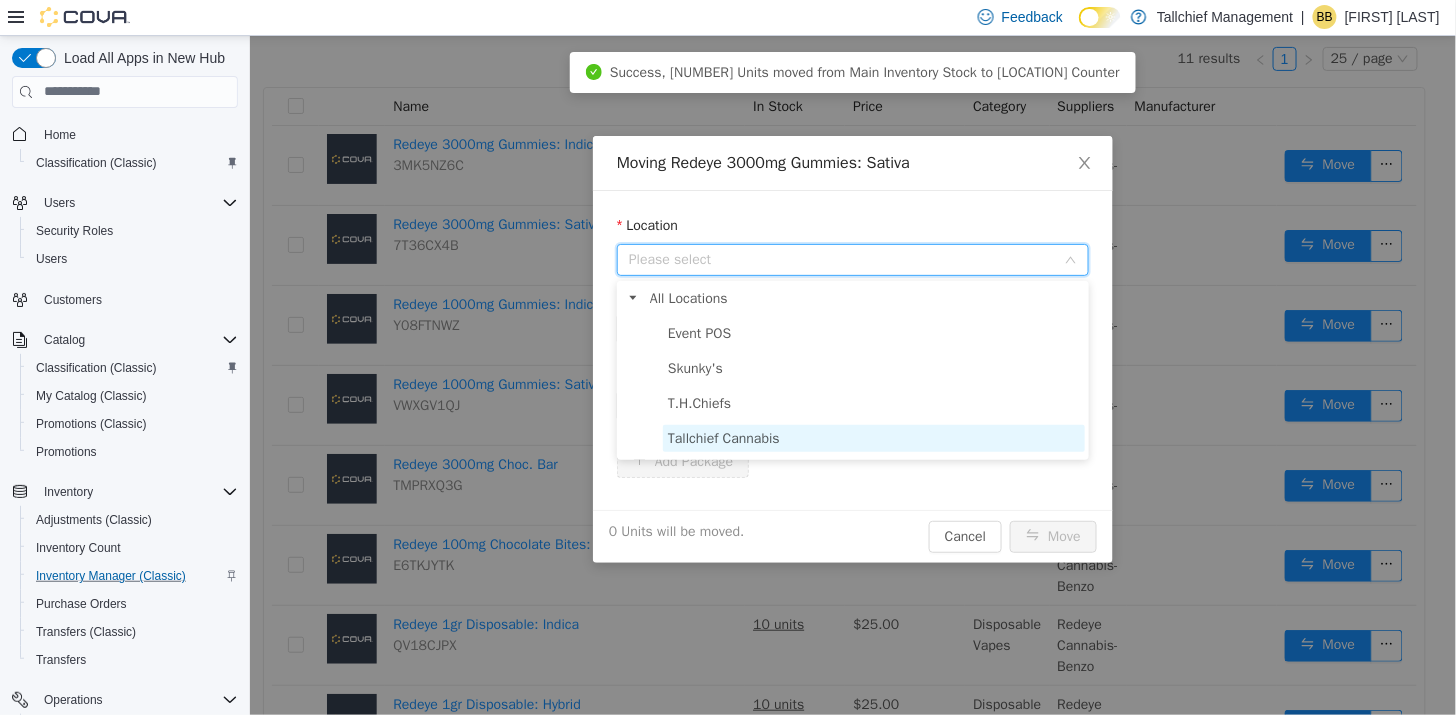 click on "Tallchief Cannabis" at bounding box center [723, 437] 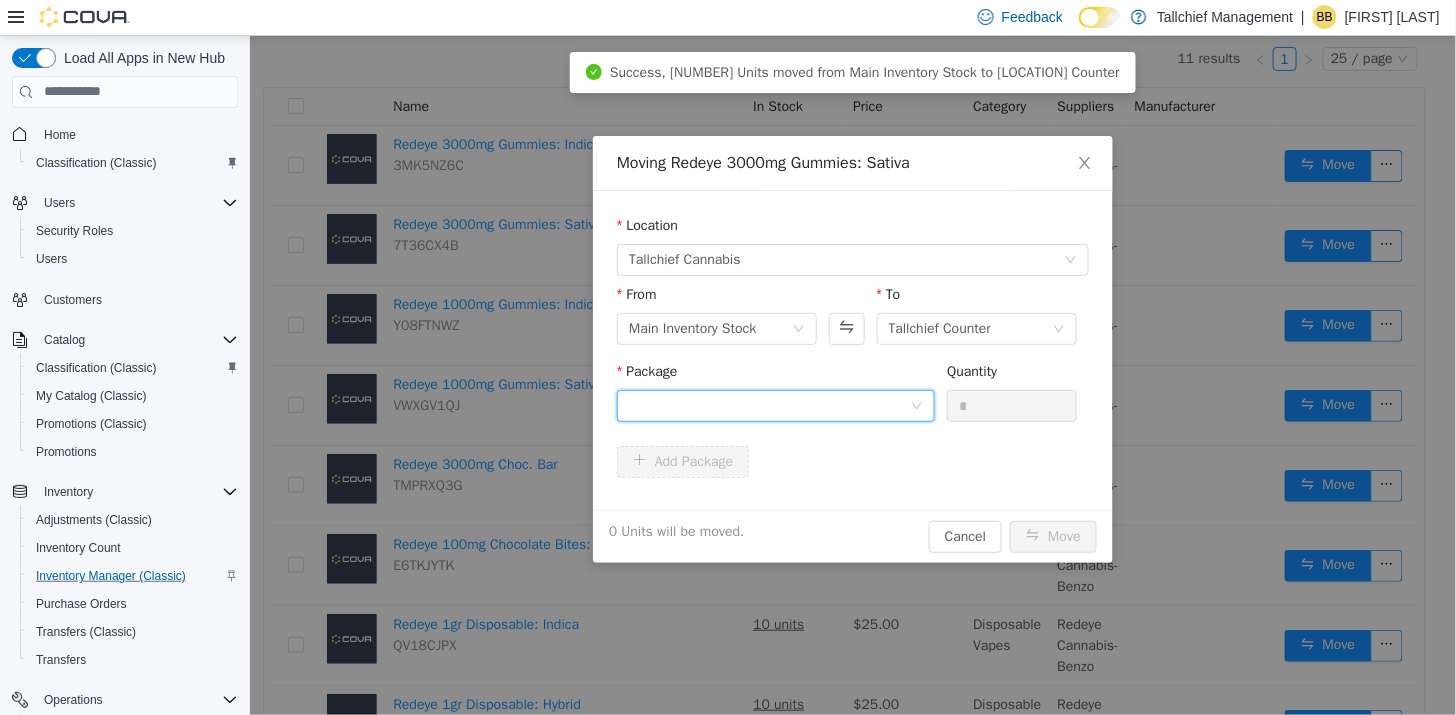 click at bounding box center (768, 405) 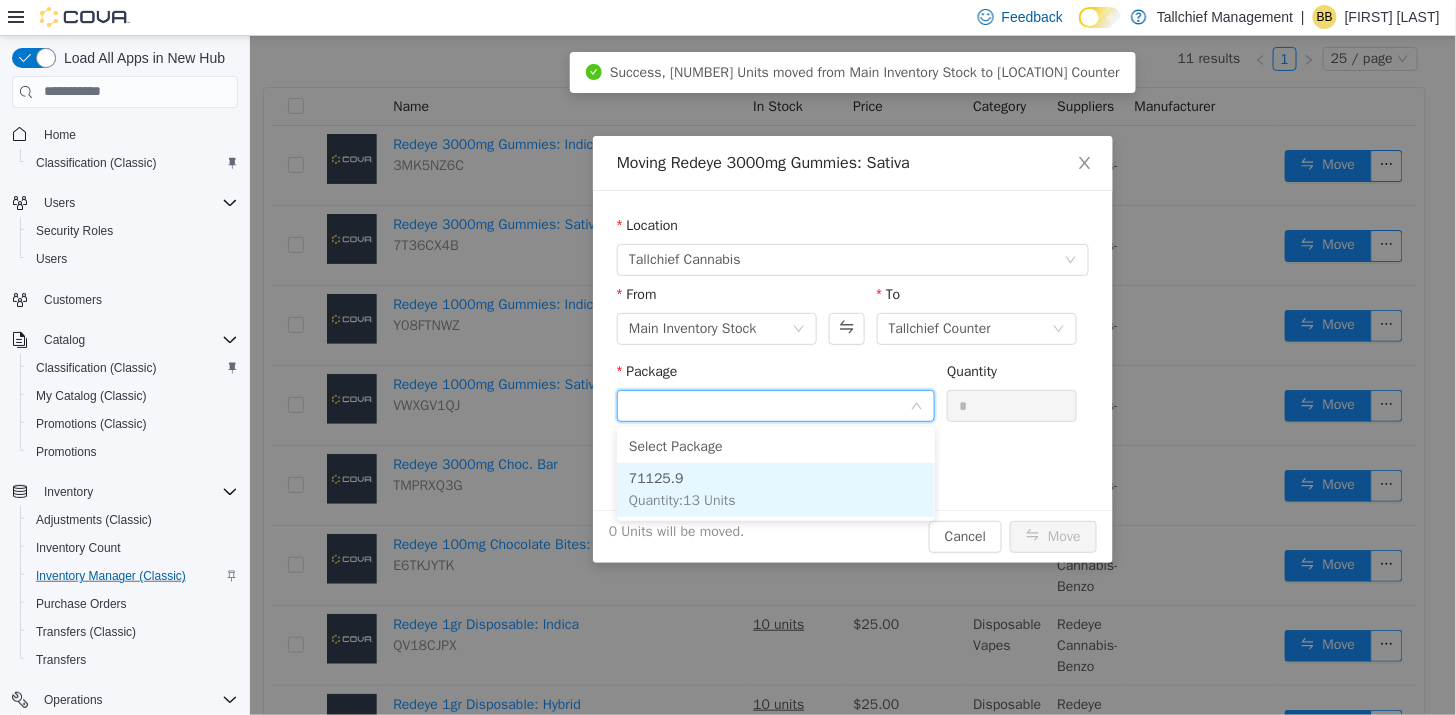 click on "Quantity :  13 Units" at bounding box center (681, 499) 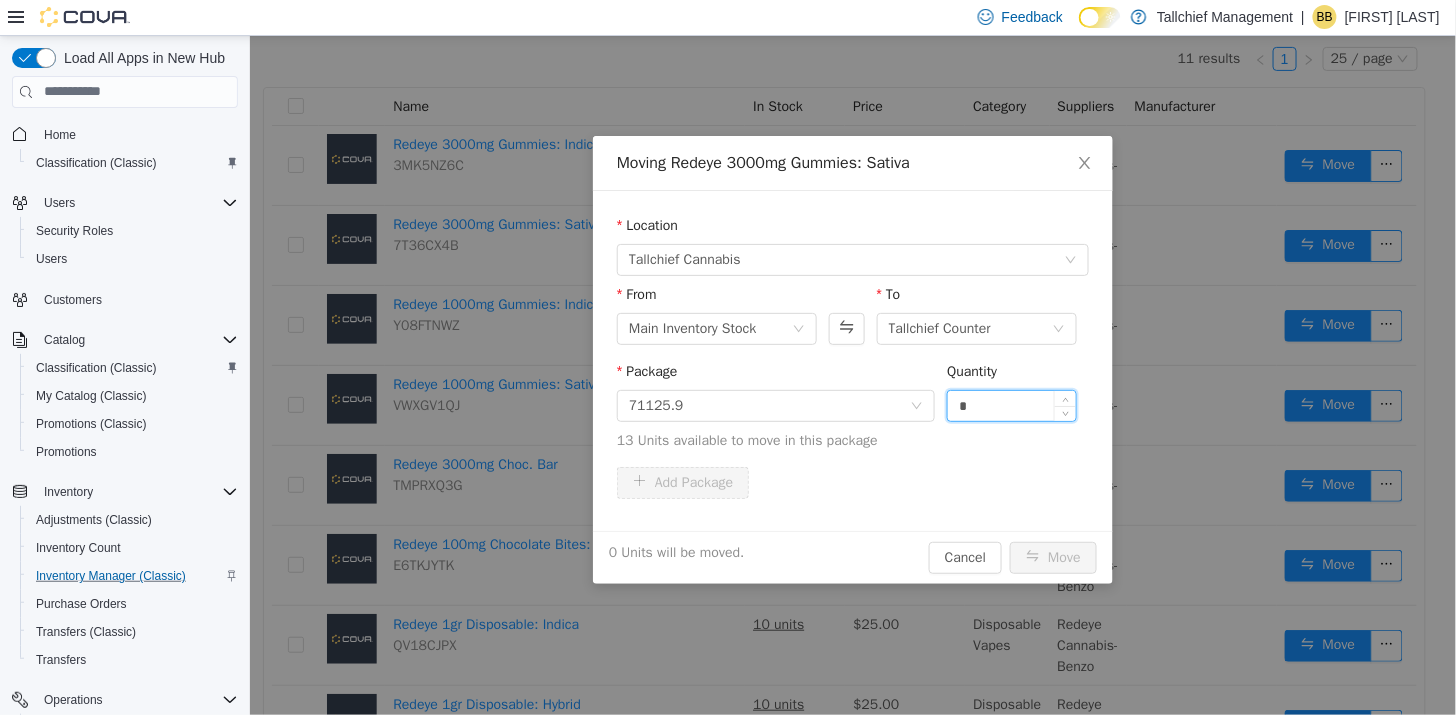 click on "*" at bounding box center (1011, 405) 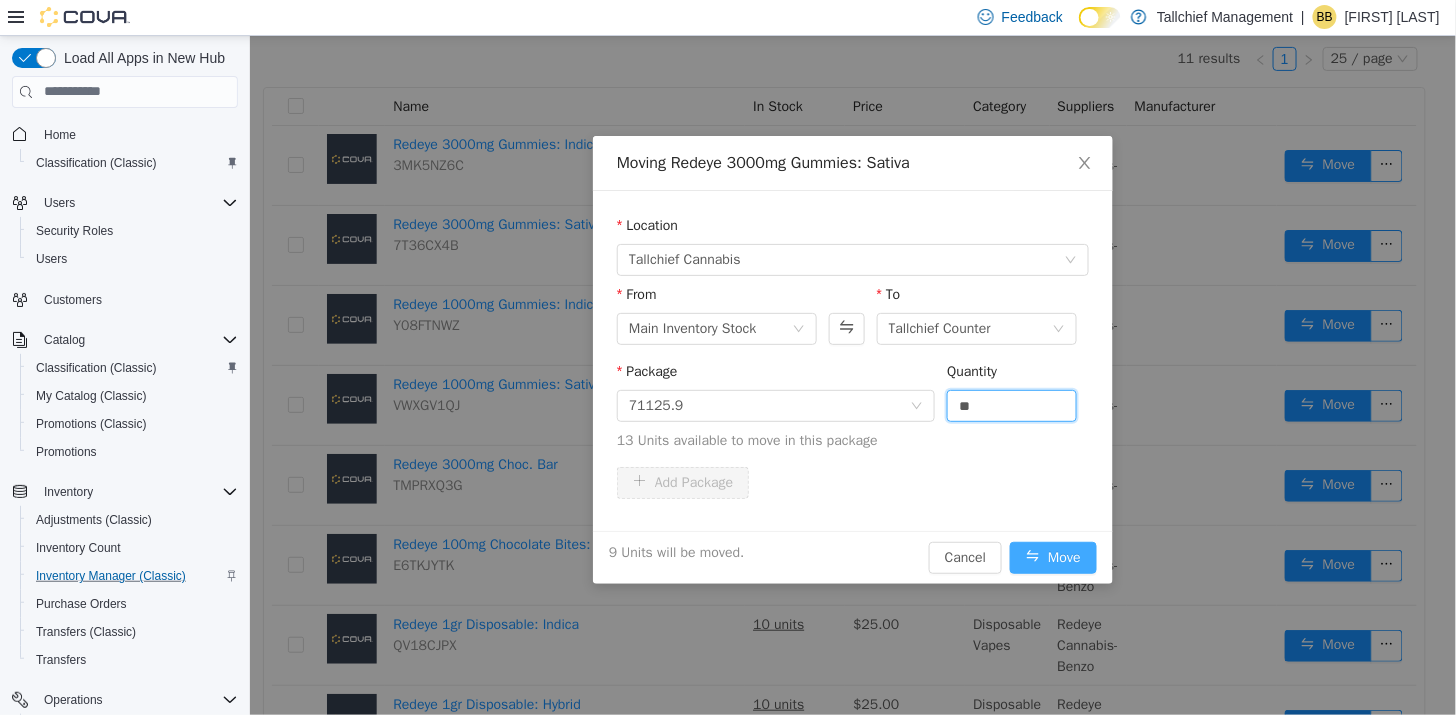 type on "*" 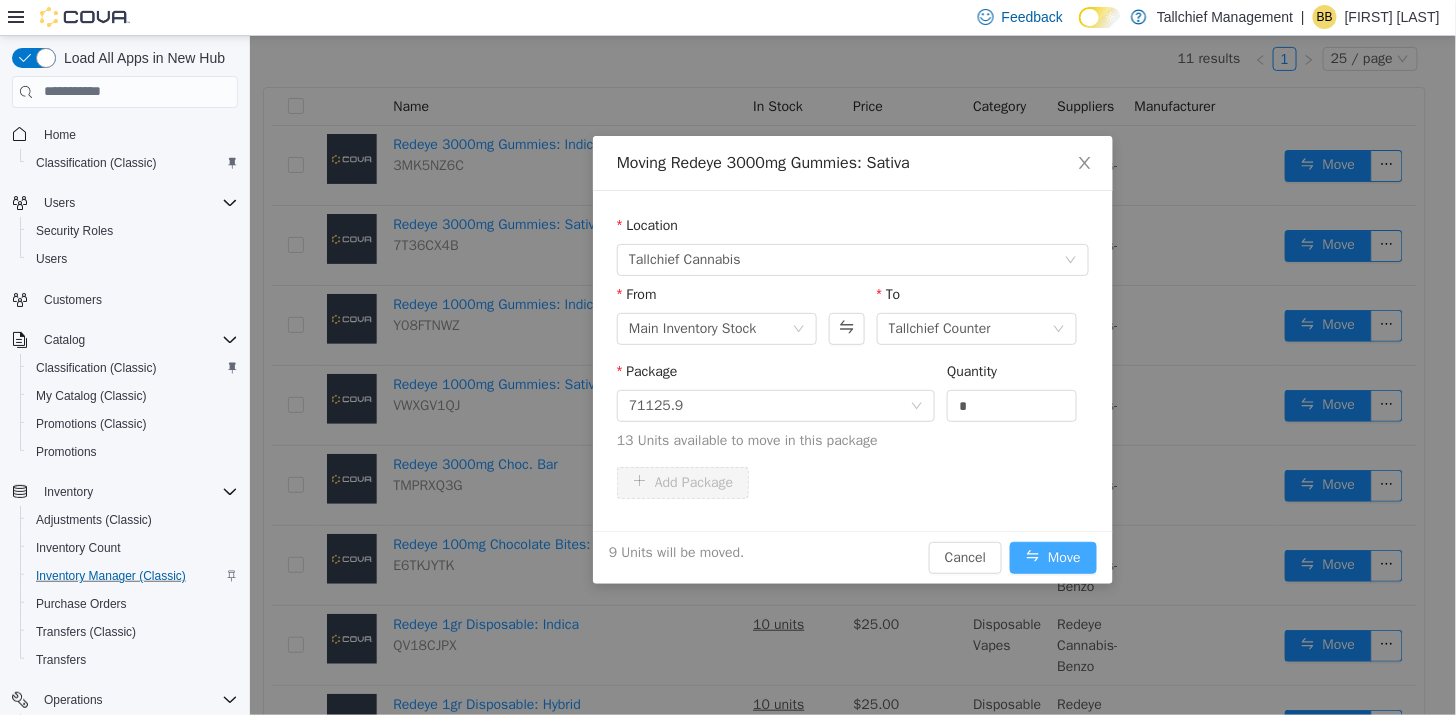click on "Move" at bounding box center (1052, 557) 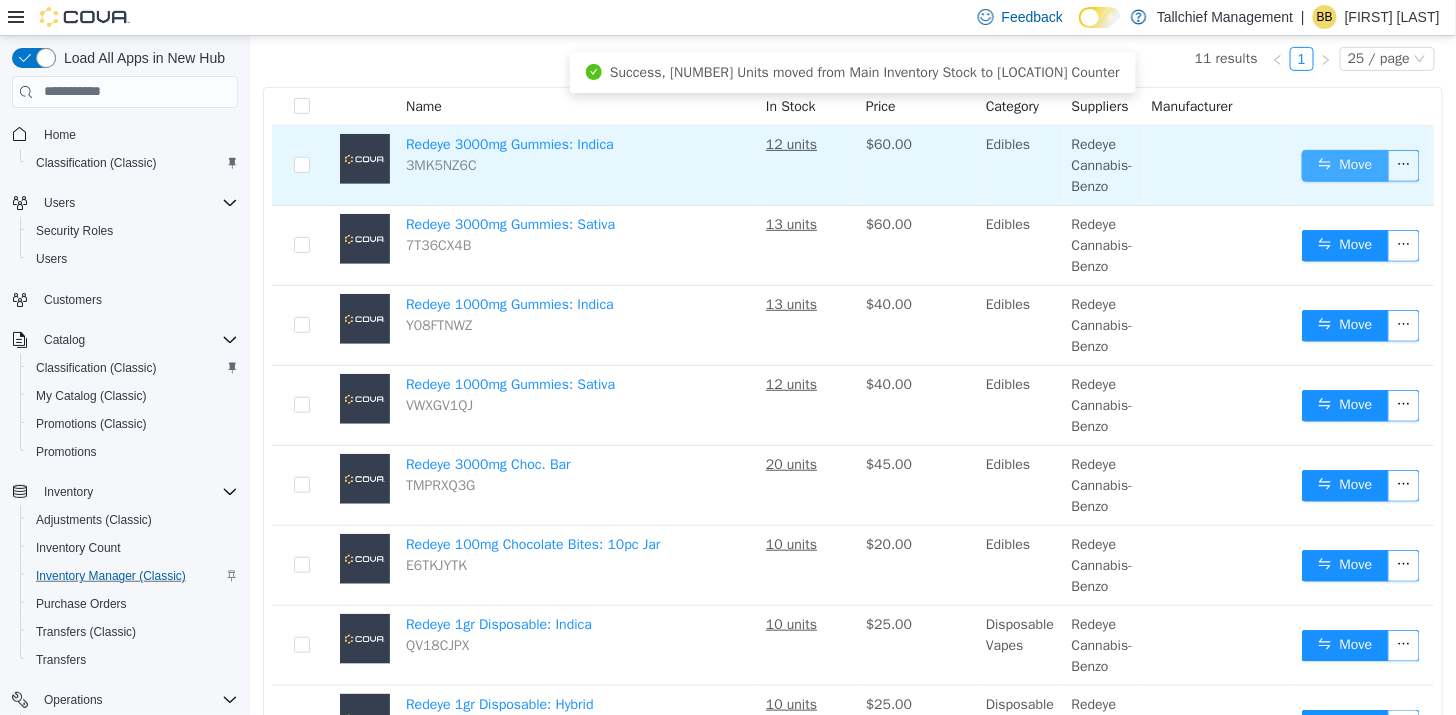 click on "Move" at bounding box center [1344, 165] 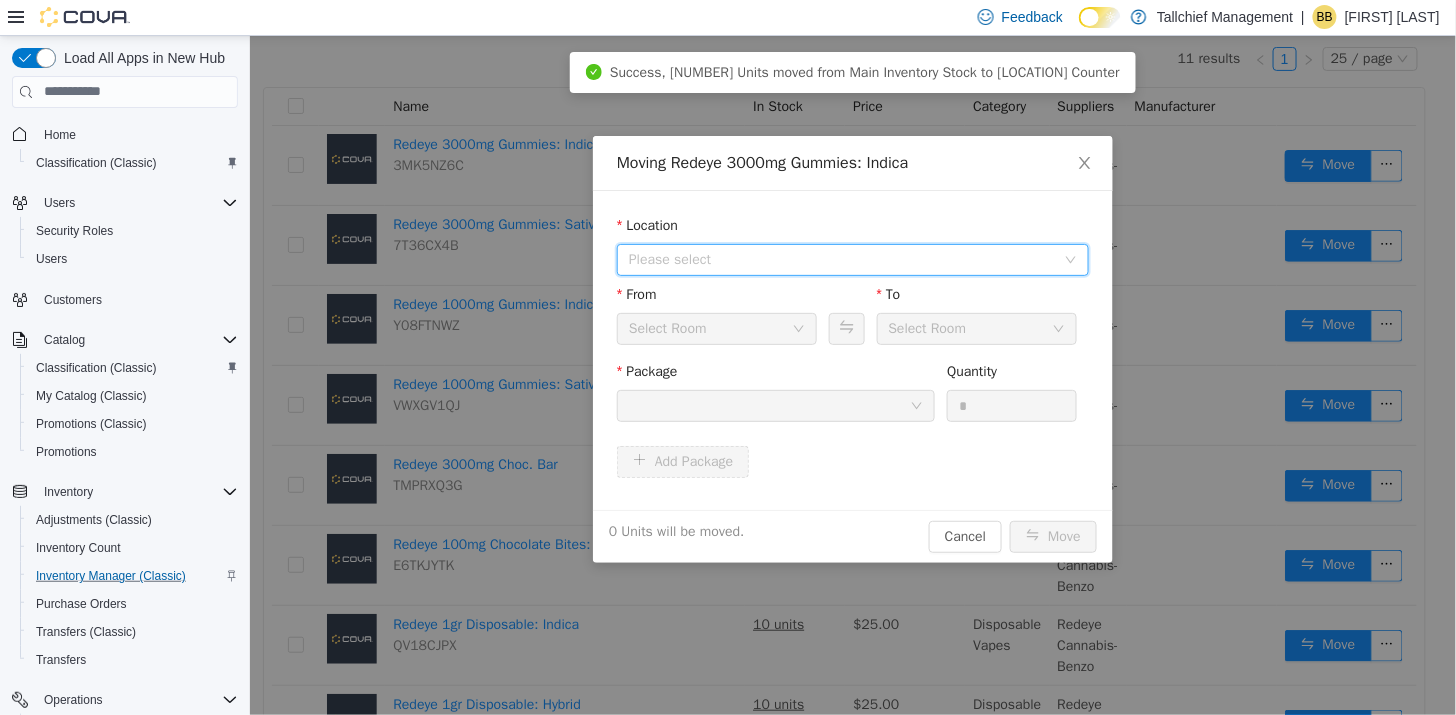 click on "Please select" at bounding box center [841, 259] 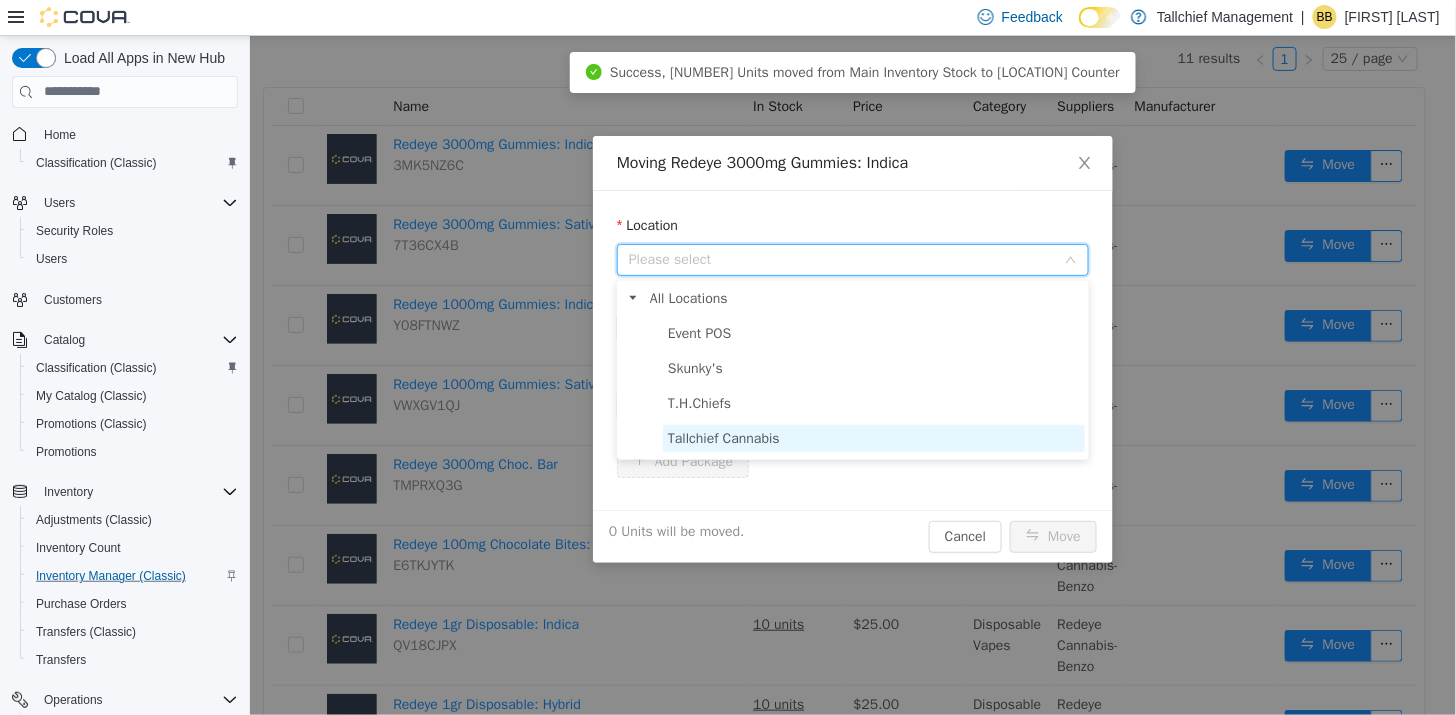 click on "Tallchief Cannabis" at bounding box center (723, 437) 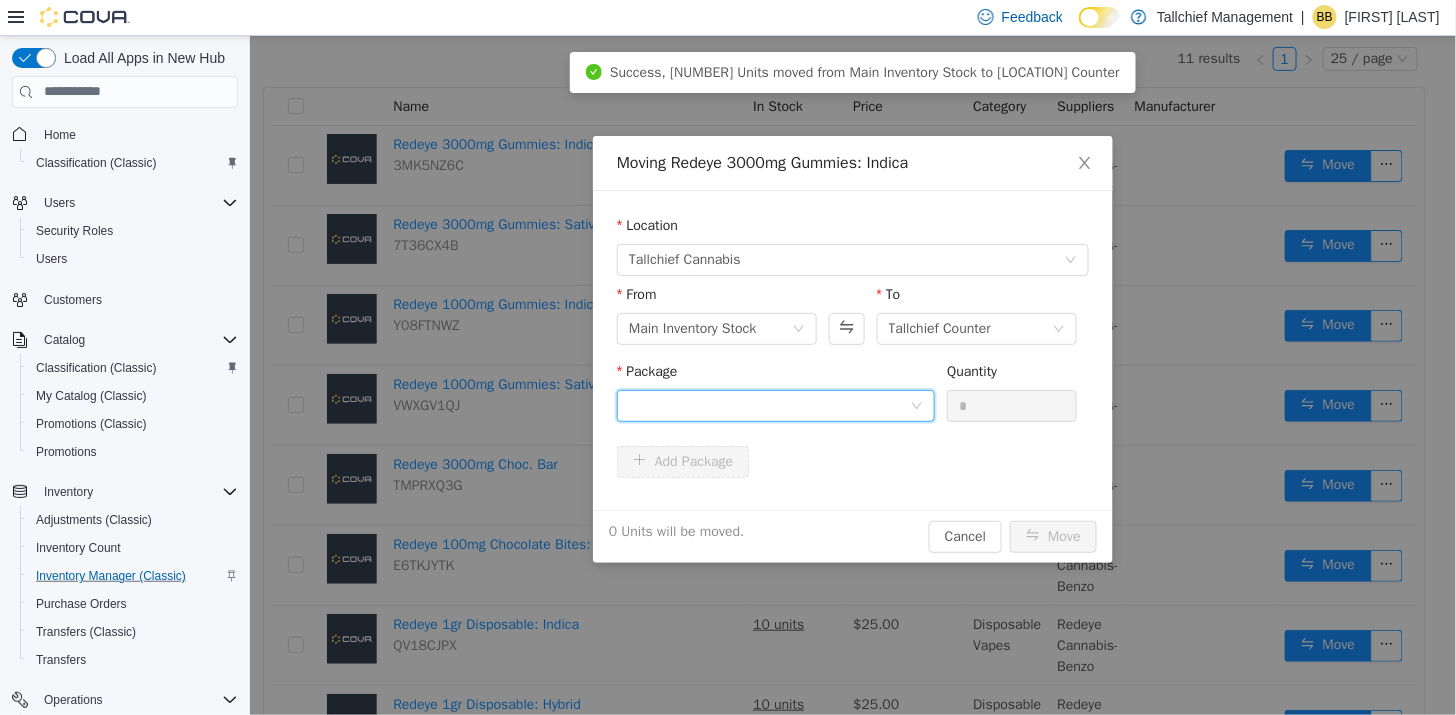 click at bounding box center (768, 405) 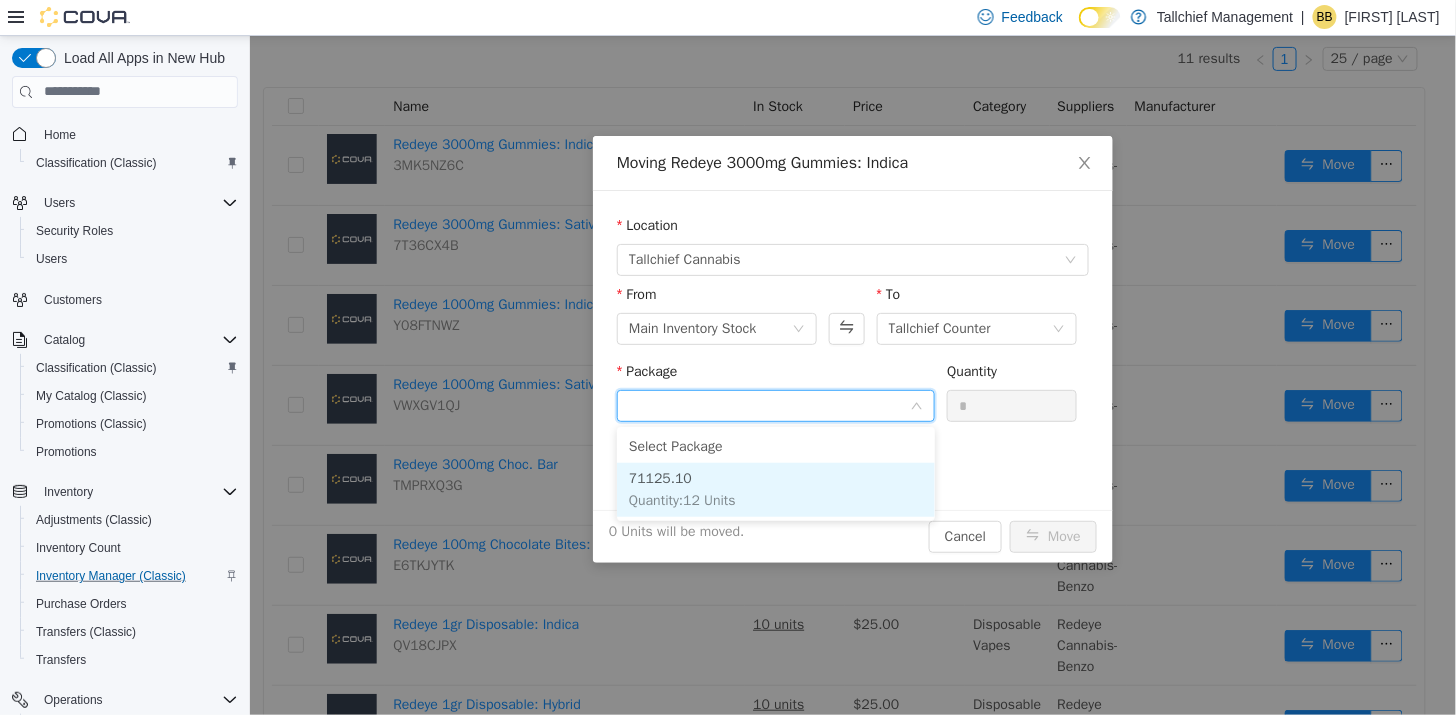 click on "Quantity :  12 Units" at bounding box center (681, 499) 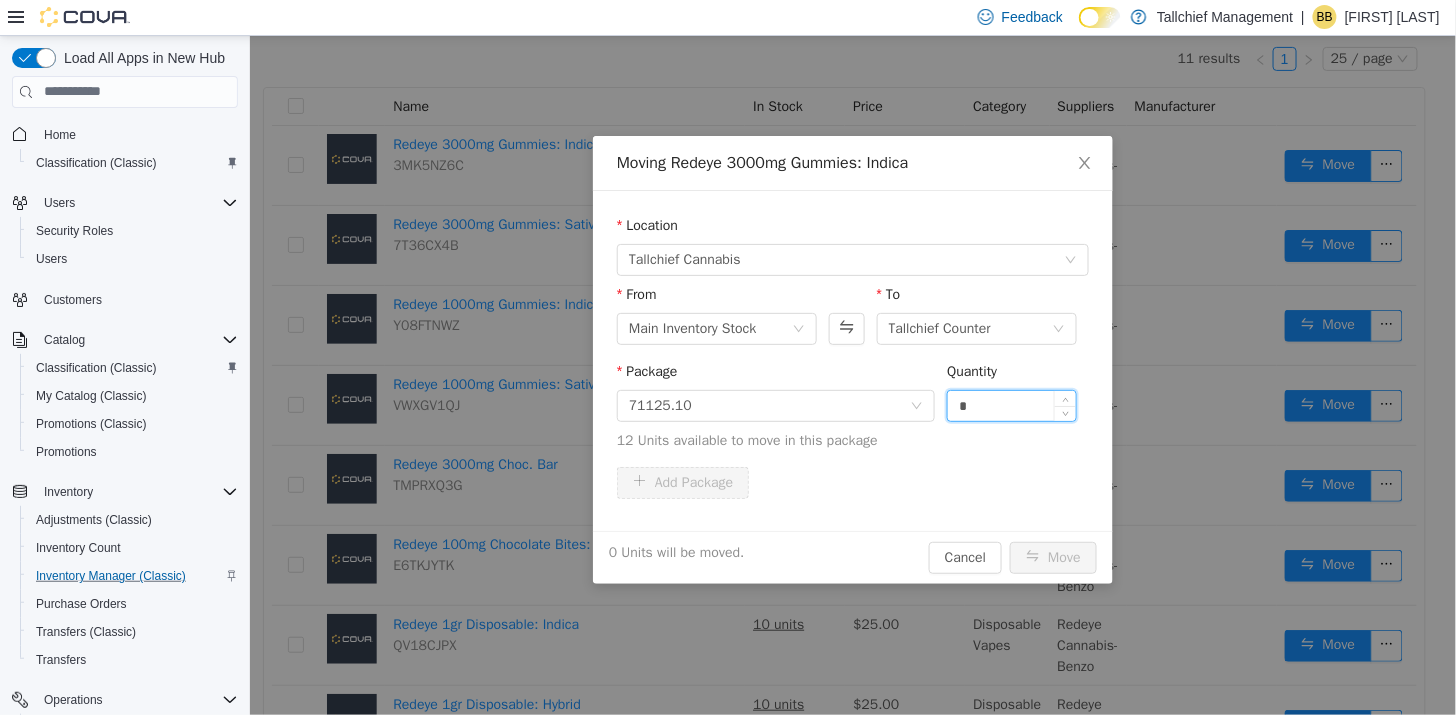 click on "*" at bounding box center [1011, 405] 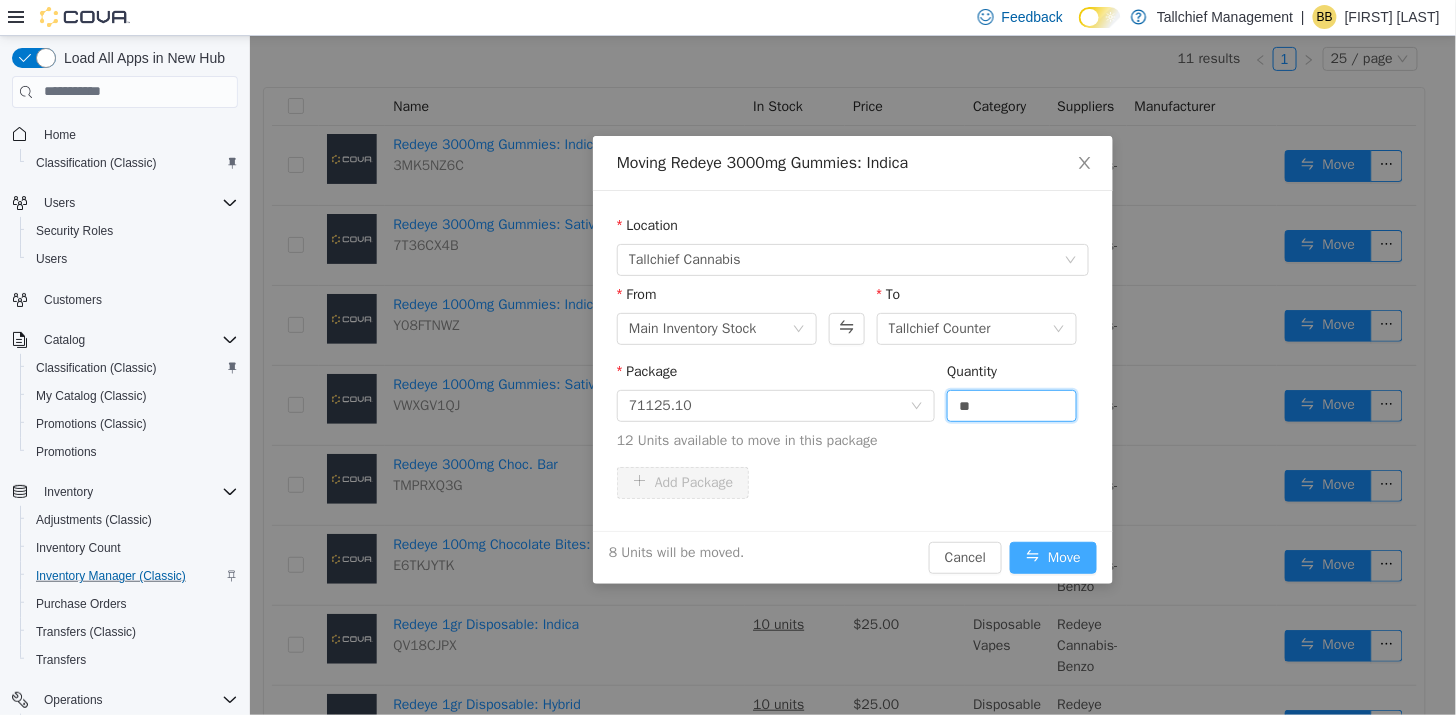 type on "*" 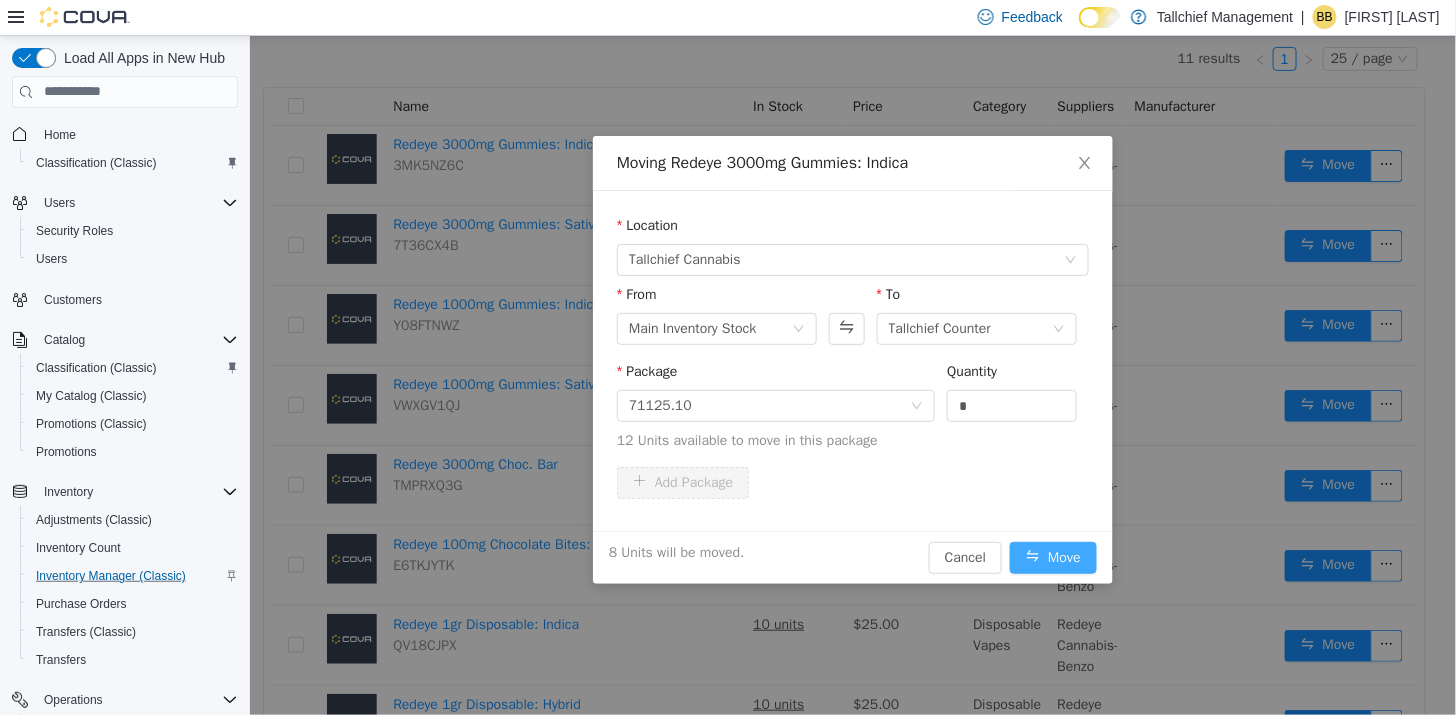 click on "Move" at bounding box center (1052, 557) 